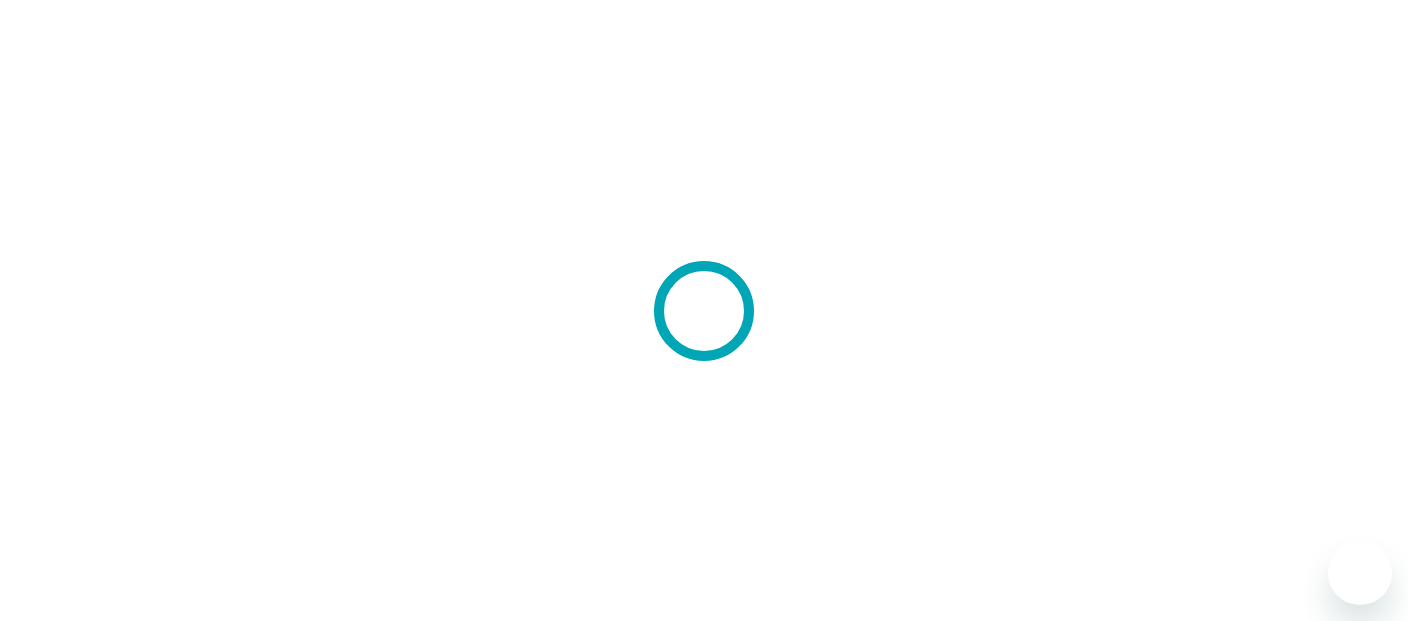 scroll, scrollTop: 0, scrollLeft: 0, axis: both 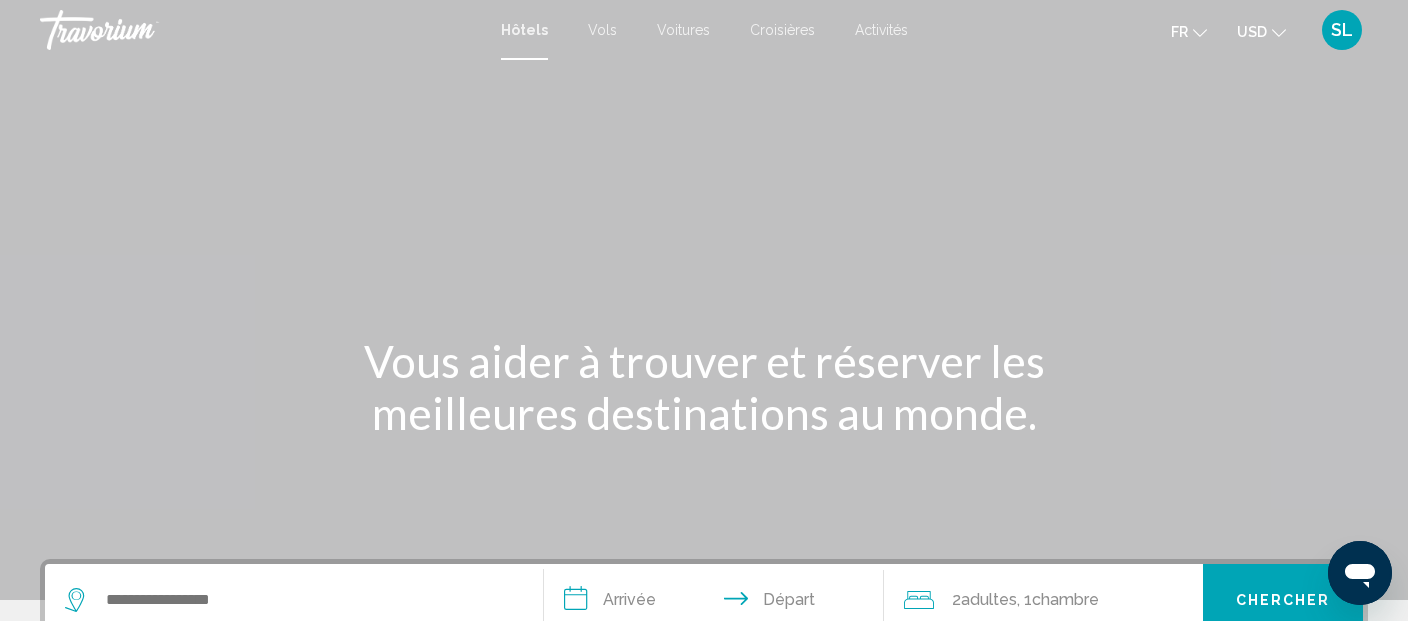 click on "Activités" at bounding box center [881, 30] 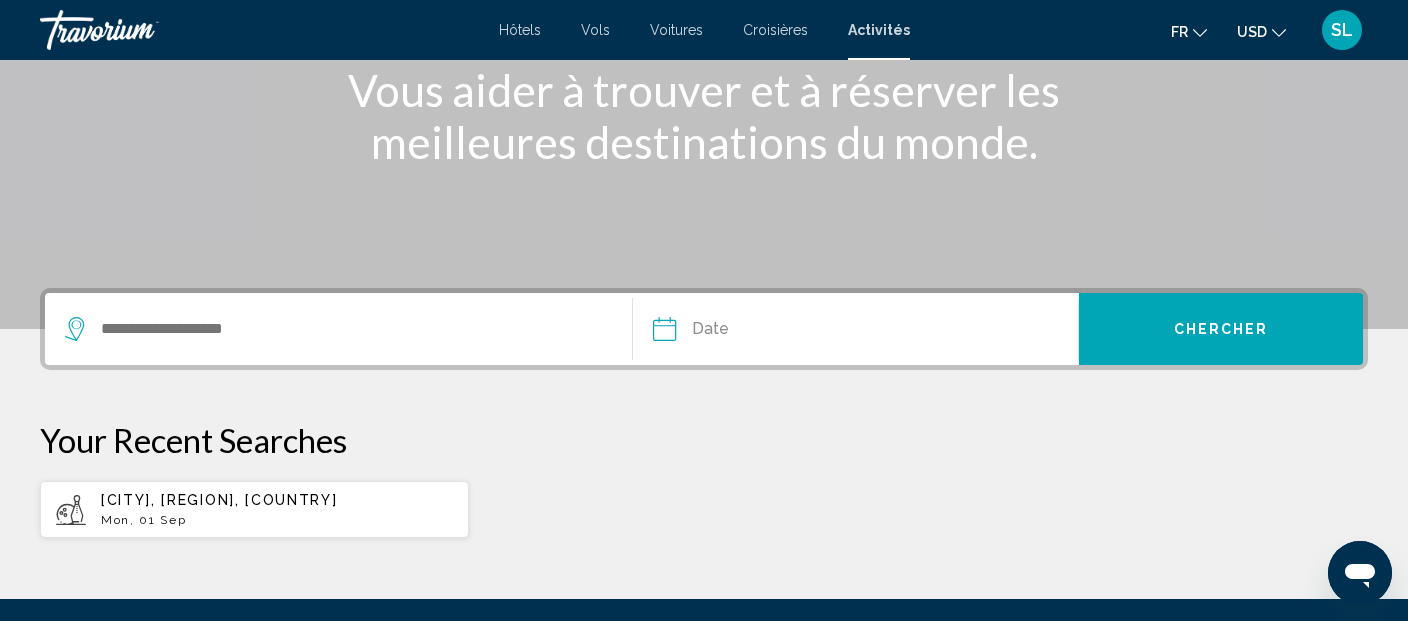 scroll, scrollTop: 272, scrollLeft: 0, axis: vertical 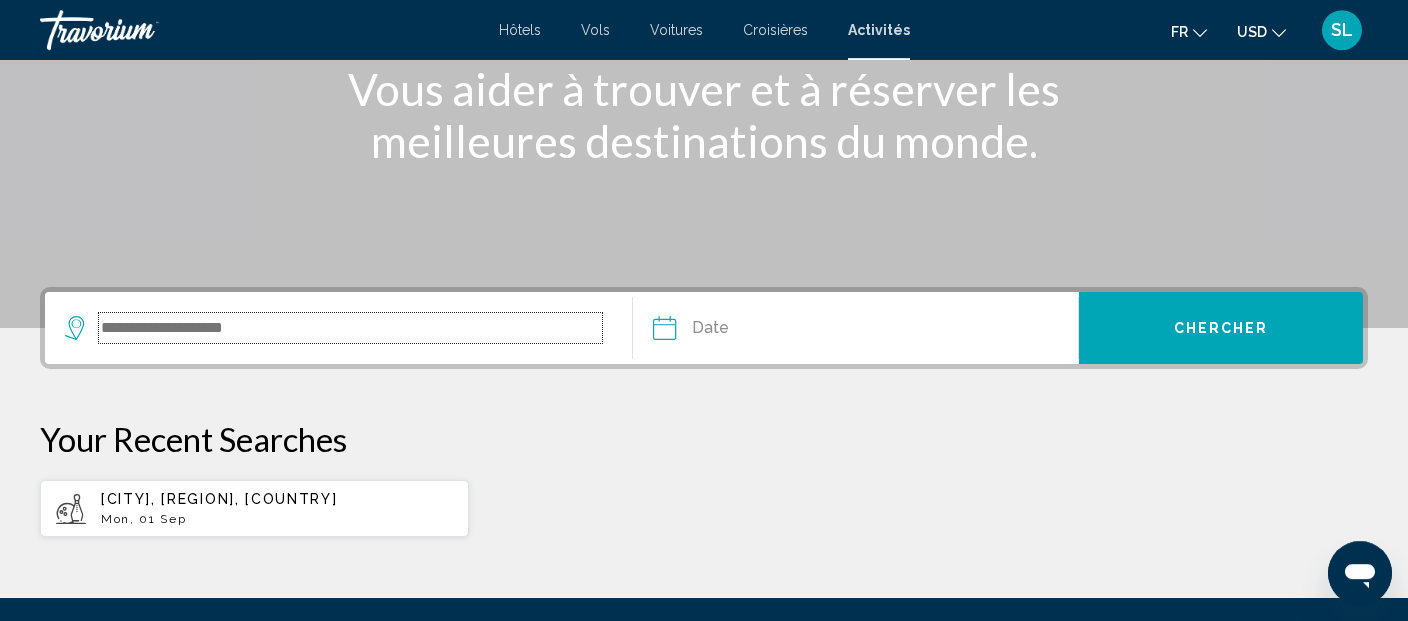 click at bounding box center (350, 328) 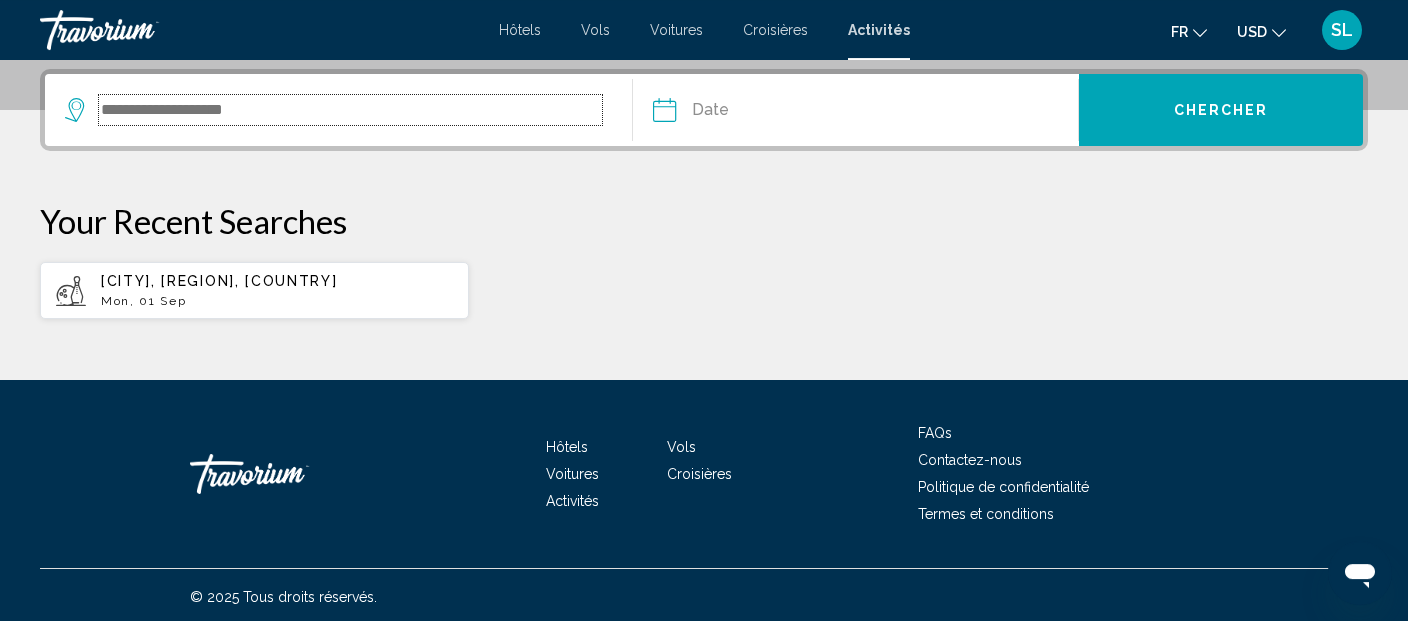 scroll, scrollTop: 492, scrollLeft: 0, axis: vertical 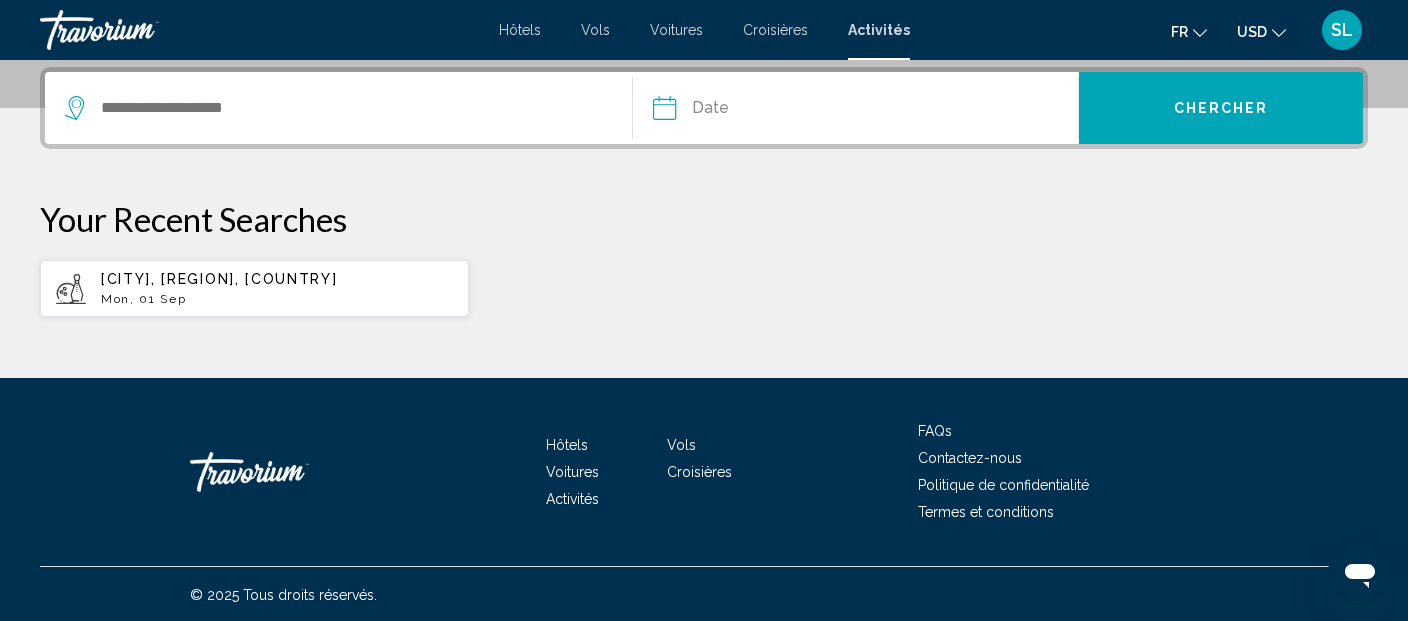 click on "[CITY], [REGION], [COUNTRY]" at bounding box center (219, 279) 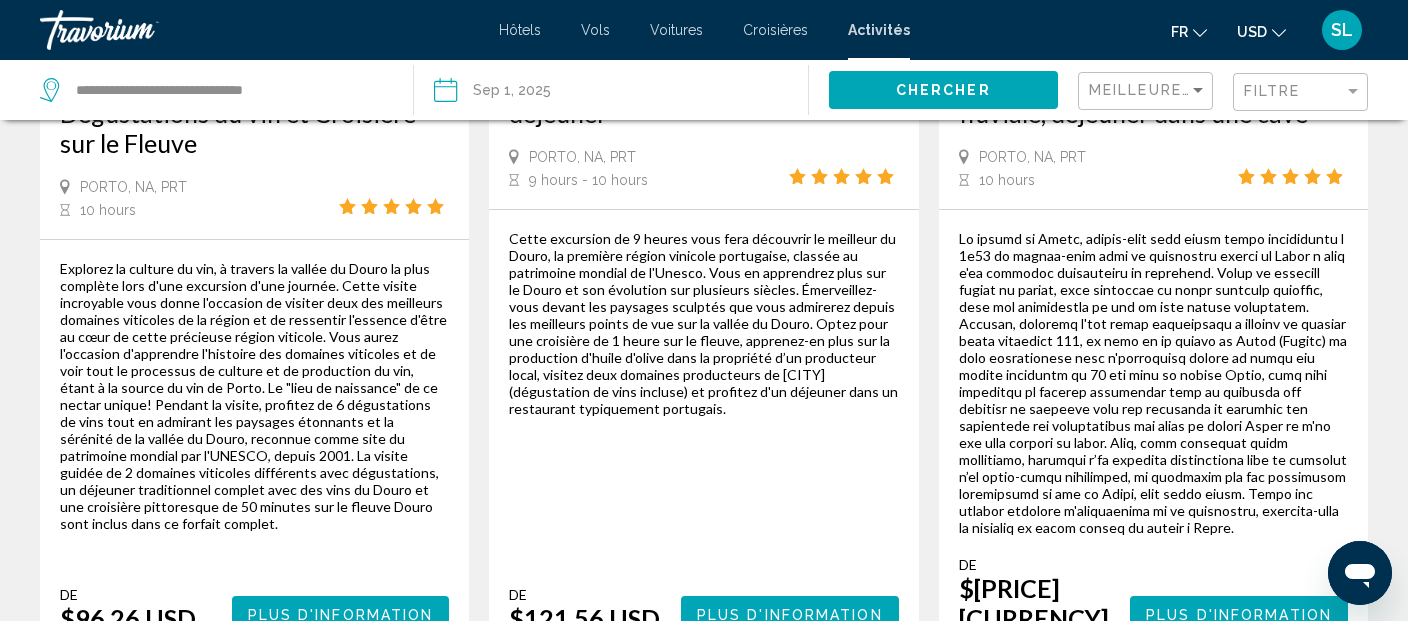 scroll, scrollTop: 0, scrollLeft: 0, axis: both 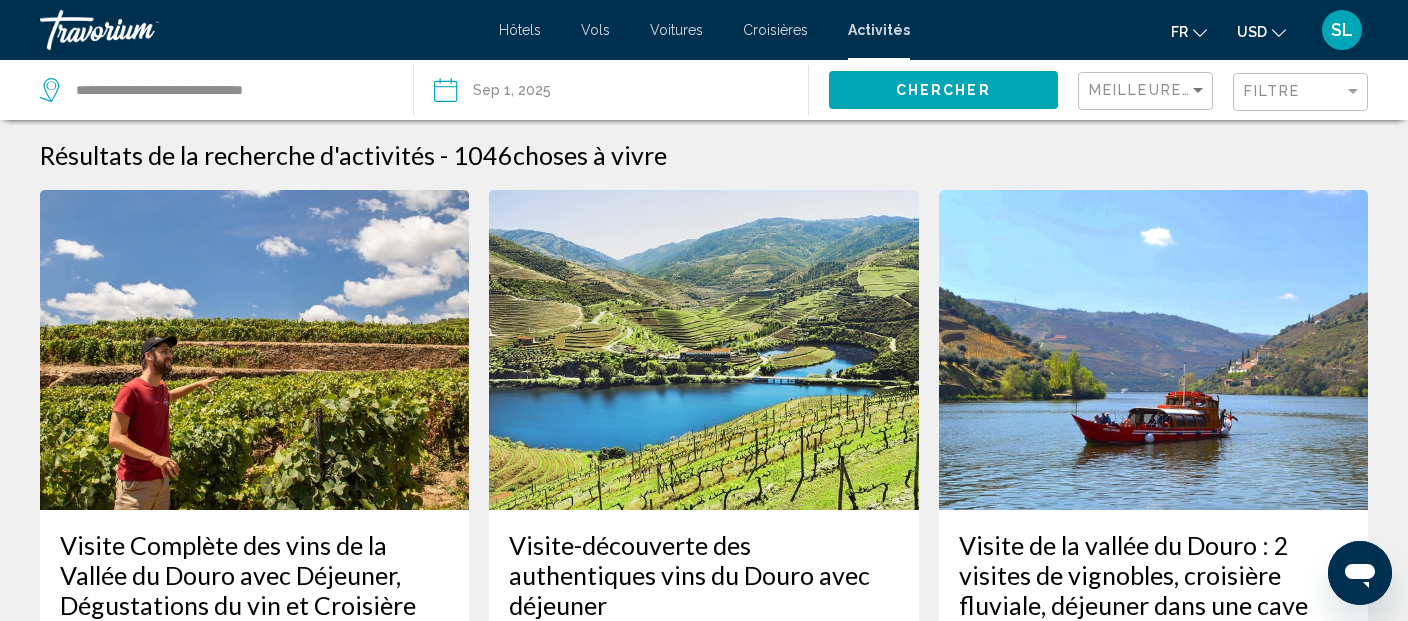 click on "Filtre" 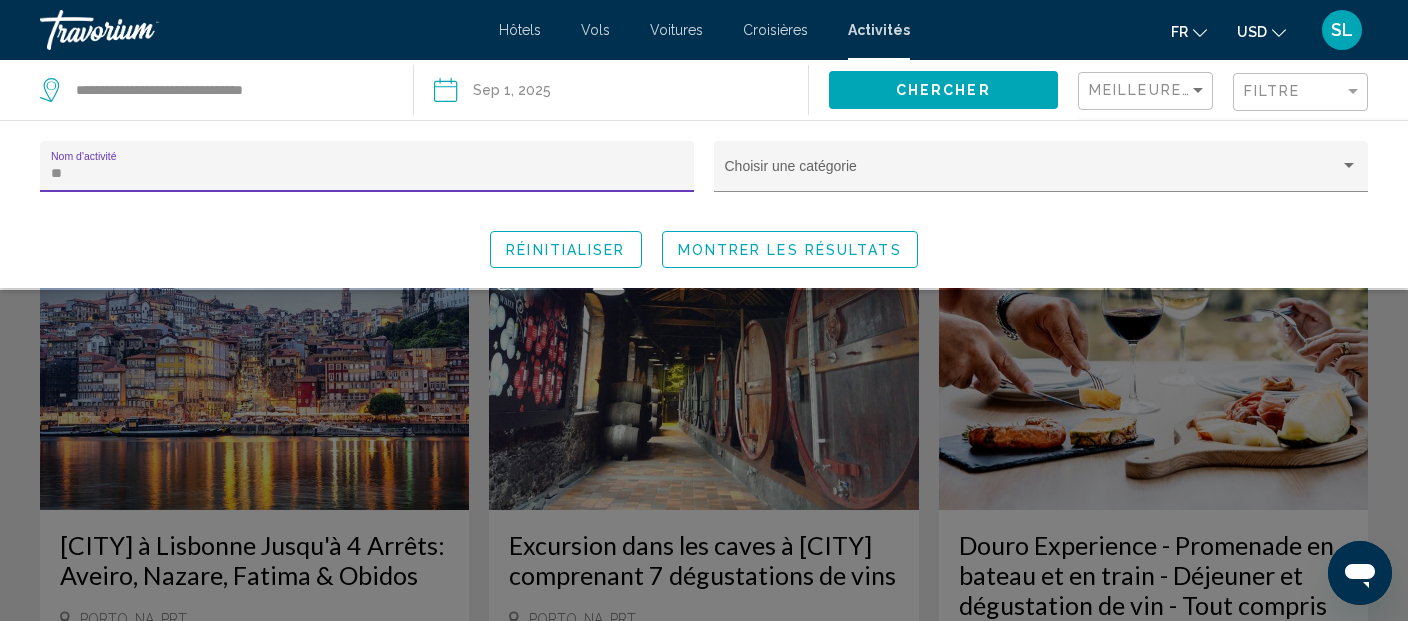 type on "*" 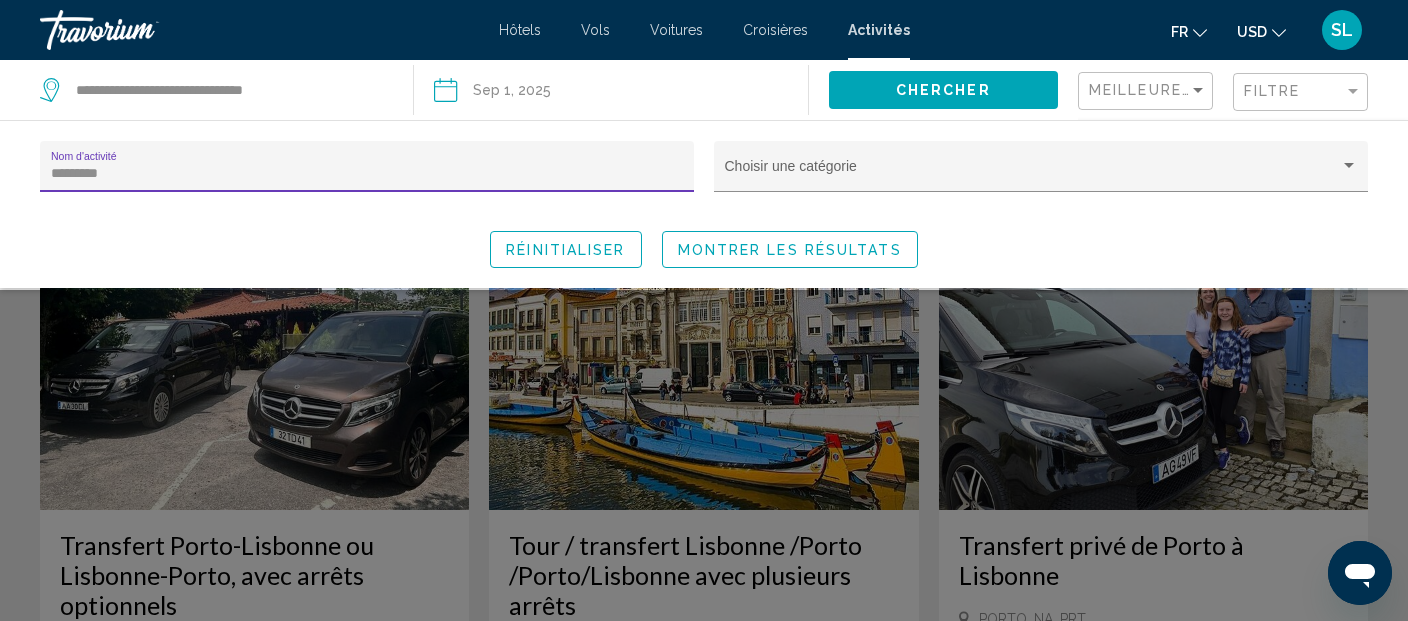 type on "*********" 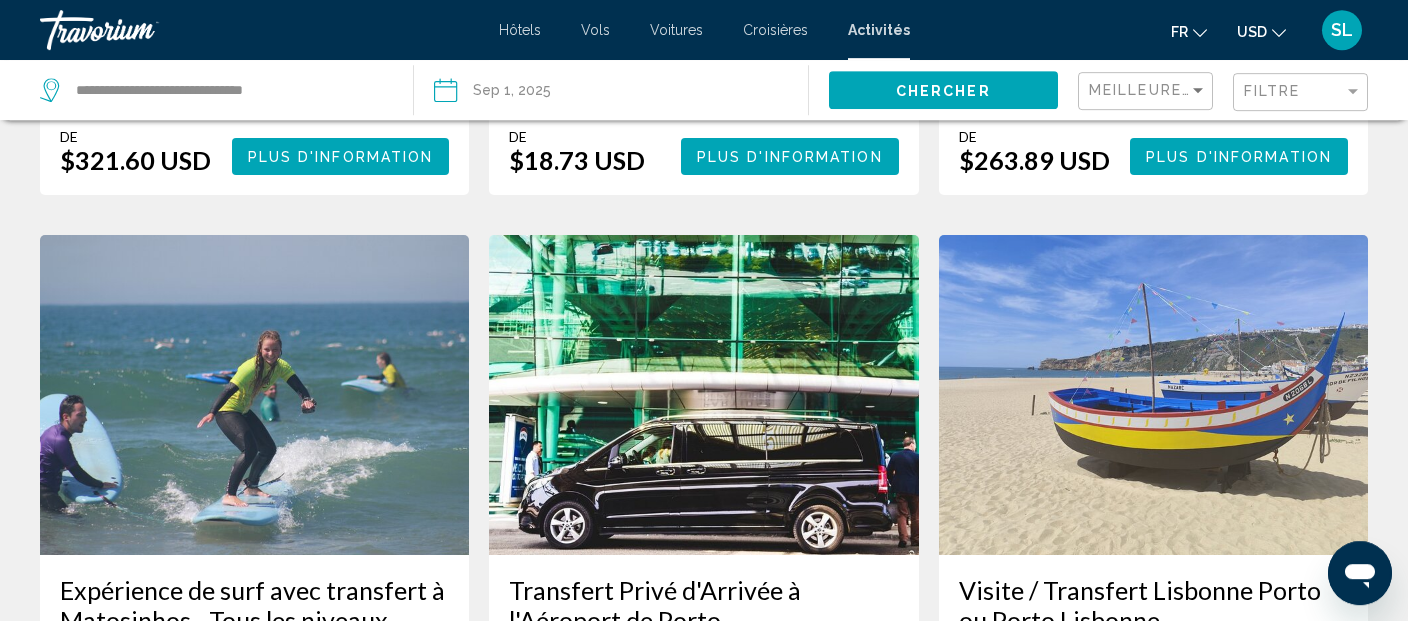 scroll, scrollTop: 2709, scrollLeft: 0, axis: vertical 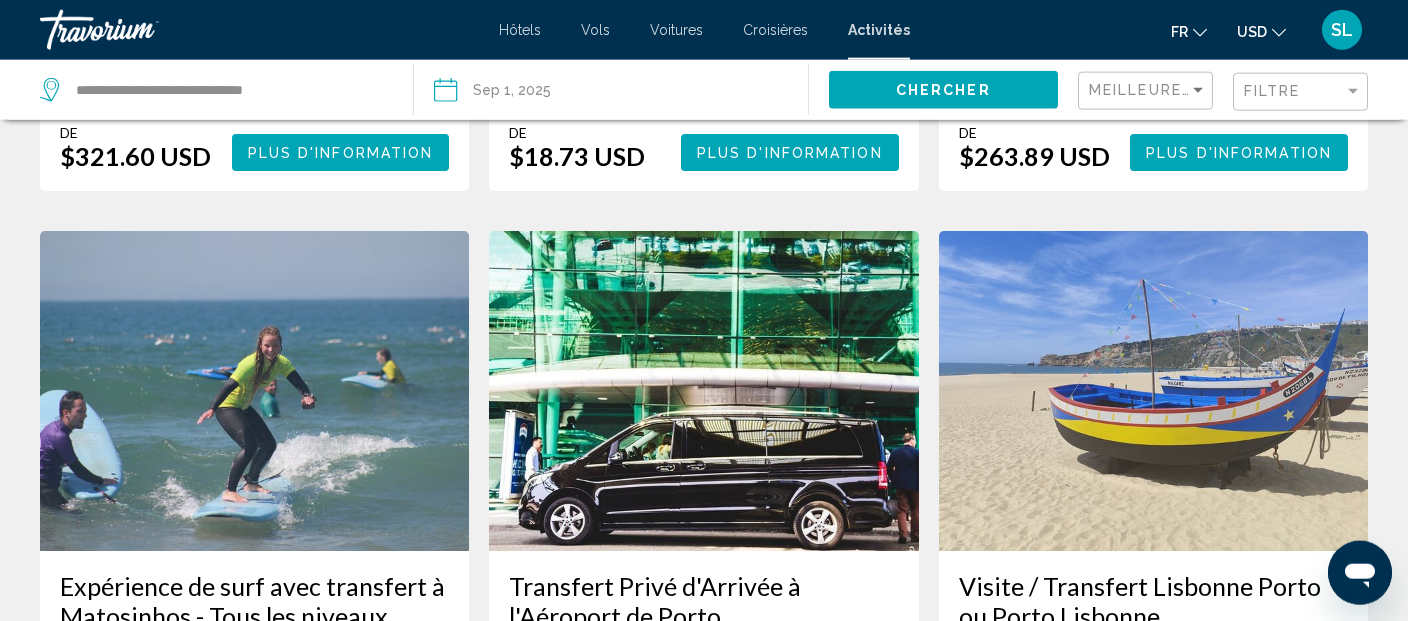 click at bounding box center [703, 391] 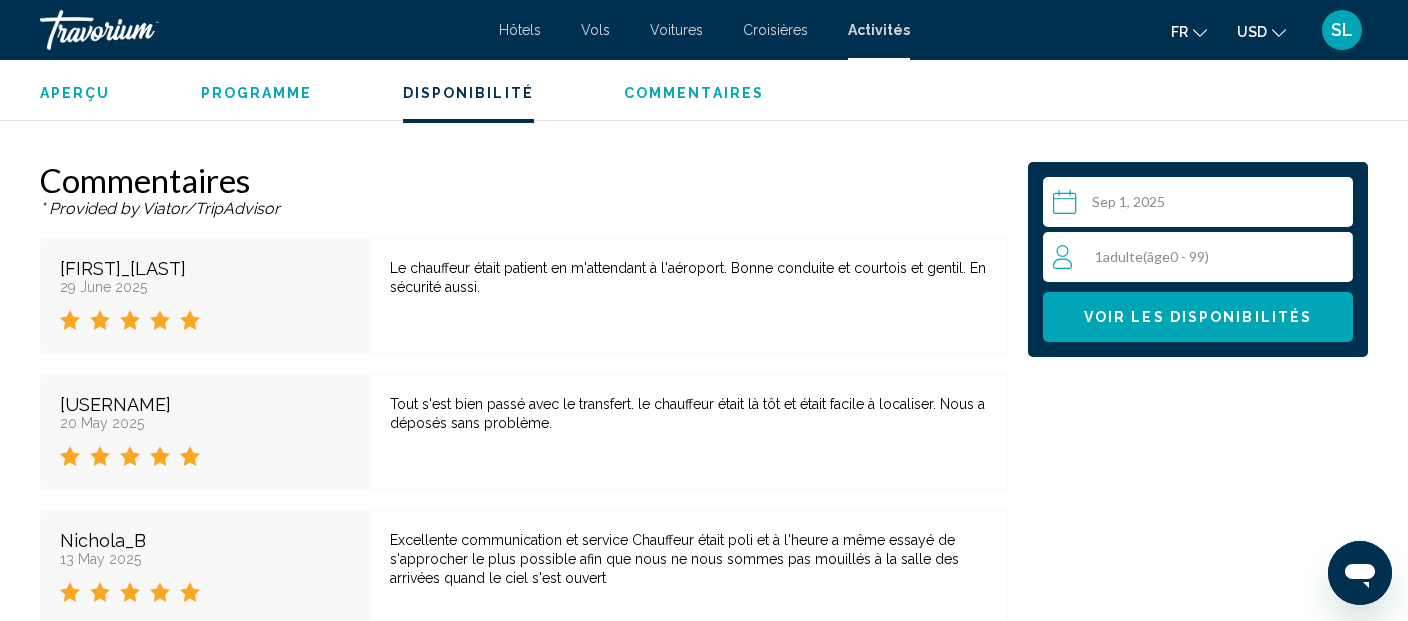 scroll, scrollTop: 4428, scrollLeft: 0, axis: vertical 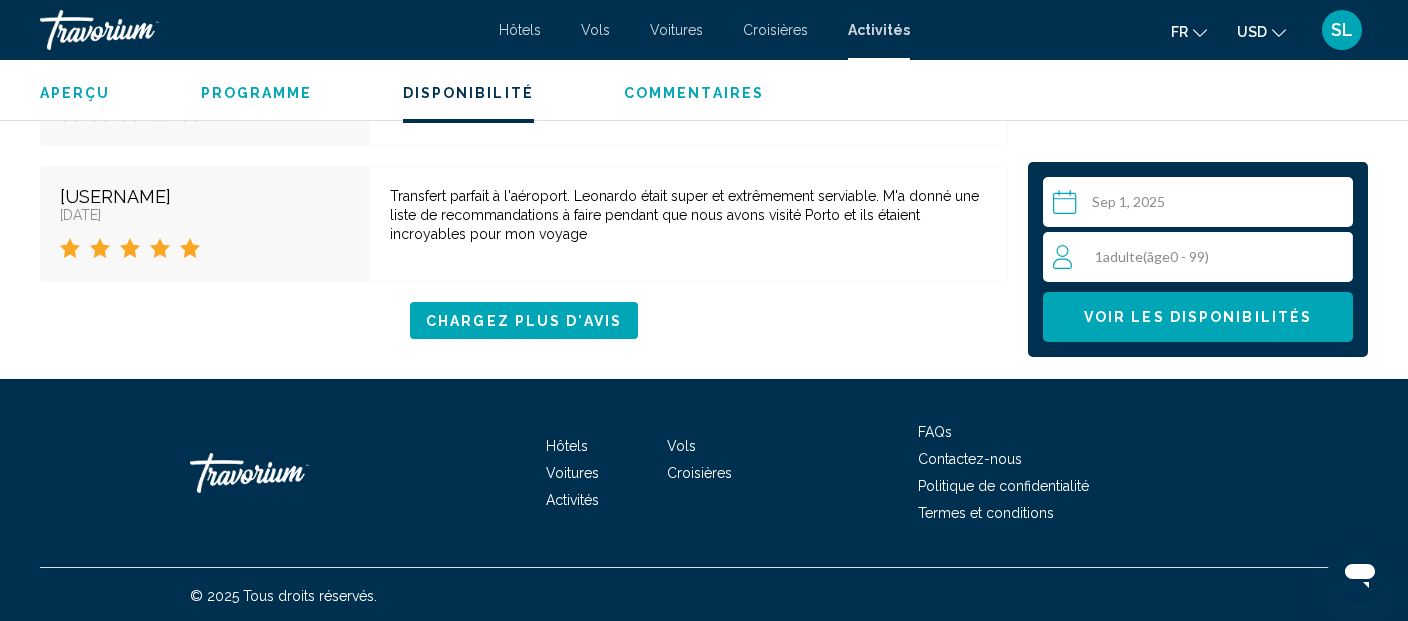 click on "1  Adulte Adultes  ( âge  0 - 99)" at bounding box center (1202, 257) 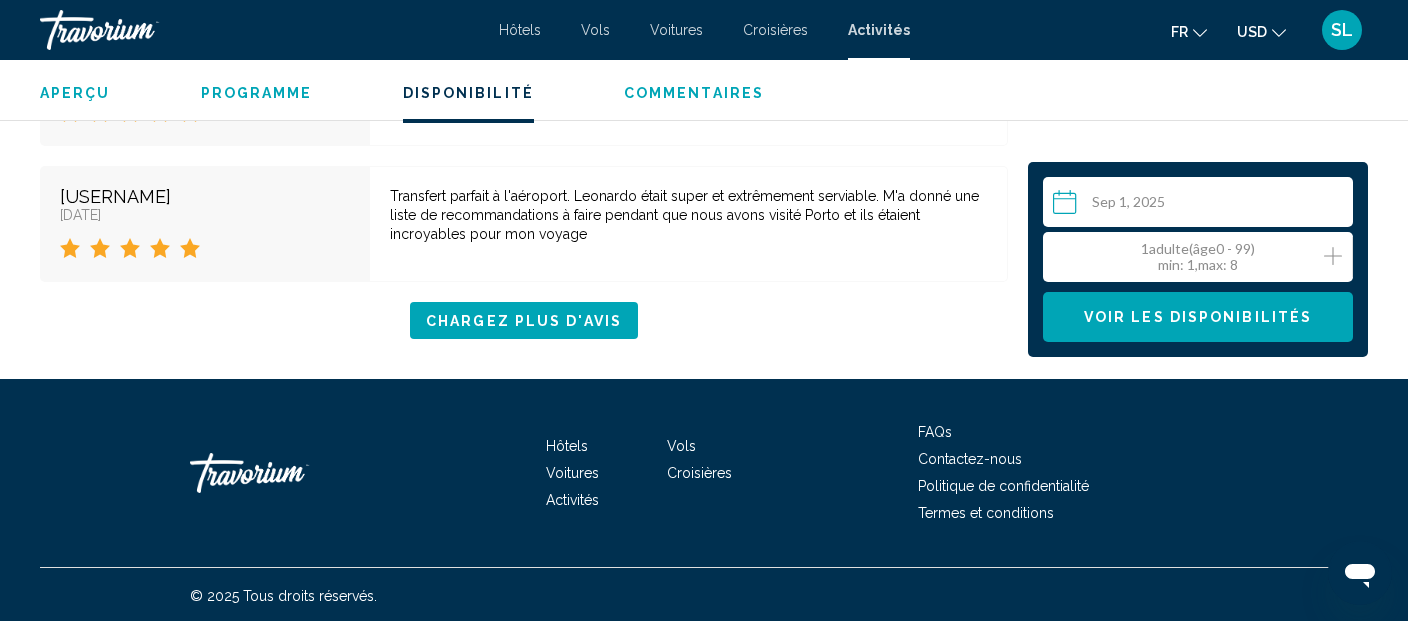 click 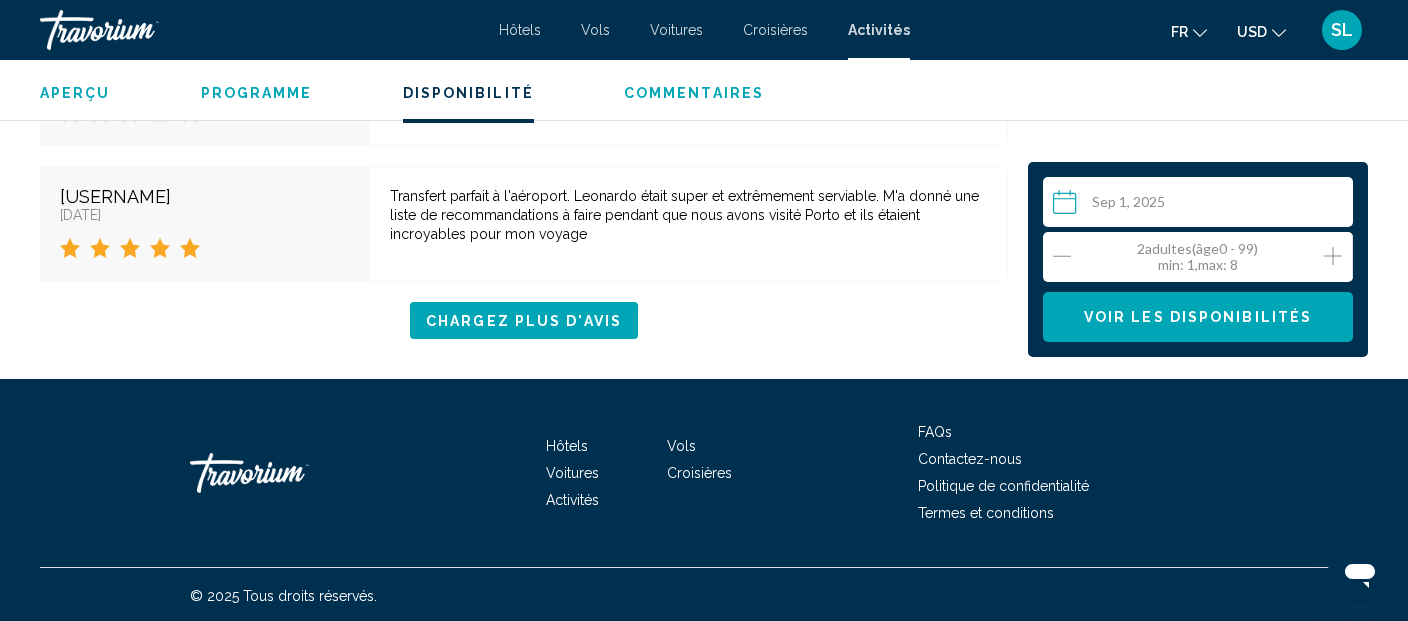 click on "Voir les disponibilités" at bounding box center (1198, 318) 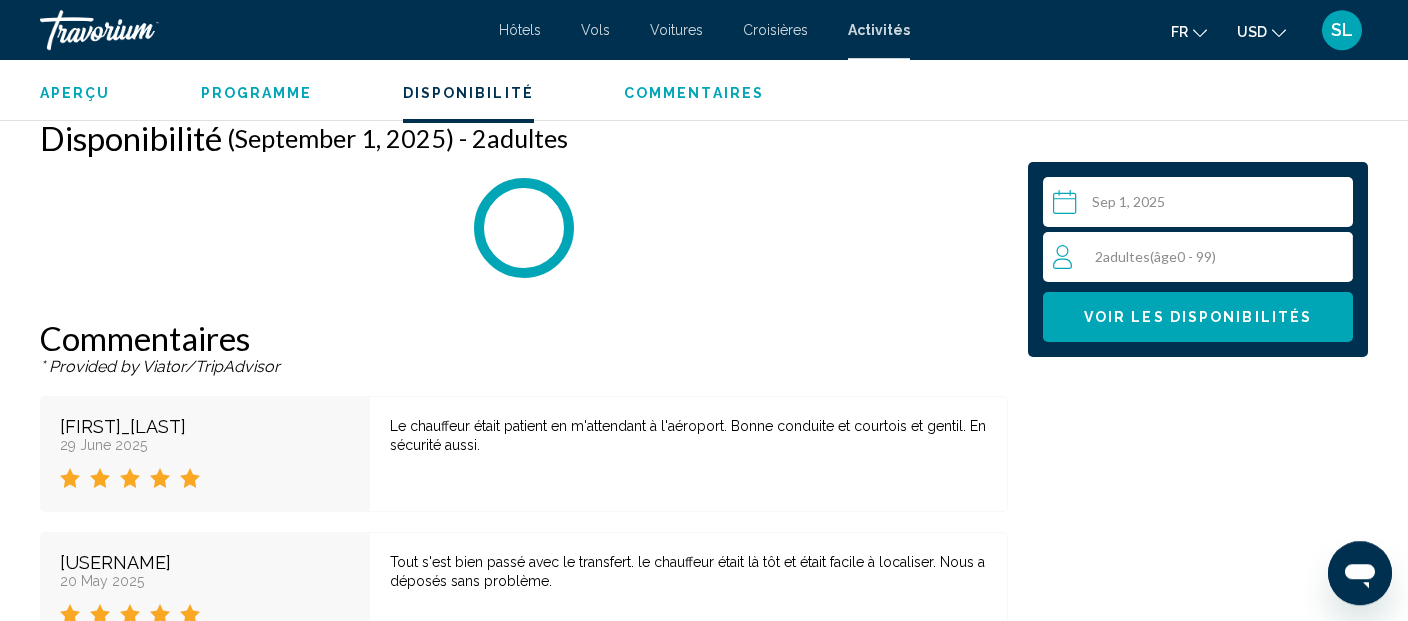 scroll, scrollTop: 3047, scrollLeft: 0, axis: vertical 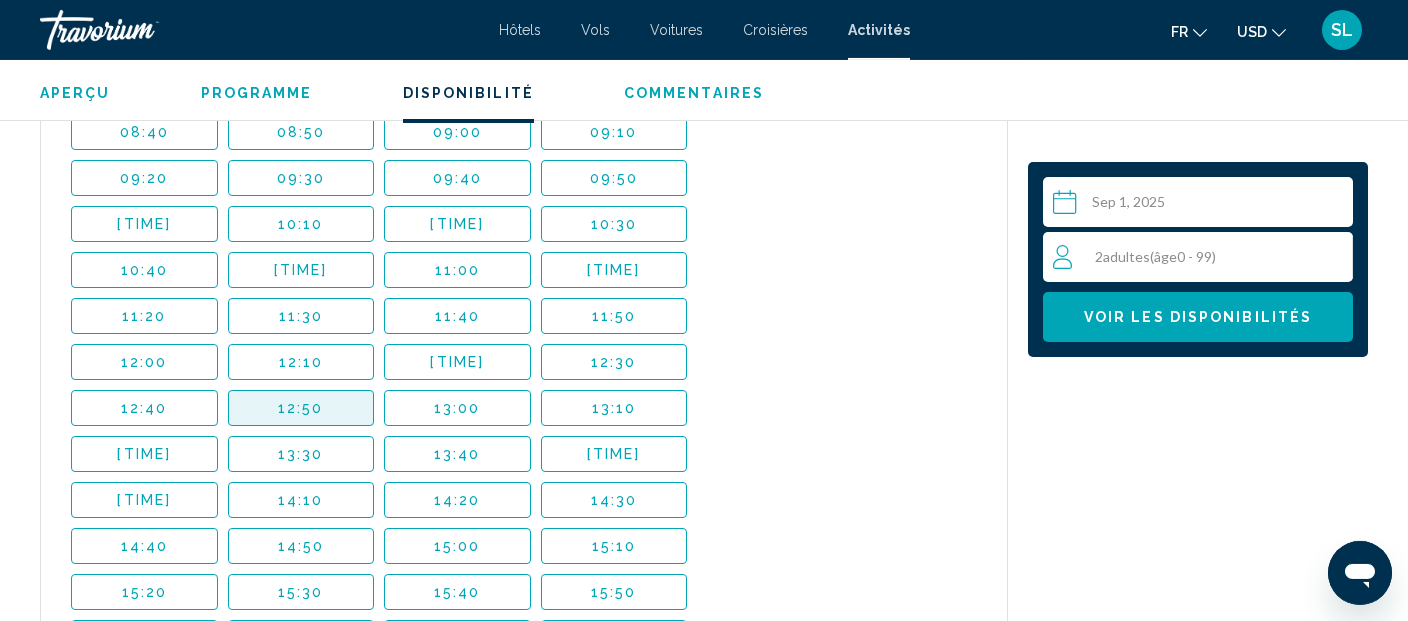 click on "12:50" at bounding box center [301, 408] 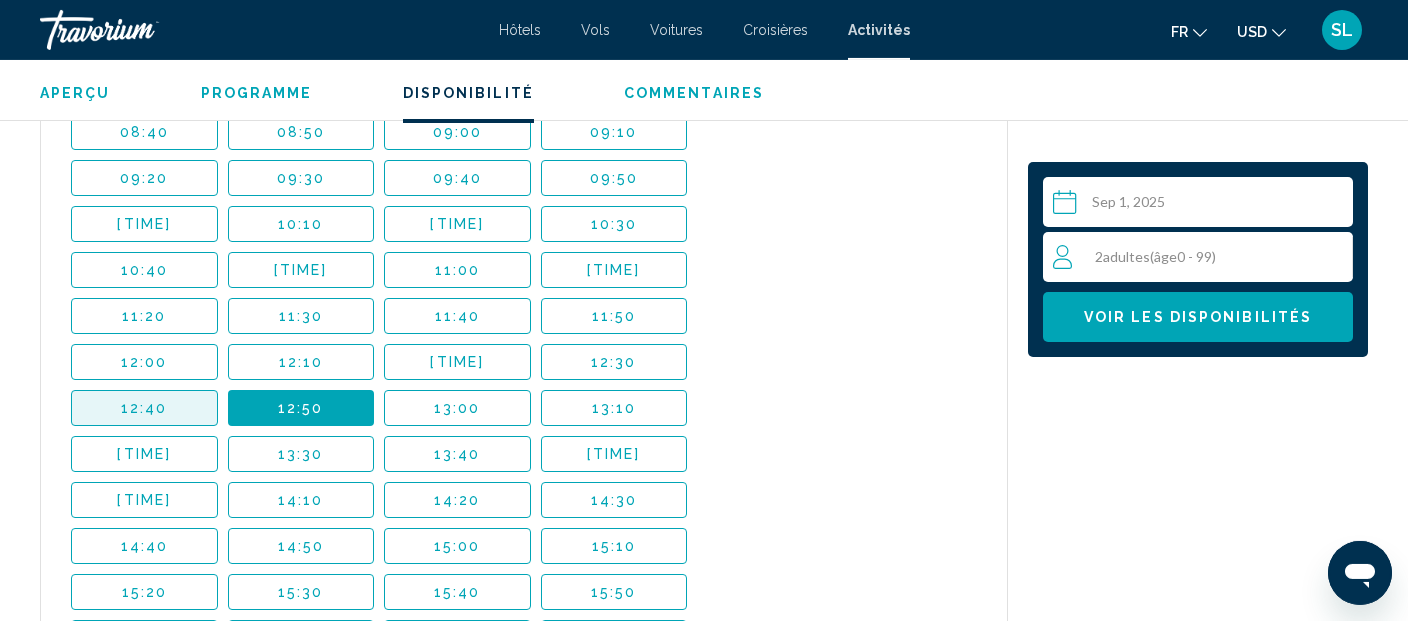 click on "12:40" at bounding box center [144, 408] 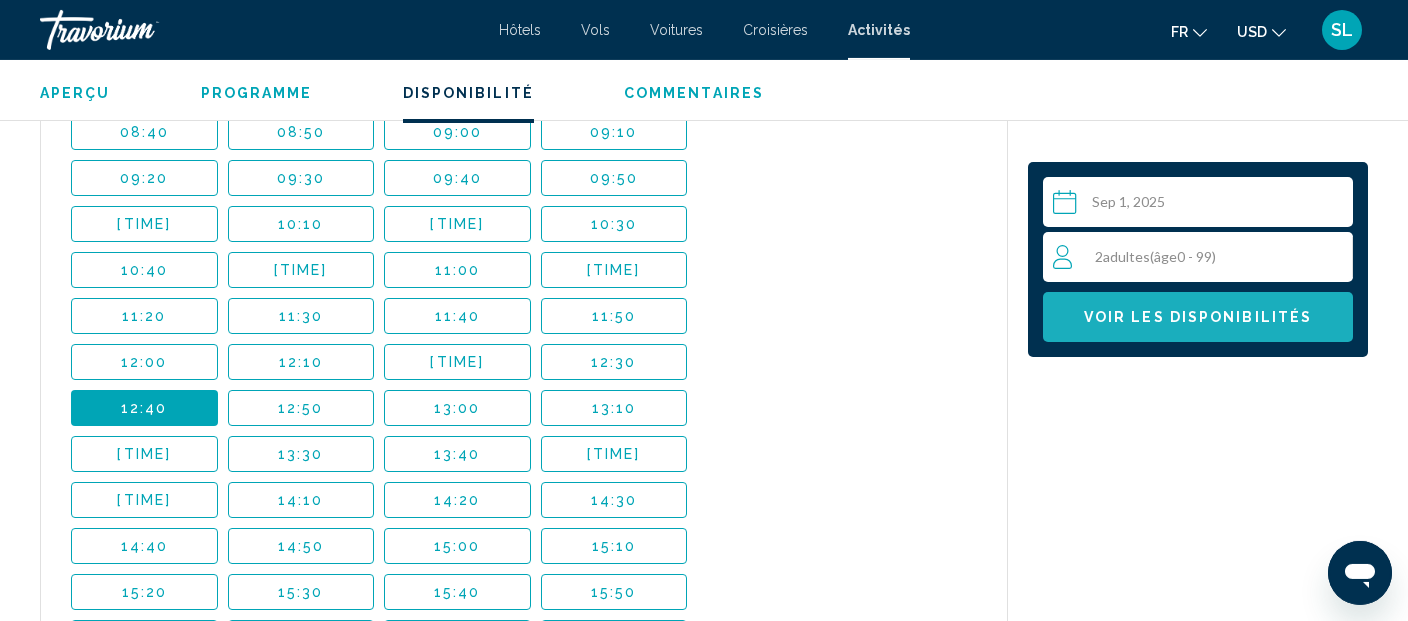 click on "Voir les disponibilités" at bounding box center [1198, 318] 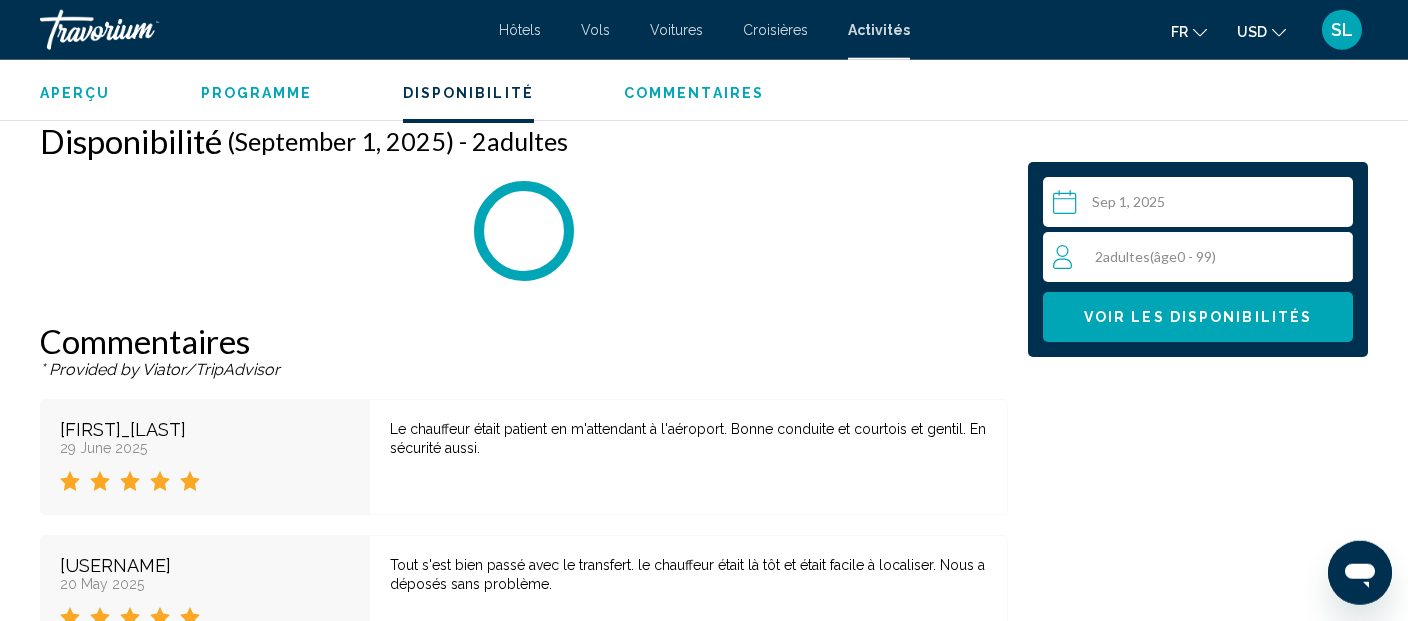 scroll, scrollTop: 3047, scrollLeft: 0, axis: vertical 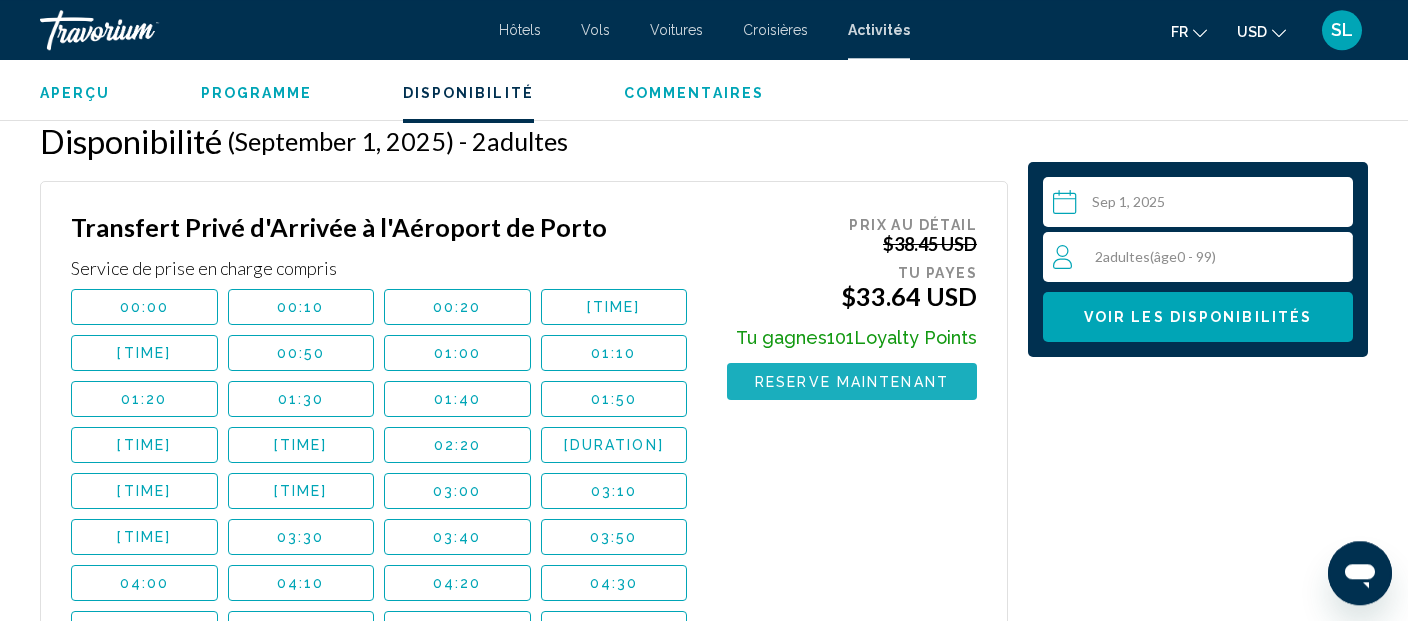 click on "Reserve maintenant" at bounding box center (852, 382) 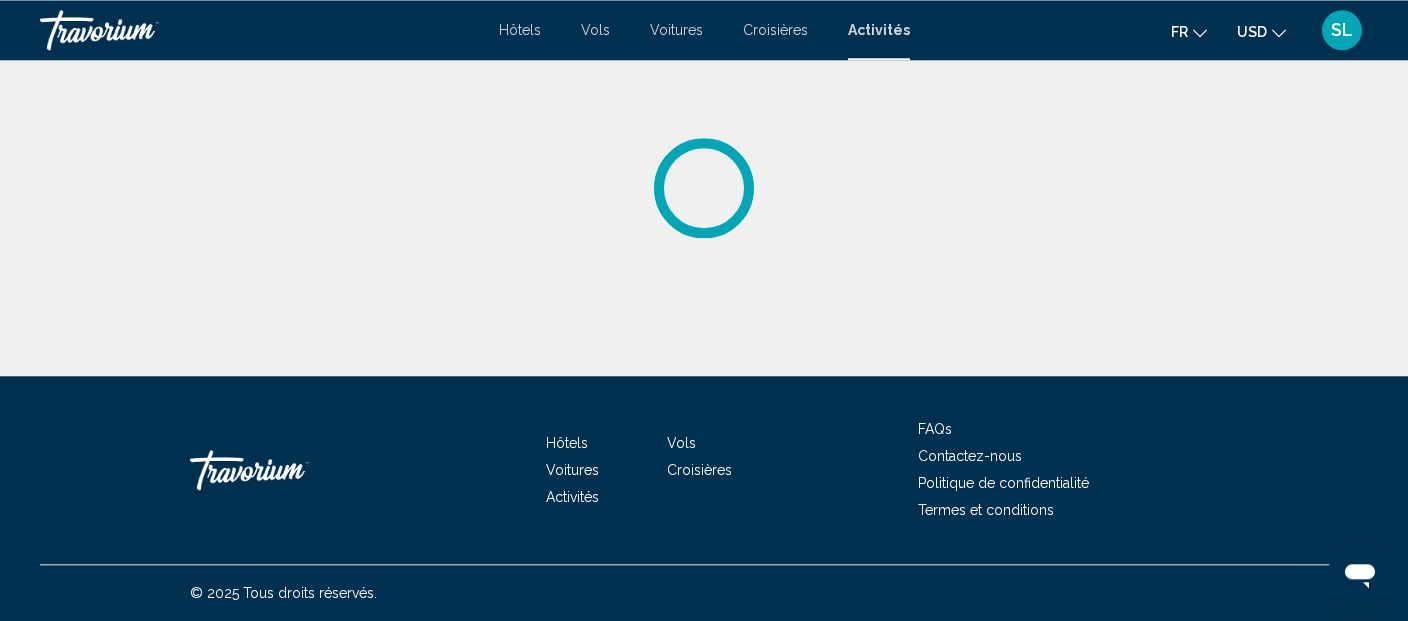 scroll, scrollTop: 0, scrollLeft: 0, axis: both 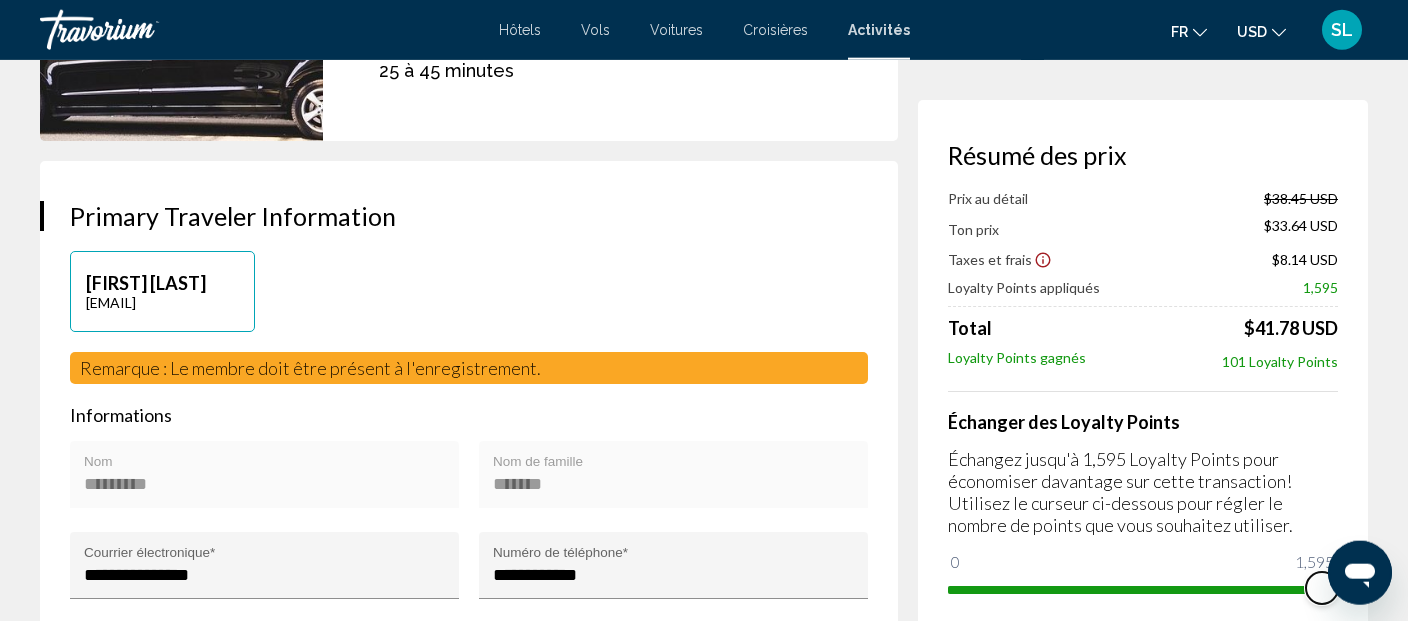 drag, startPoint x: 968, startPoint y: 565, endPoint x: 1407, endPoint y: 538, distance: 439.8295 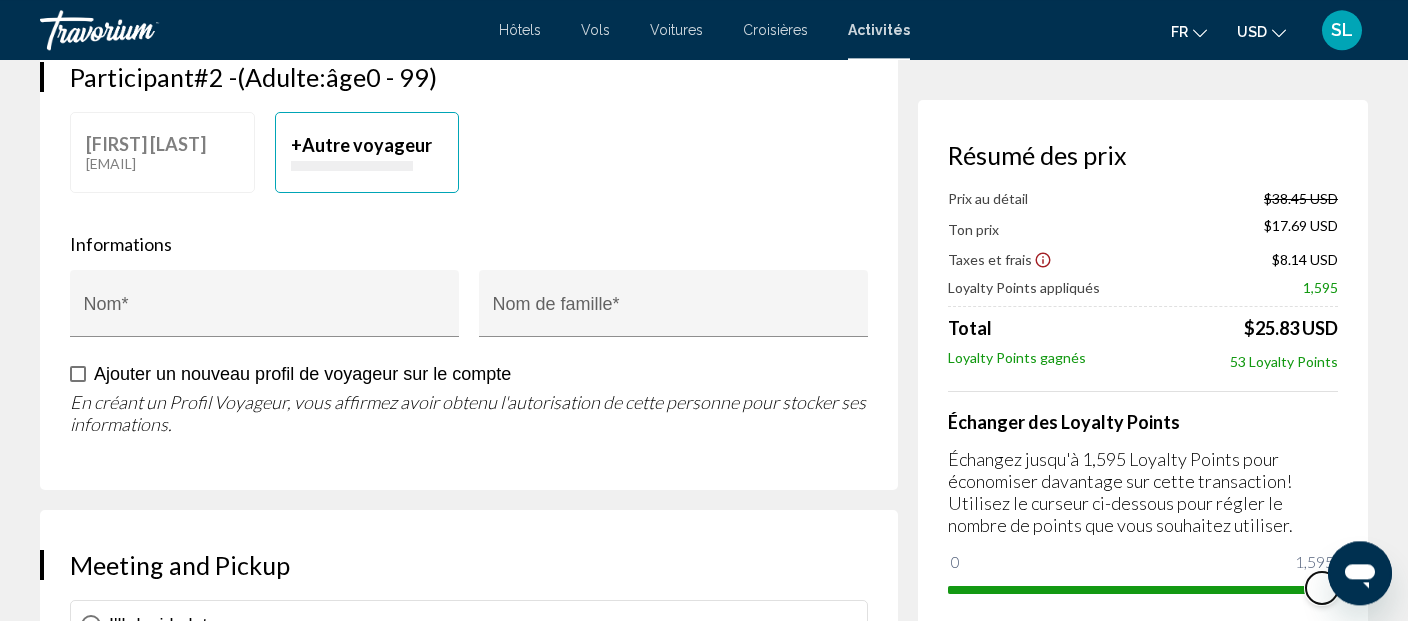 scroll, scrollTop: 1094, scrollLeft: 0, axis: vertical 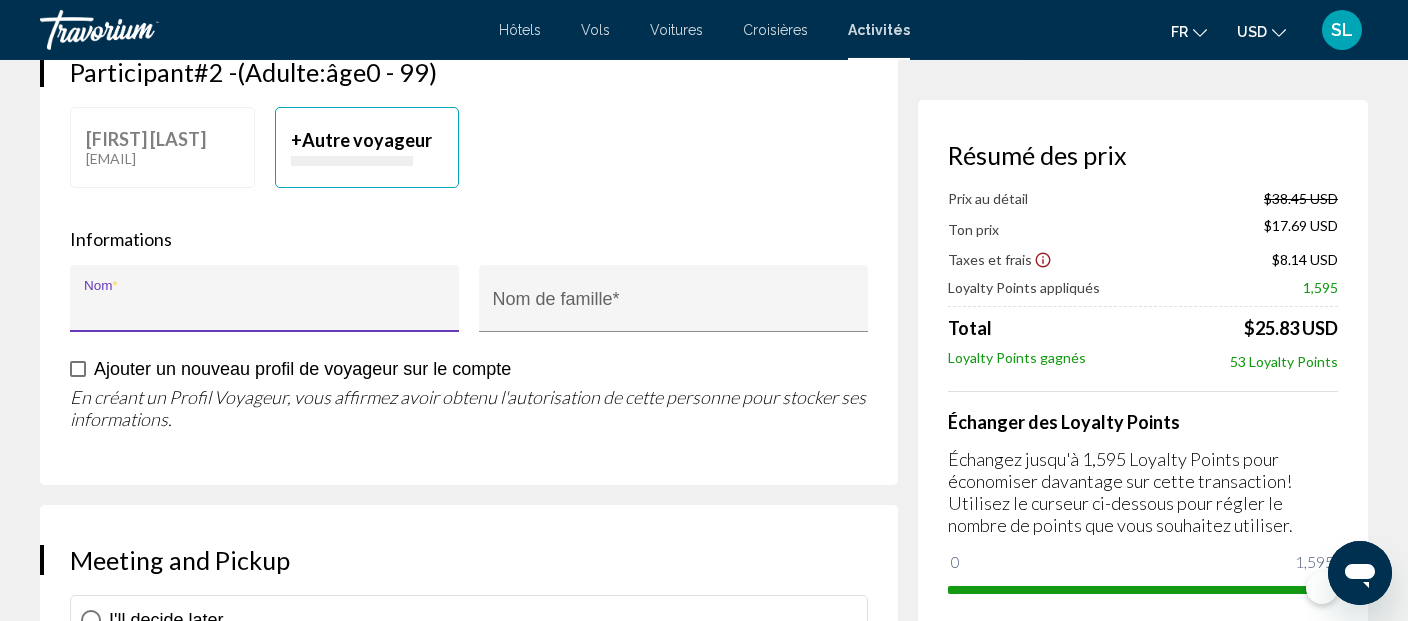 click on "Nom  *" at bounding box center [265, 308] 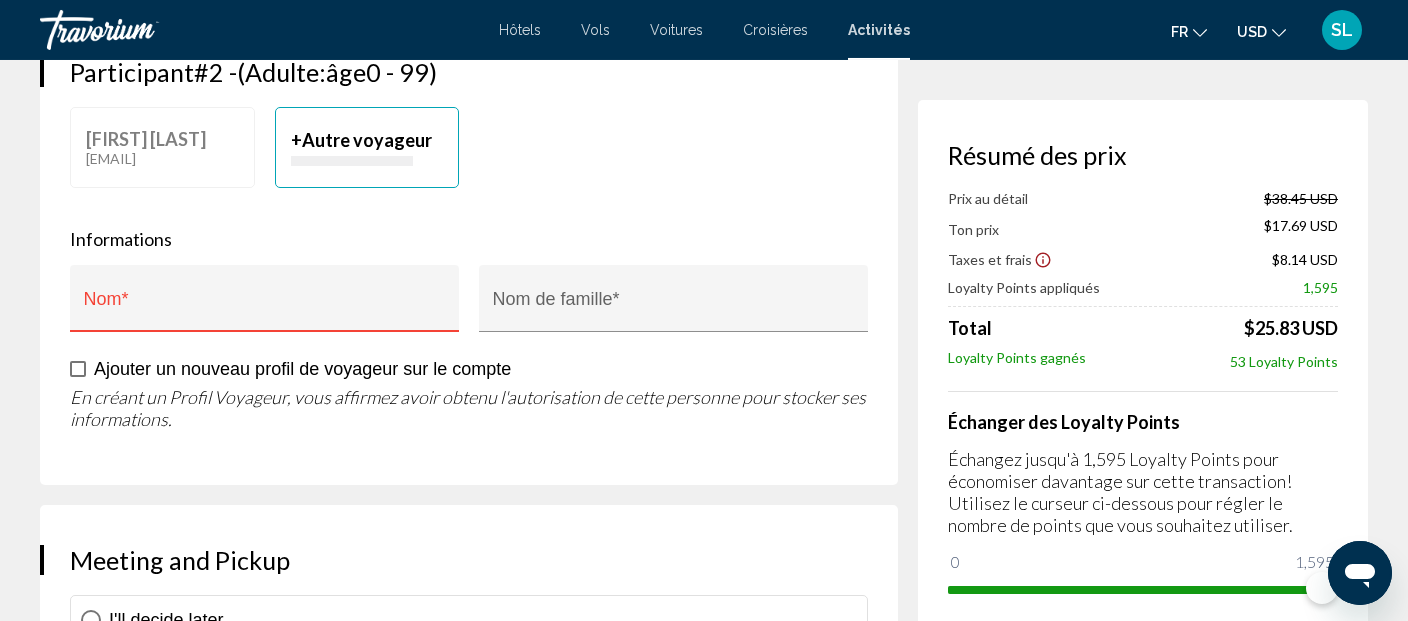 click on "+  Autre voyageur" at bounding box center (367, 147) 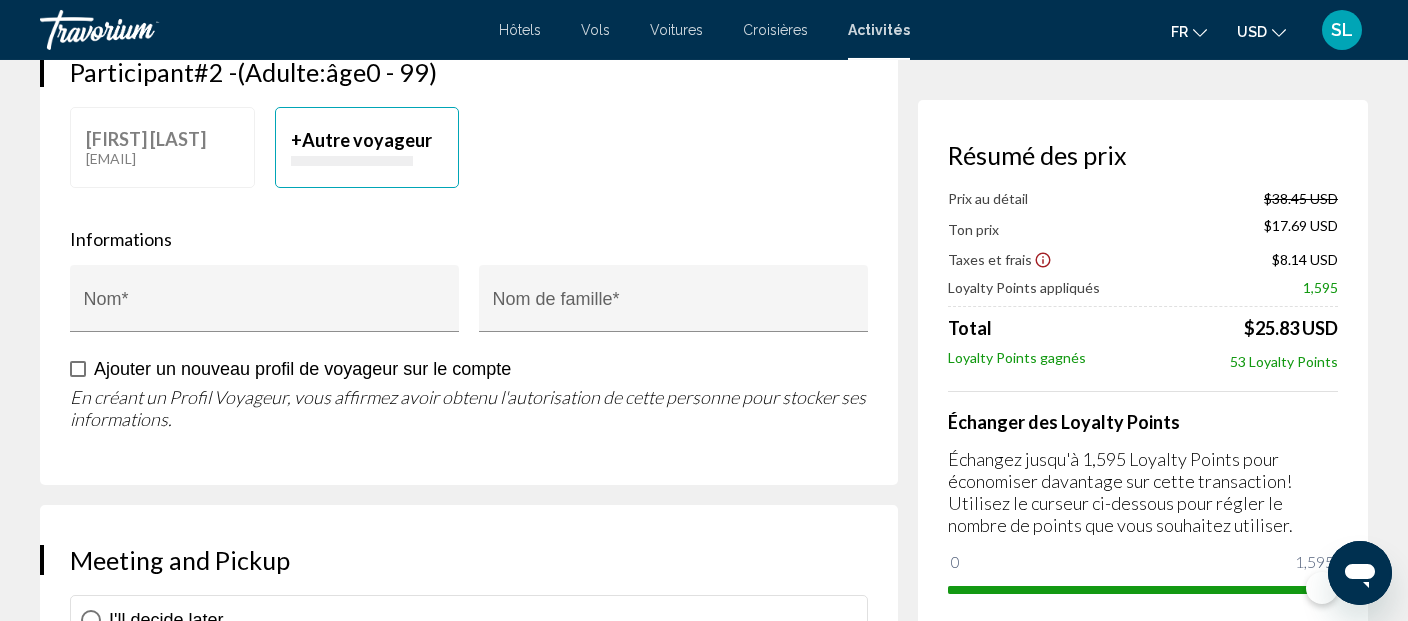 click at bounding box center (352, 161) 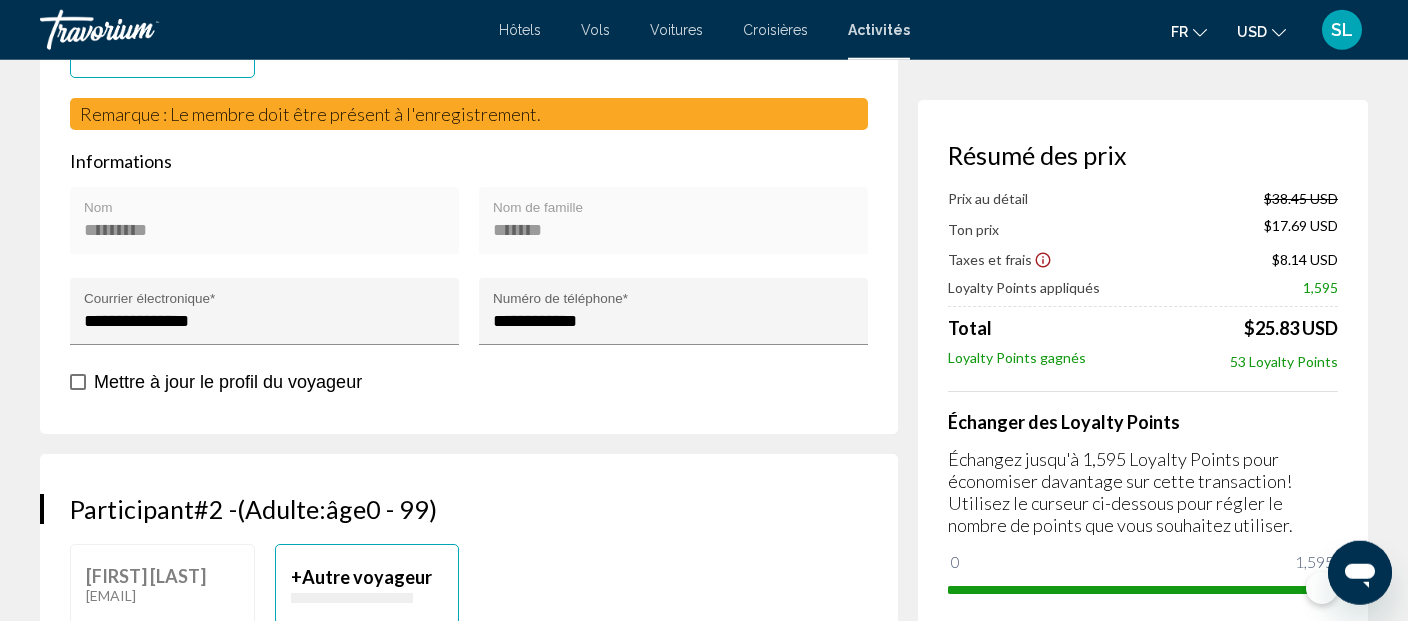 scroll, scrollTop: 663, scrollLeft: 0, axis: vertical 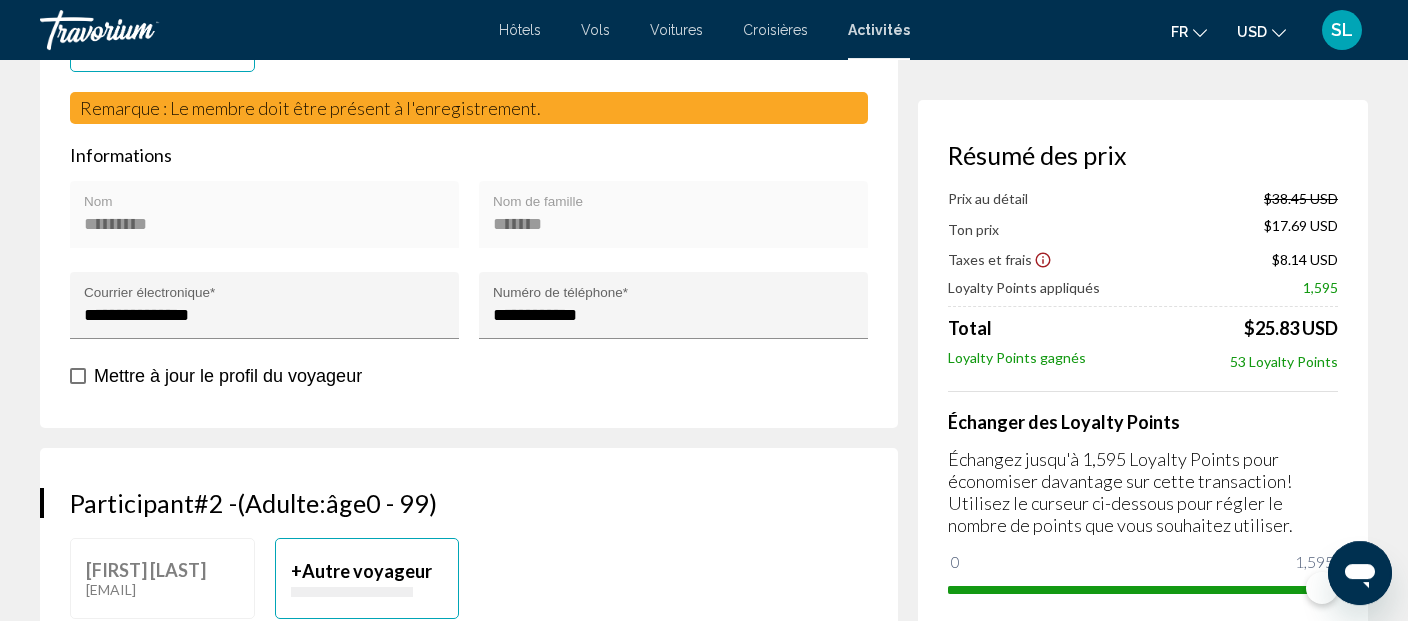 click on "+  Autre voyageur" at bounding box center [367, 571] 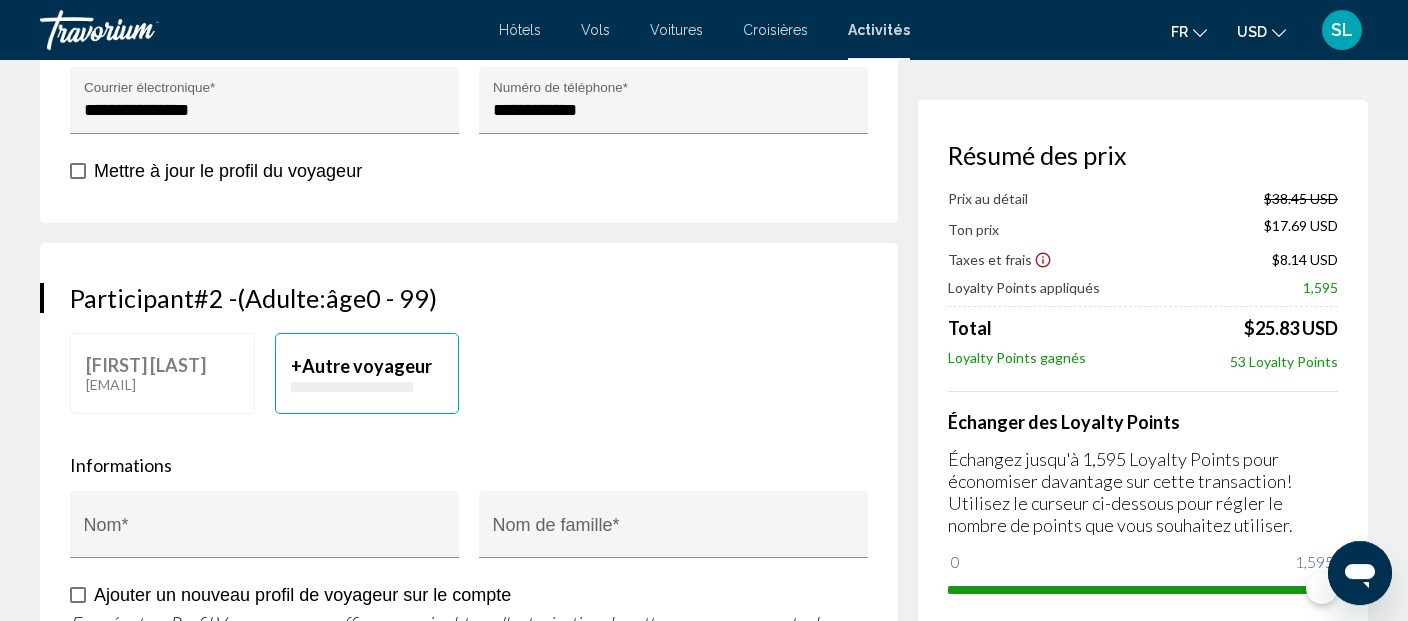 scroll, scrollTop: 957, scrollLeft: 0, axis: vertical 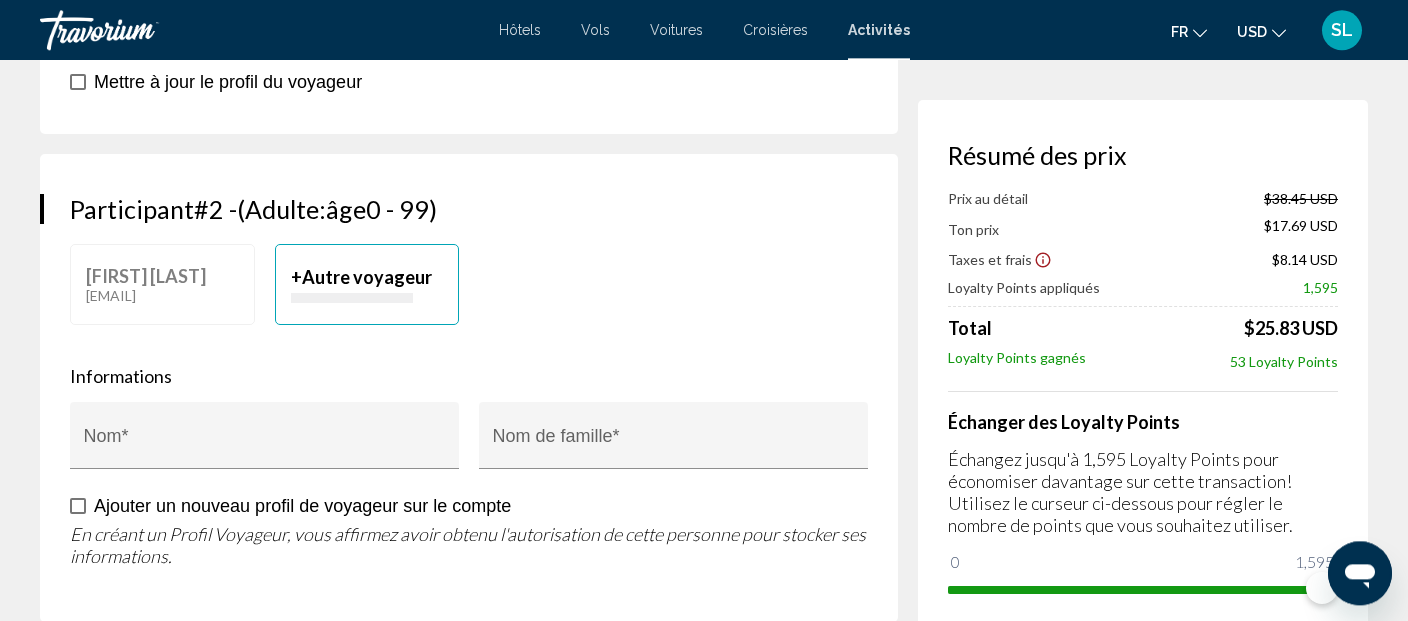 click on "Autre voyageur" at bounding box center [367, 277] 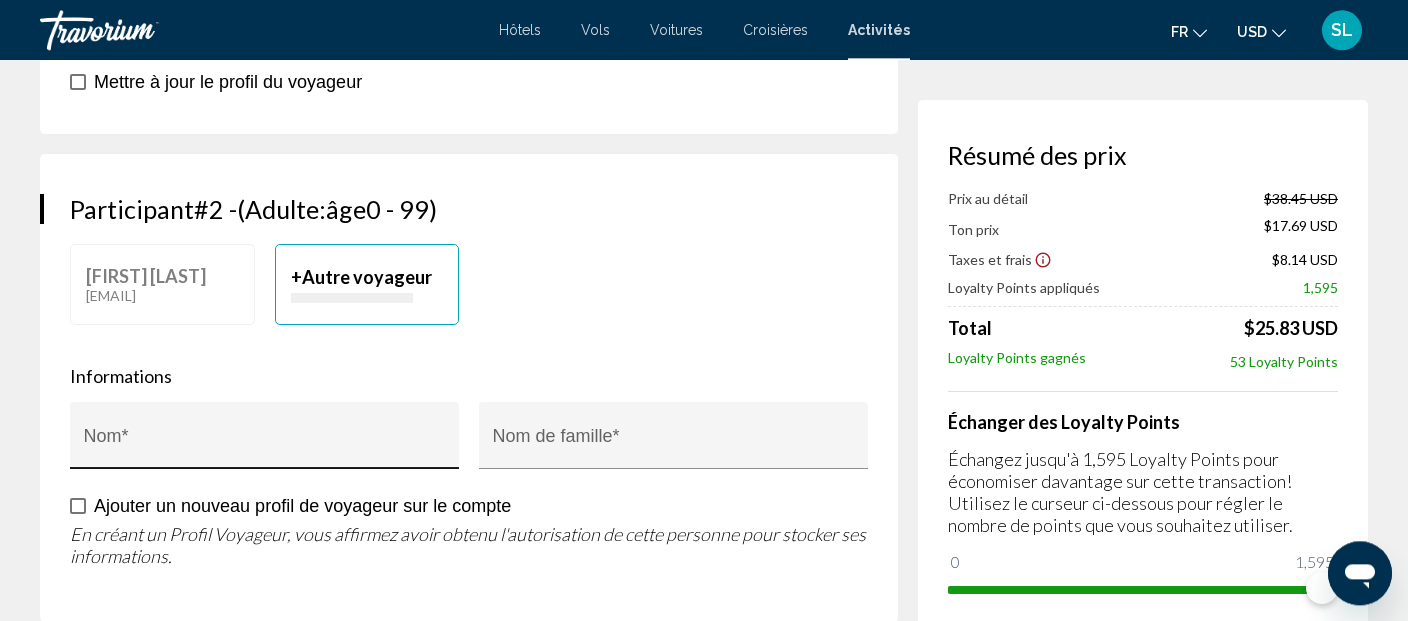 click on "Nom  *" at bounding box center (265, 442) 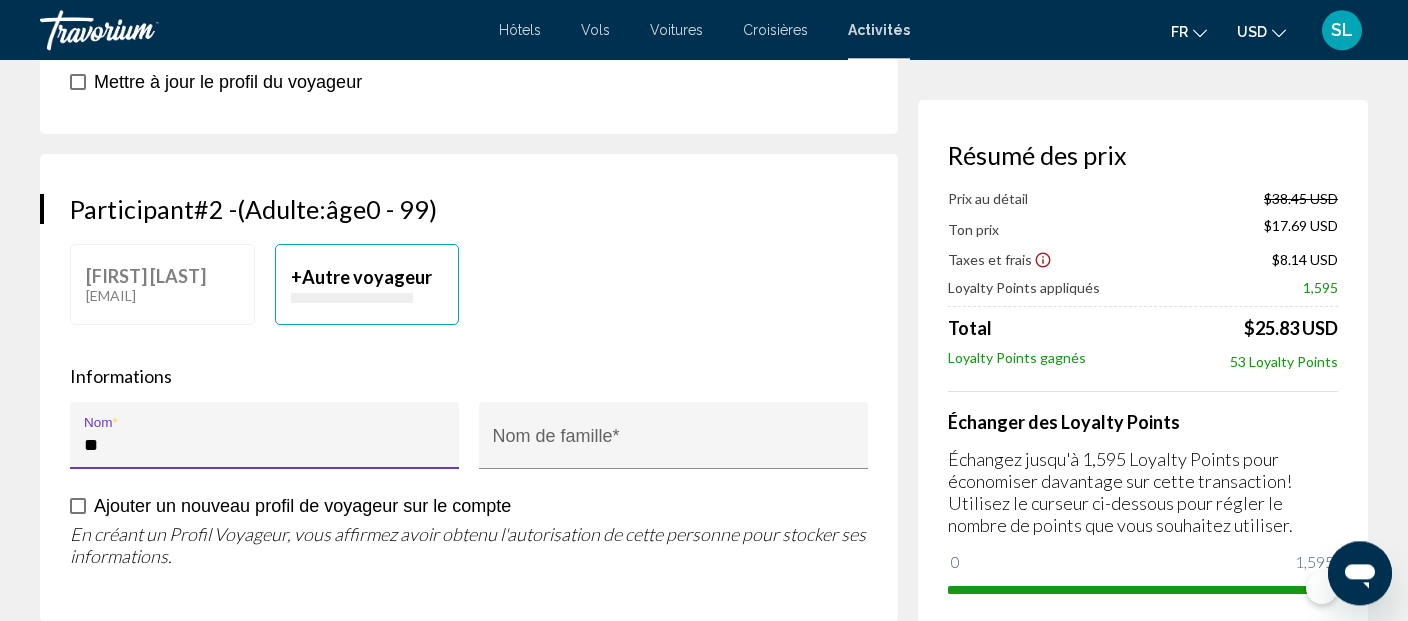 type on "*" 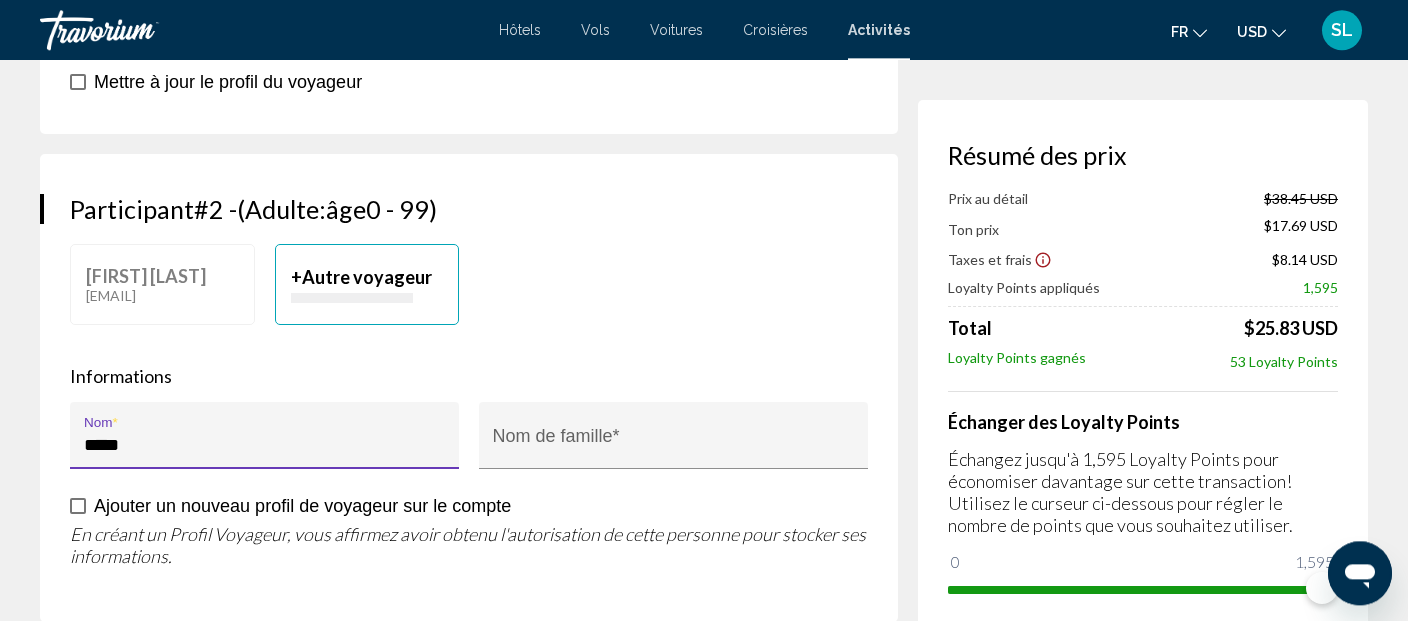 type on "*****" 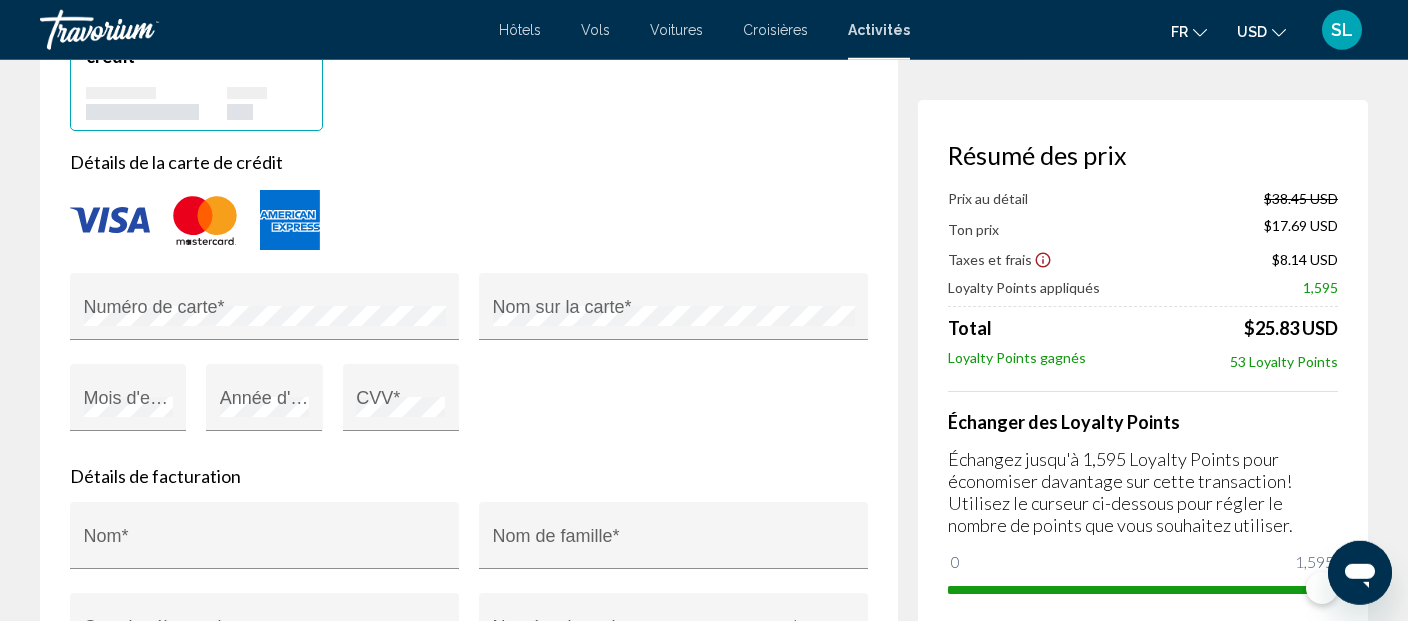 scroll, scrollTop: 2228, scrollLeft: 0, axis: vertical 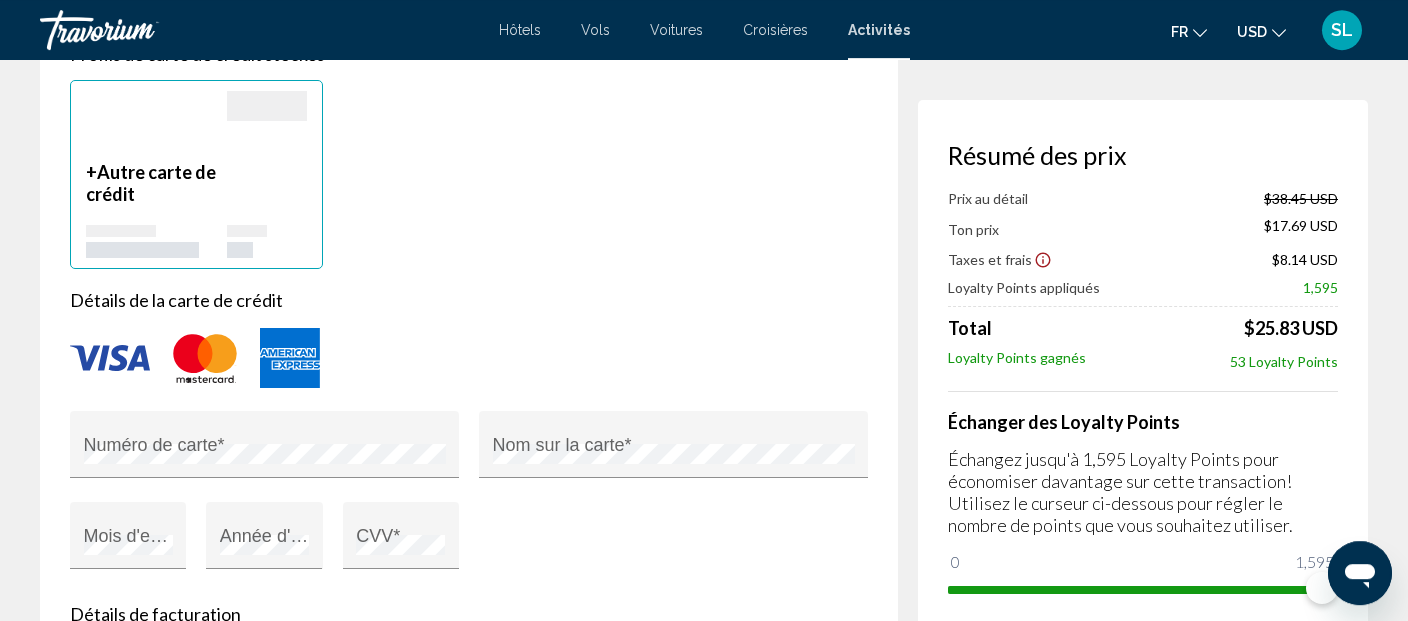 type on "********" 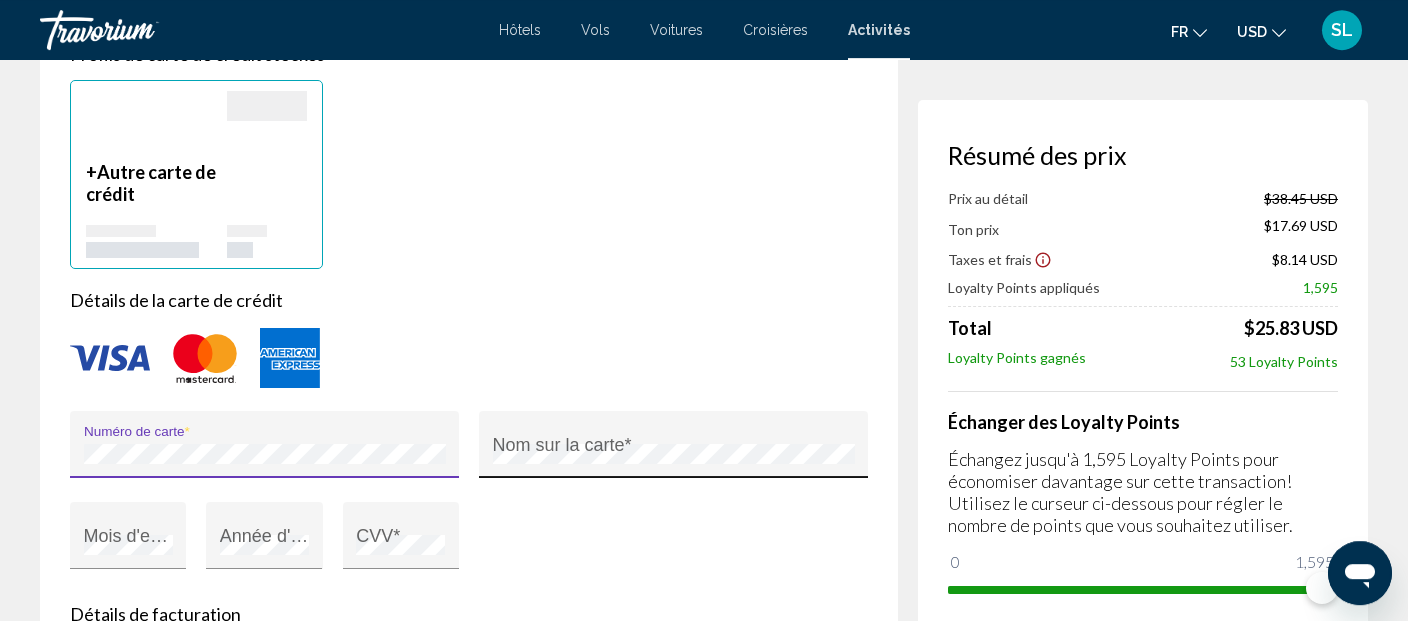 click on "Nom sur la carte  *" at bounding box center [674, 451] 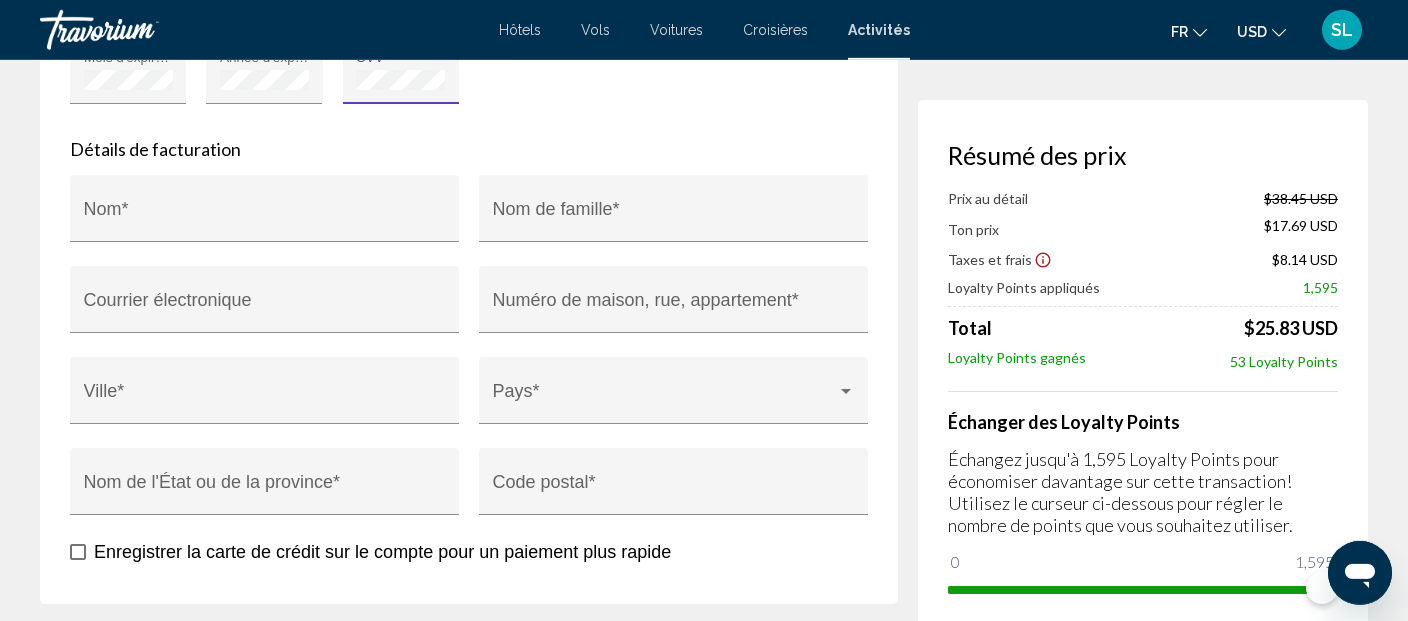scroll, scrollTop: 2554, scrollLeft: 0, axis: vertical 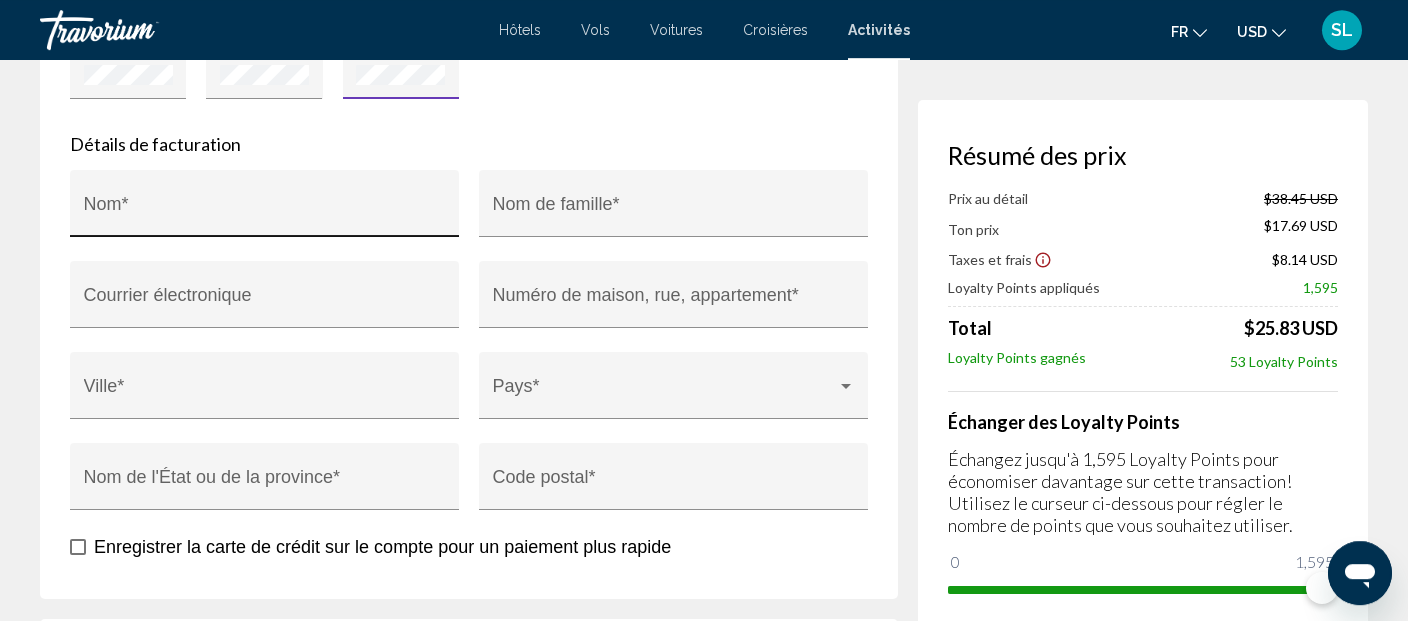click on "Nom  *" at bounding box center (265, 213) 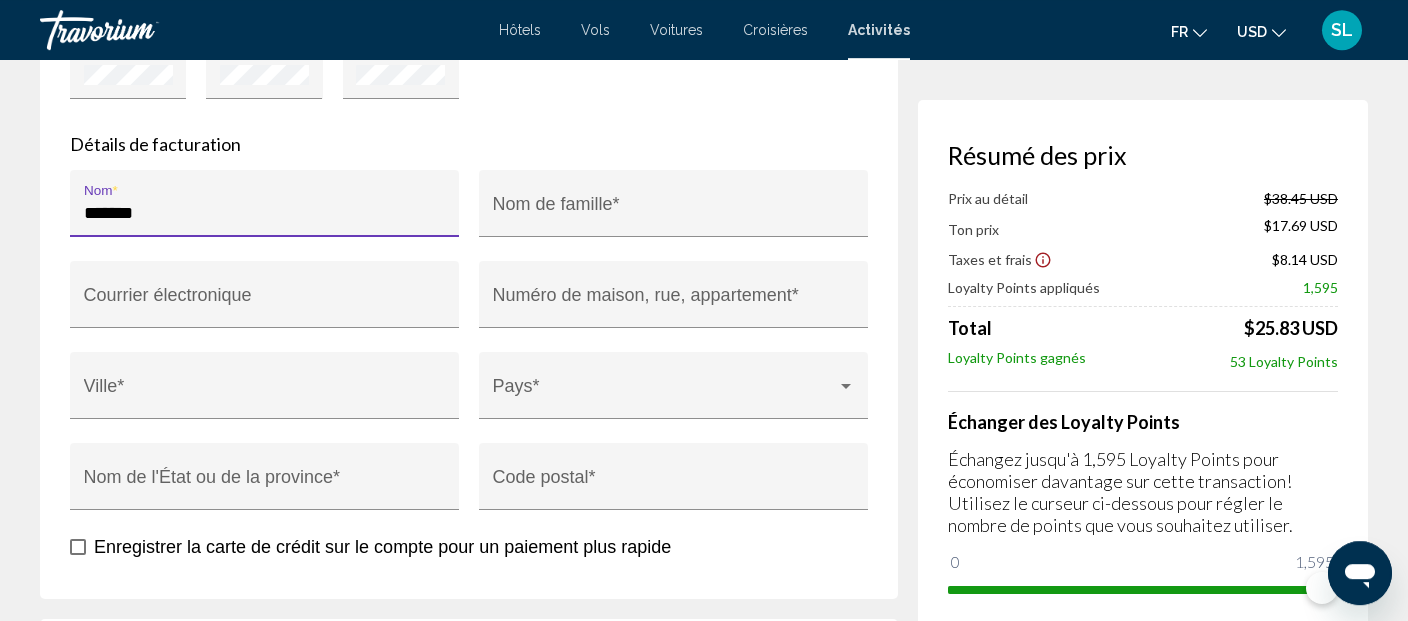 type on "*******" 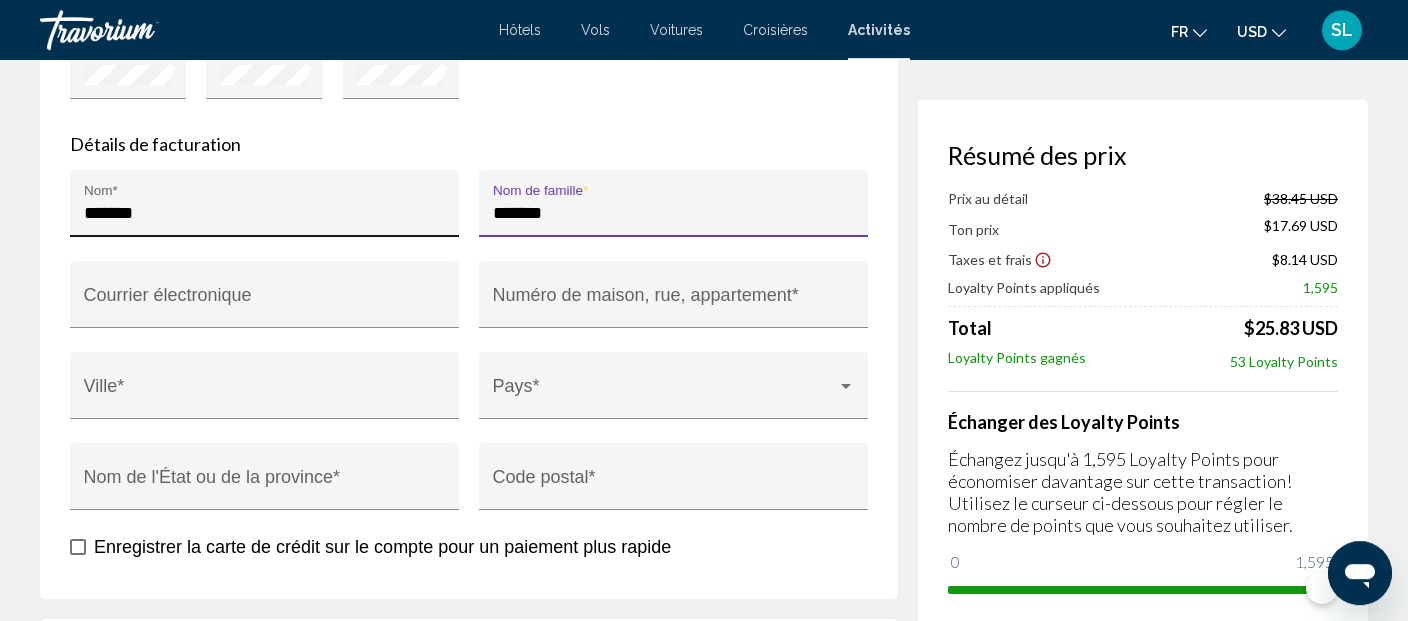 type on "*******" 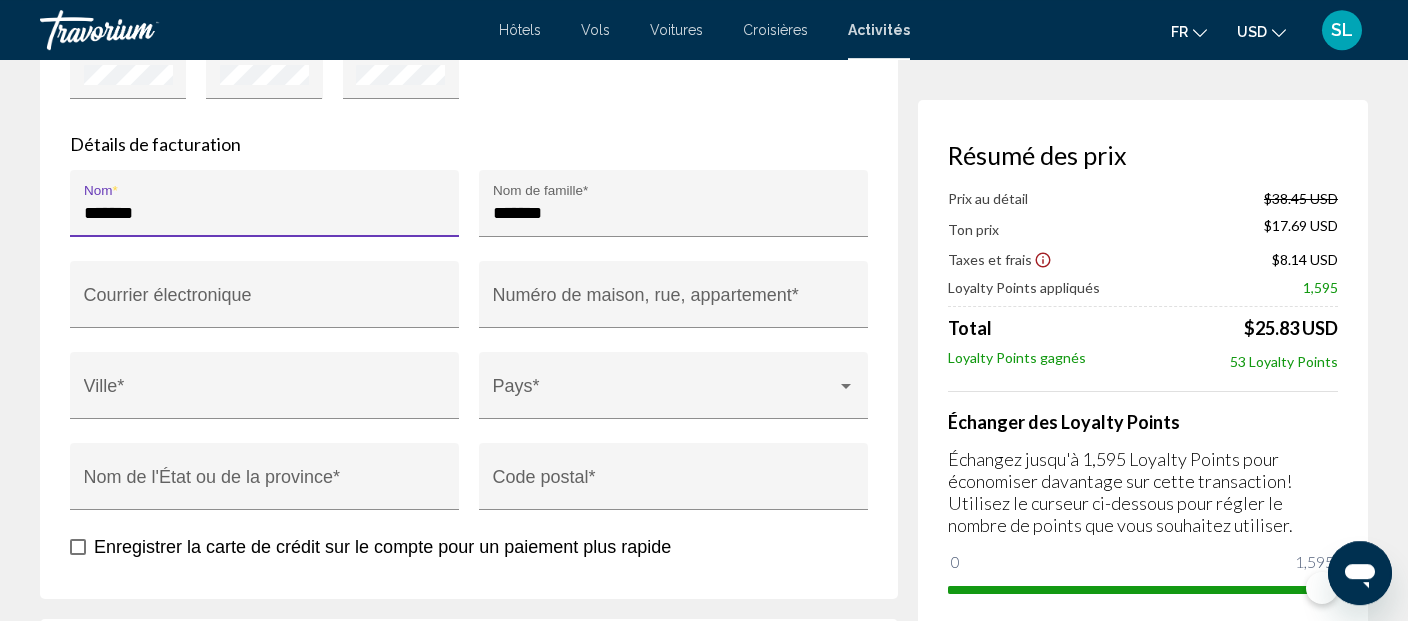 drag, startPoint x: 169, startPoint y: 231, endPoint x: 0, endPoint y: 213, distance: 169.95587 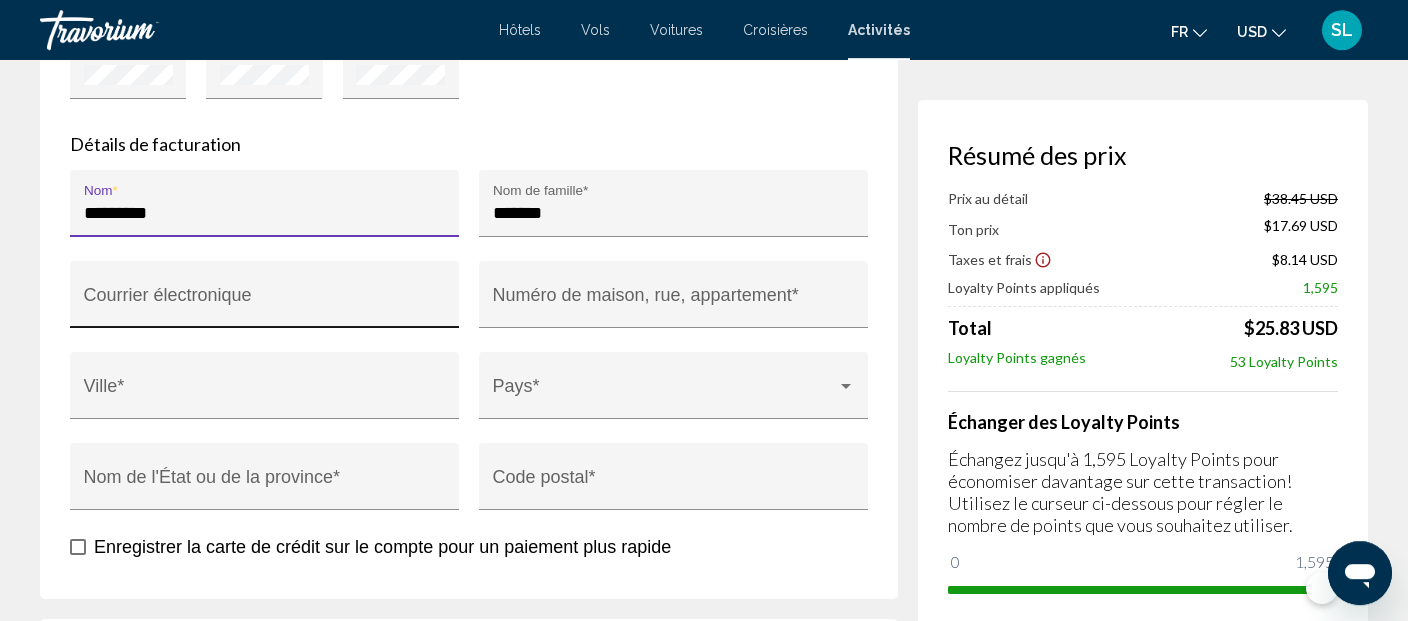 type on "*********" 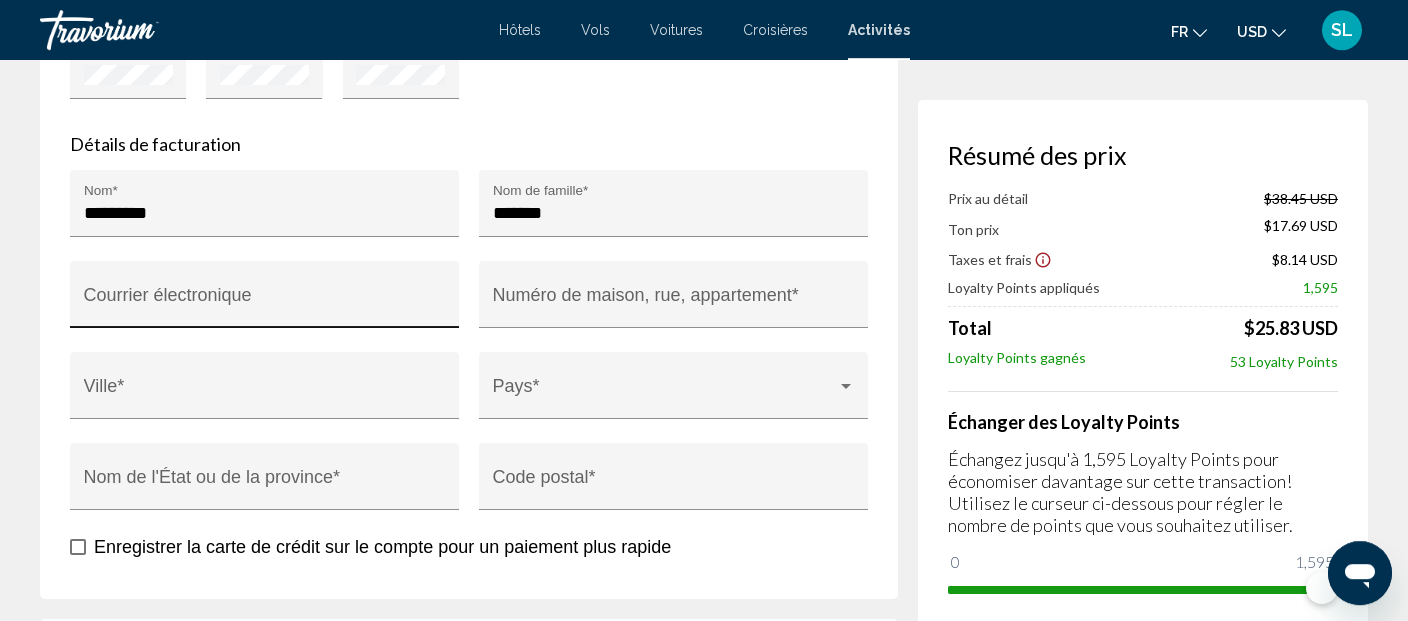click on "Courrier électronique" at bounding box center [265, 300] 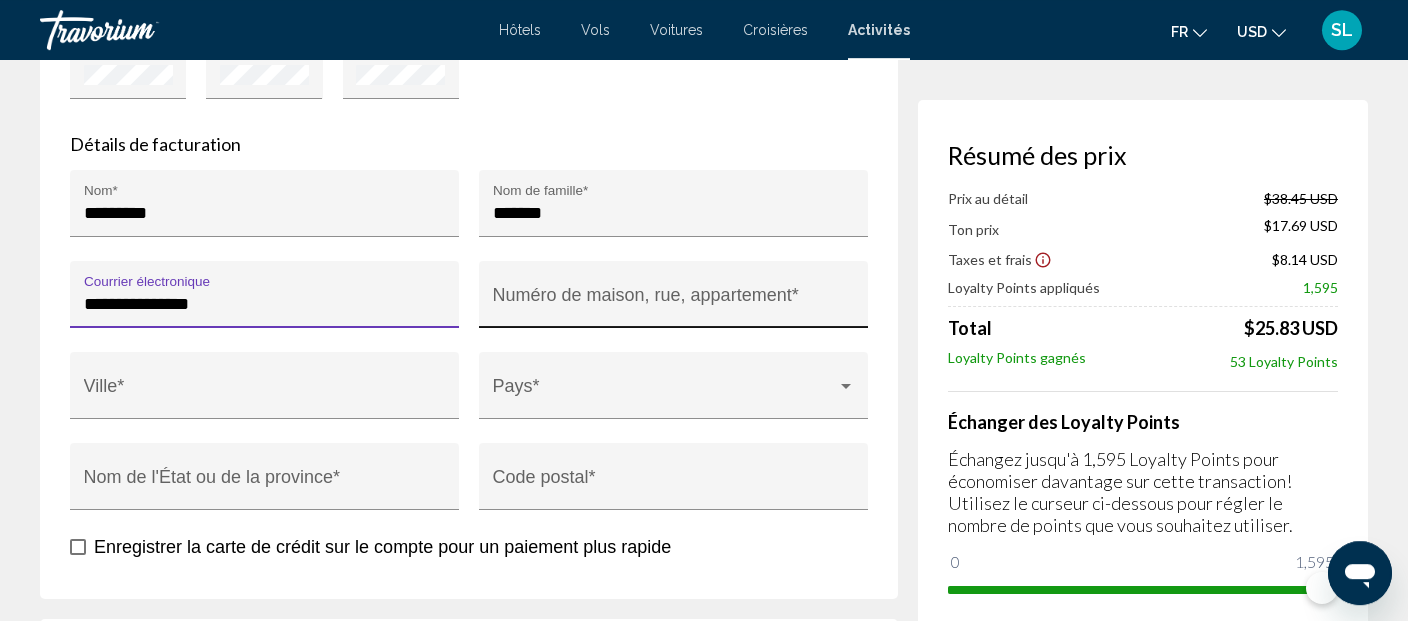 type on "**********" 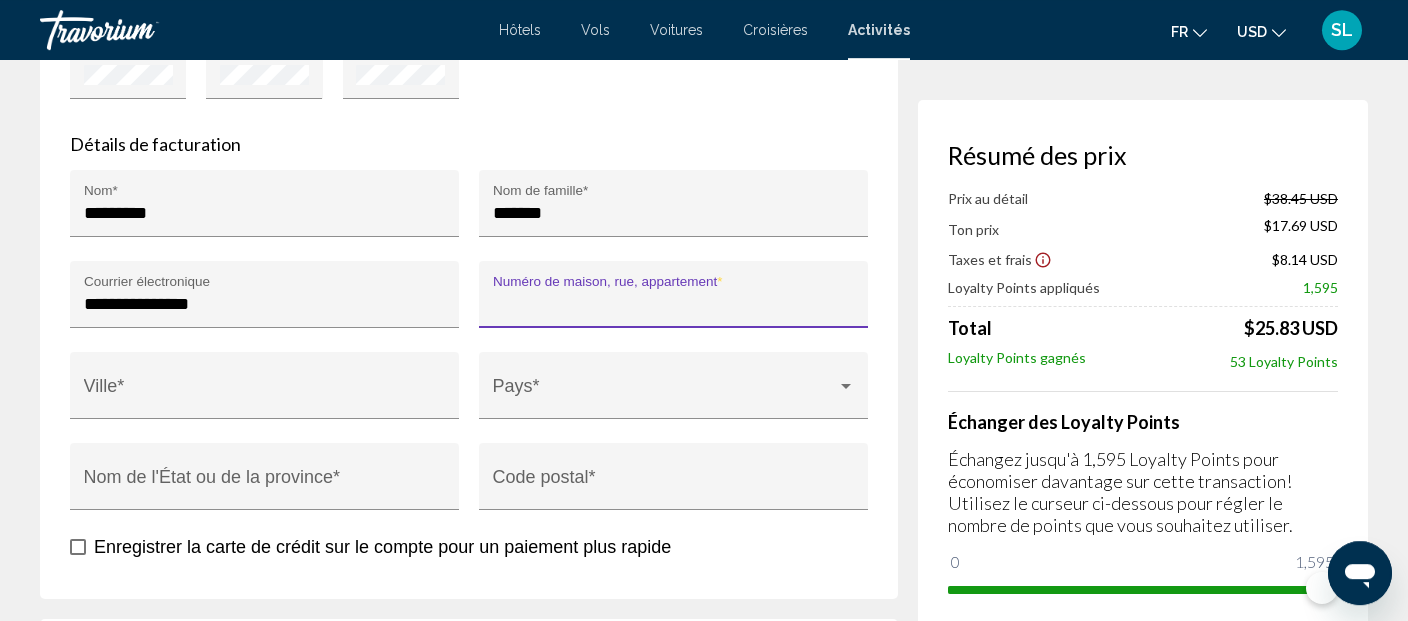 click on "Numéro de maison, rue, appartement  *" at bounding box center [674, 304] 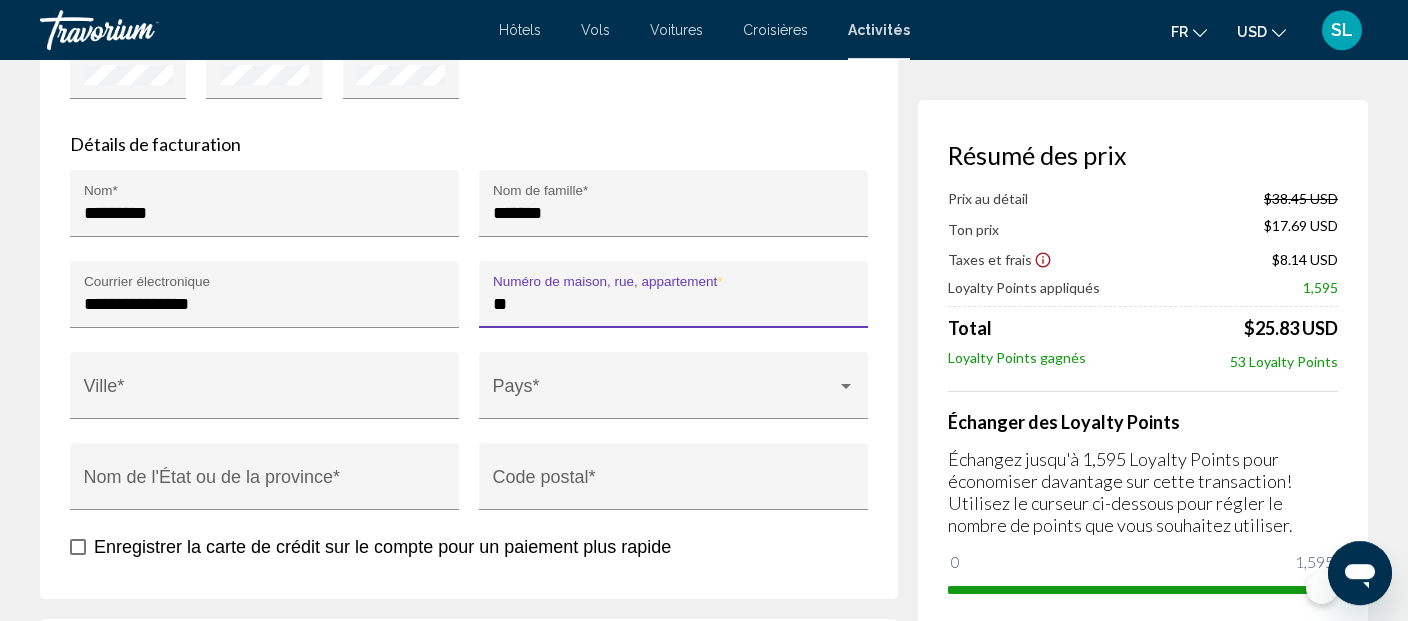 type on "*" 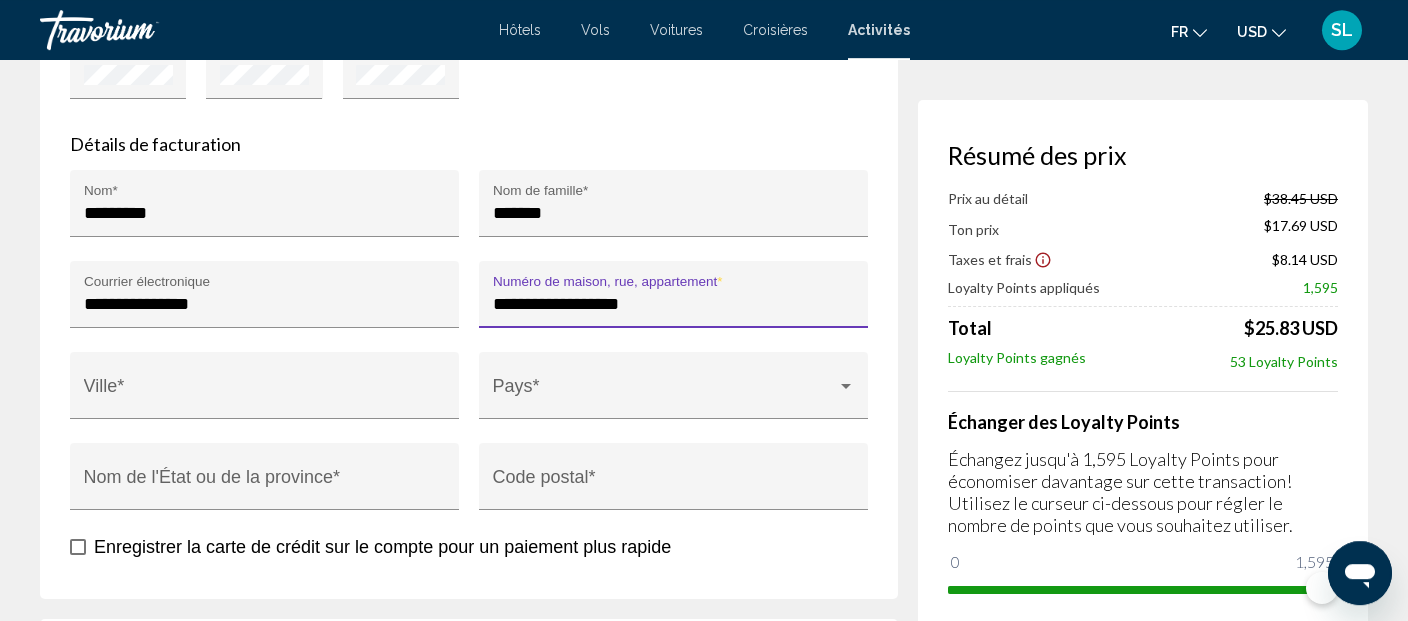 type on "**********" 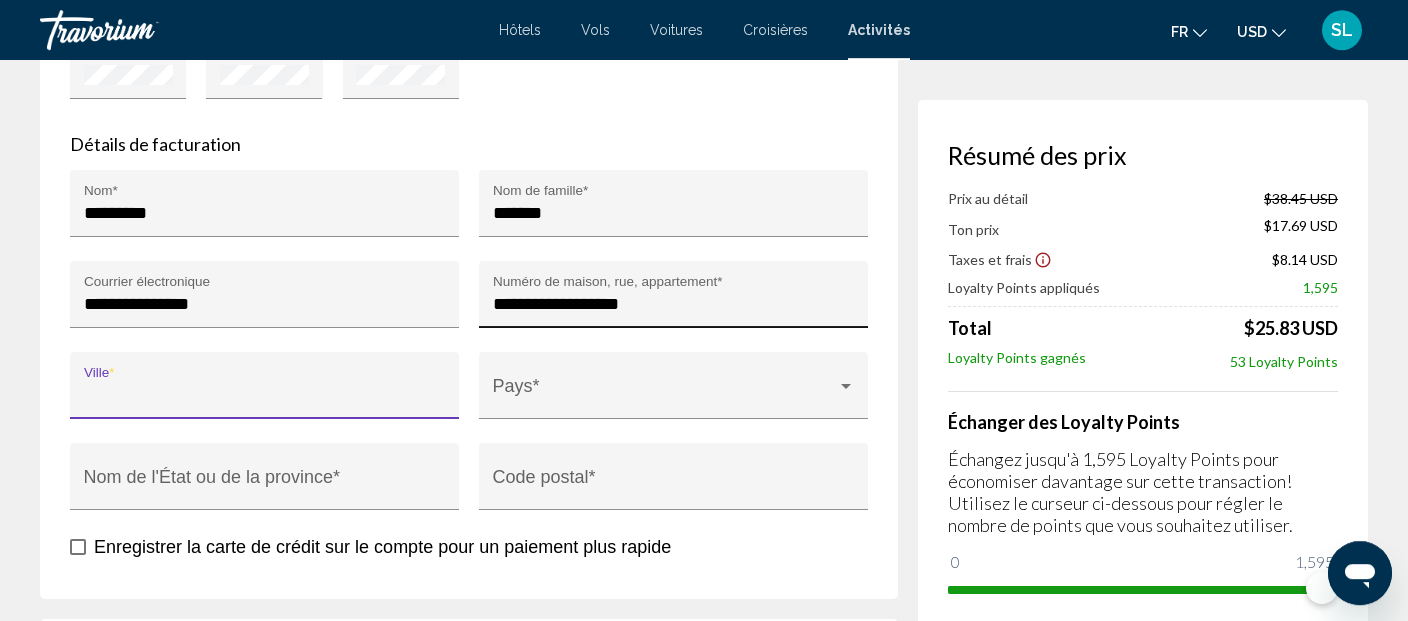 type on "*" 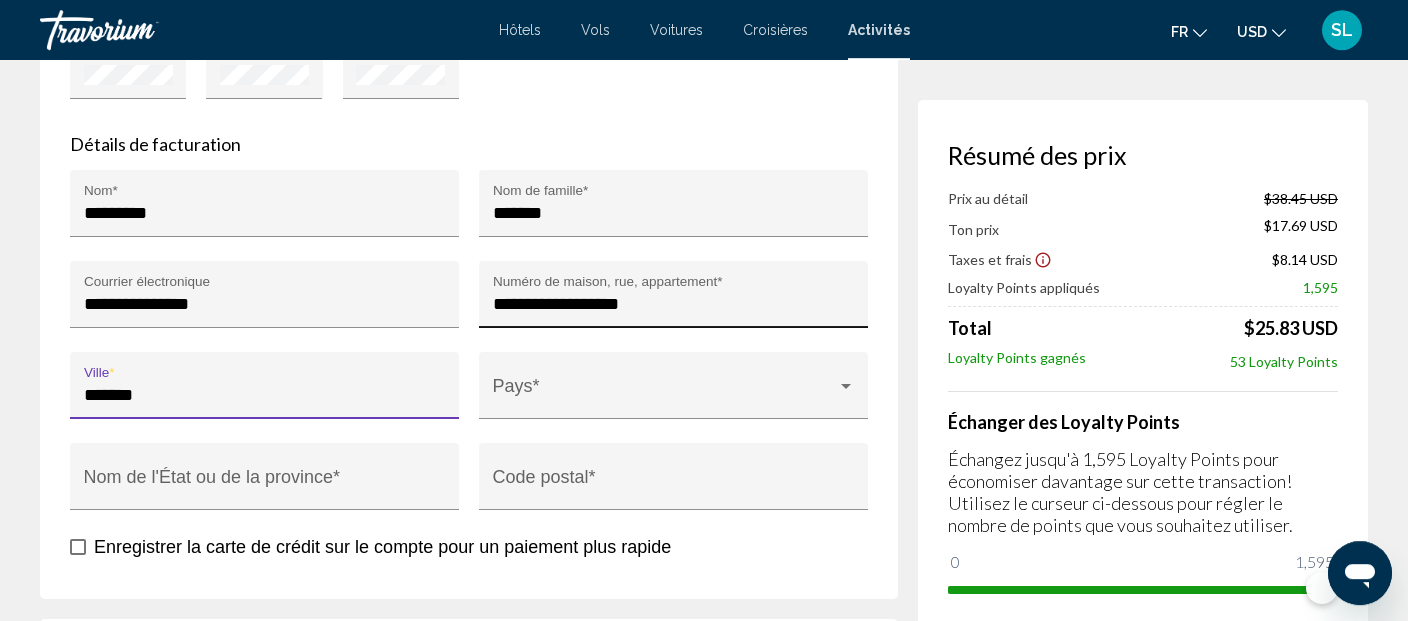 type on "*******" 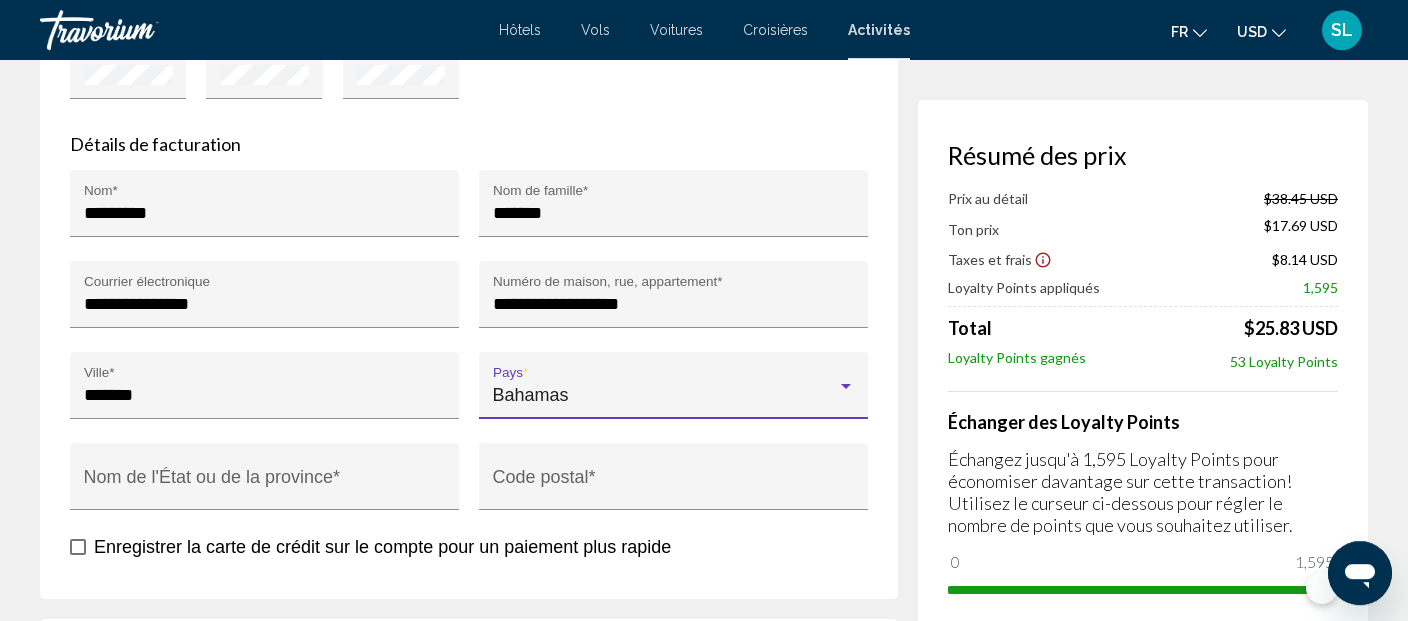 click at bounding box center (846, 387) 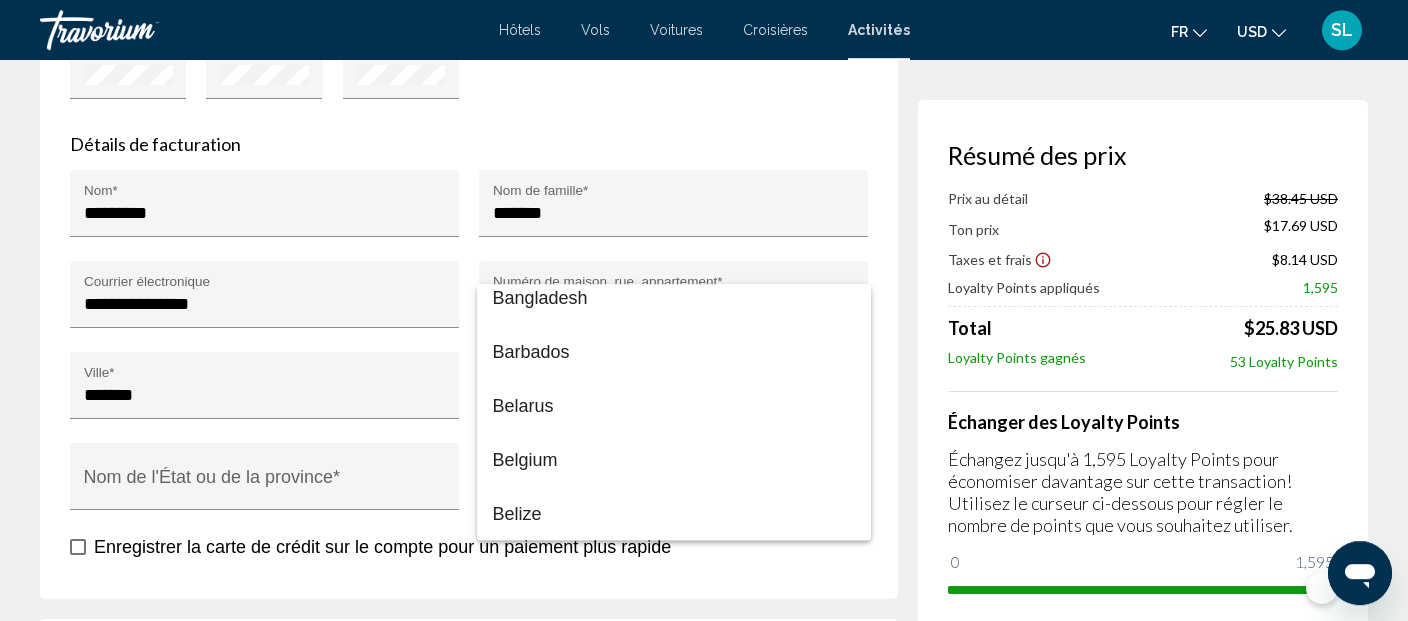 scroll, scrollTop: 1093, scrollLeft: 0, axis: vertical 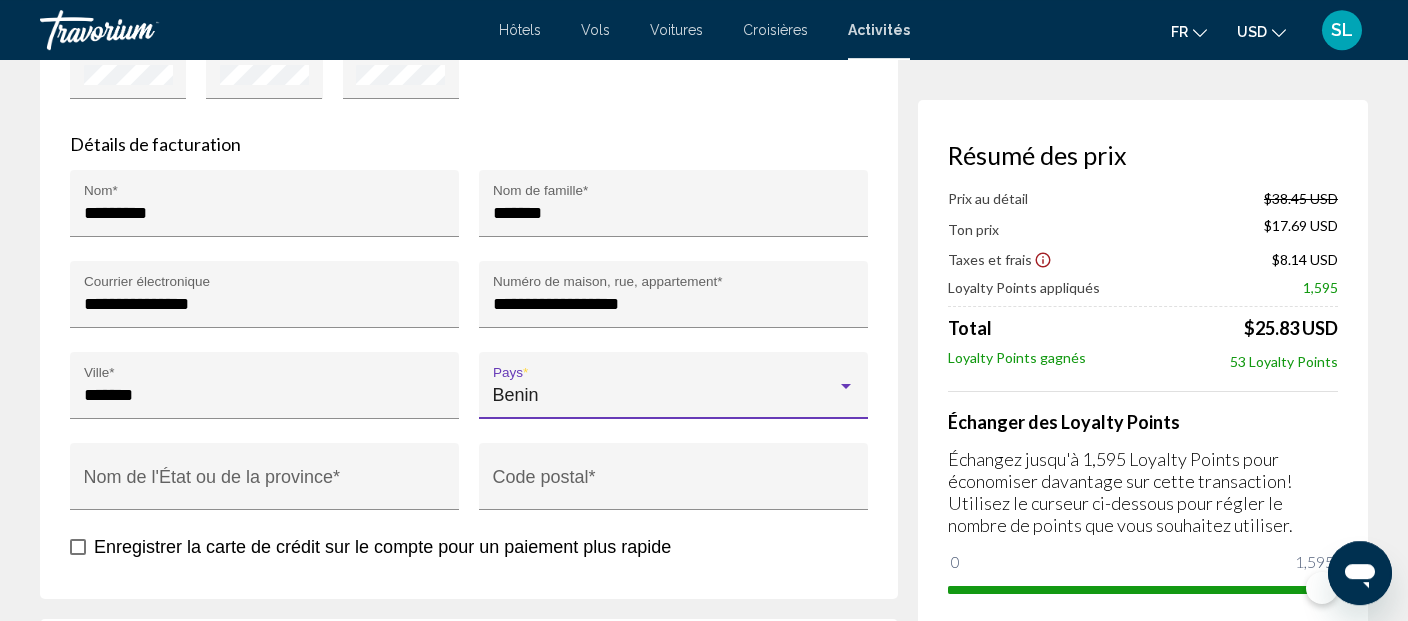 click on "Benin" at bounding box center [516, 395] 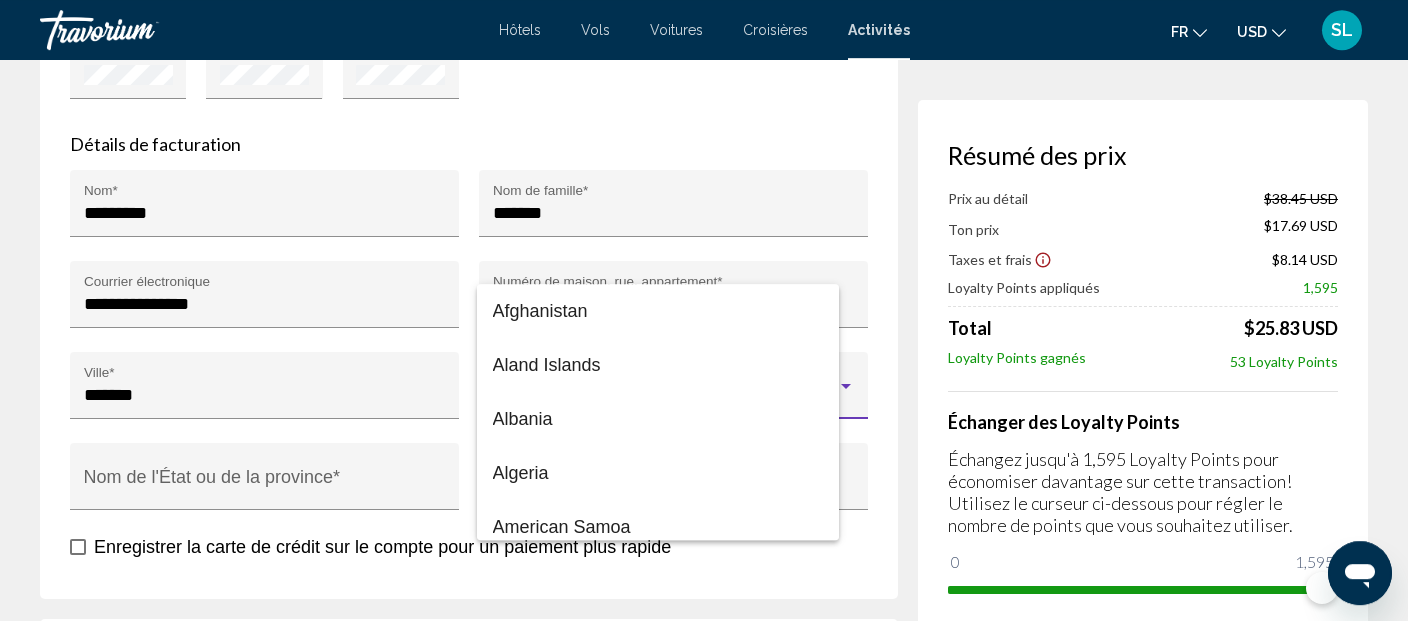 scroll, scrollTop: 1195, scrollLeft: 0, axis: vertical 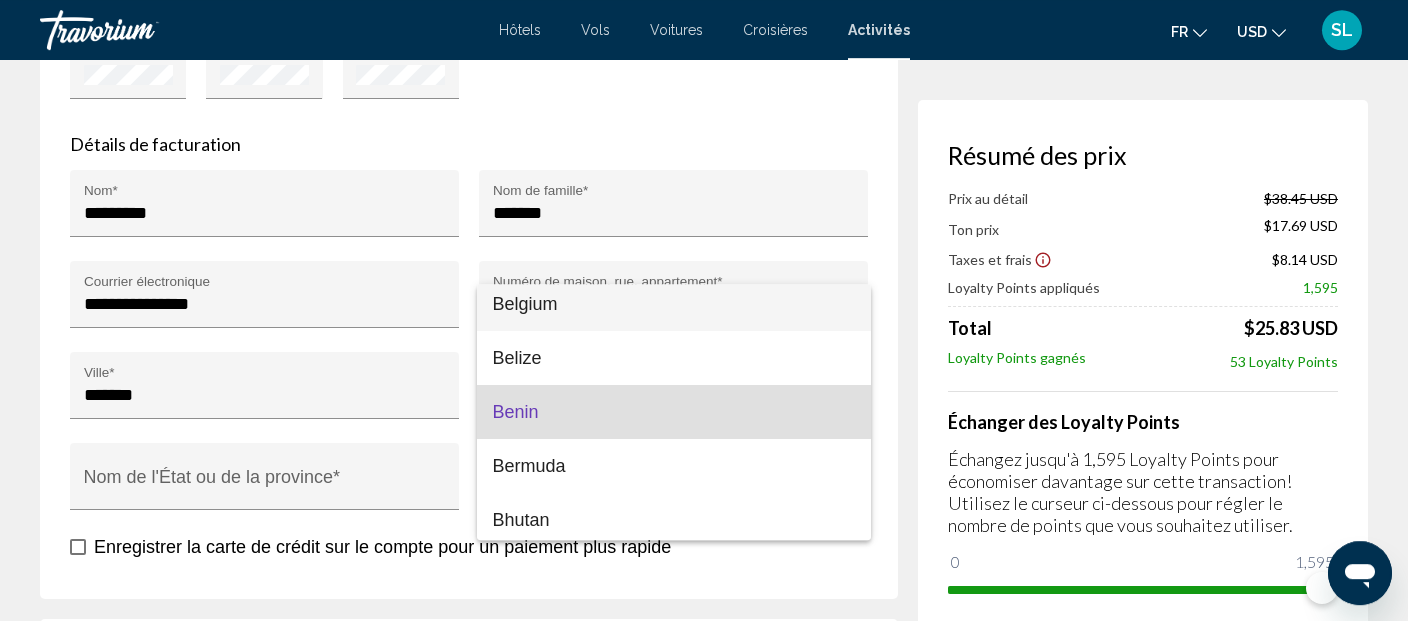 click on "Belgium" at bounding box center (674, 304) 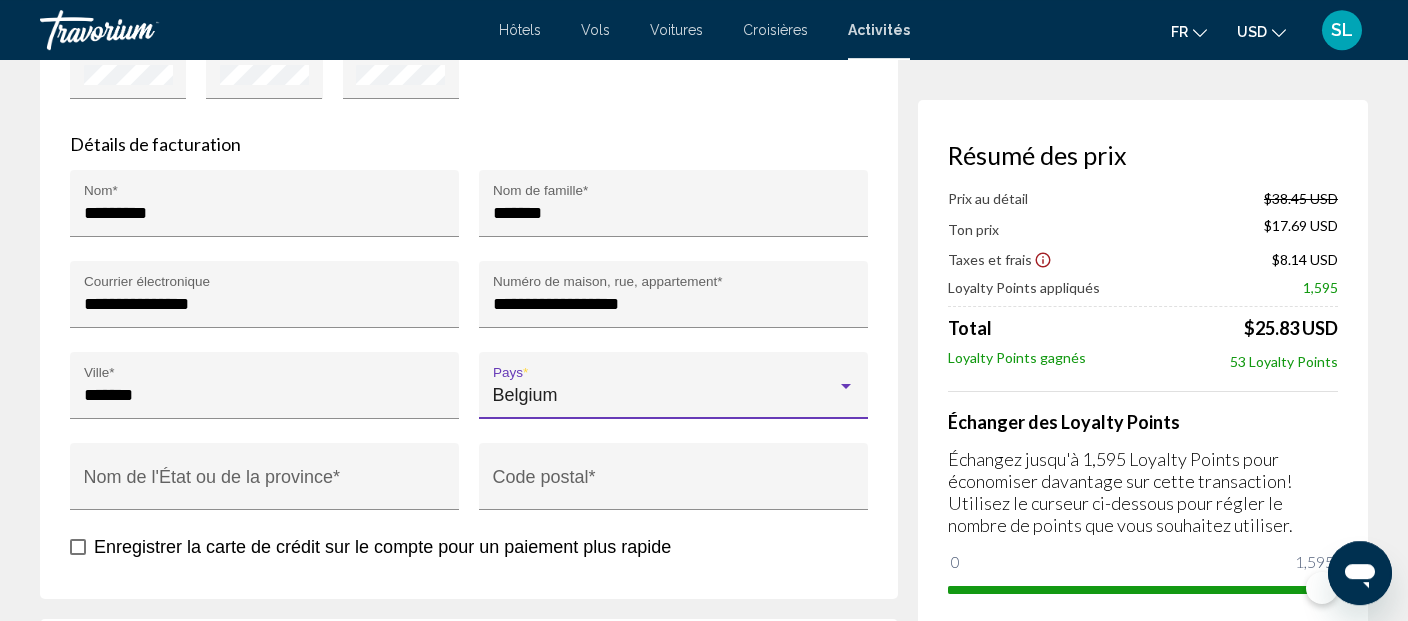 scroll, scrollTop: 1188, scrollLeft: 0, axis: vertical 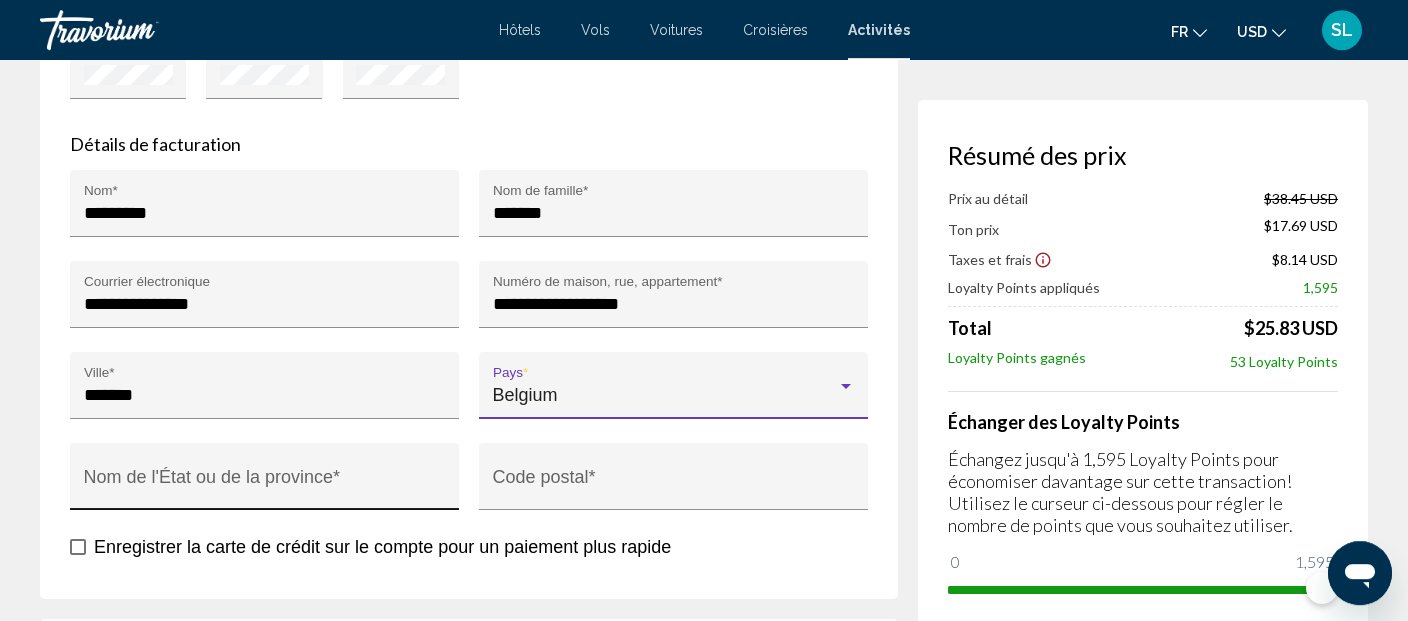 click on "Nom de l'État ou de la province  *" at bounding box center (265, 486) 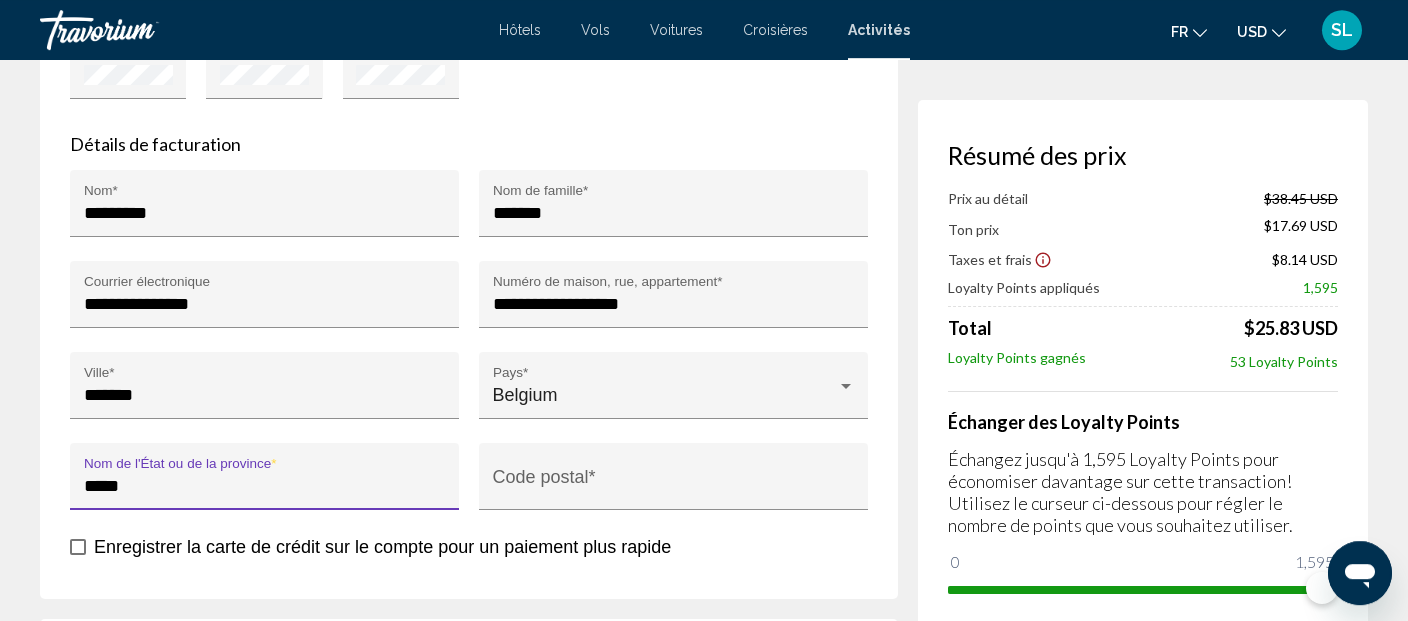 type on "*****" 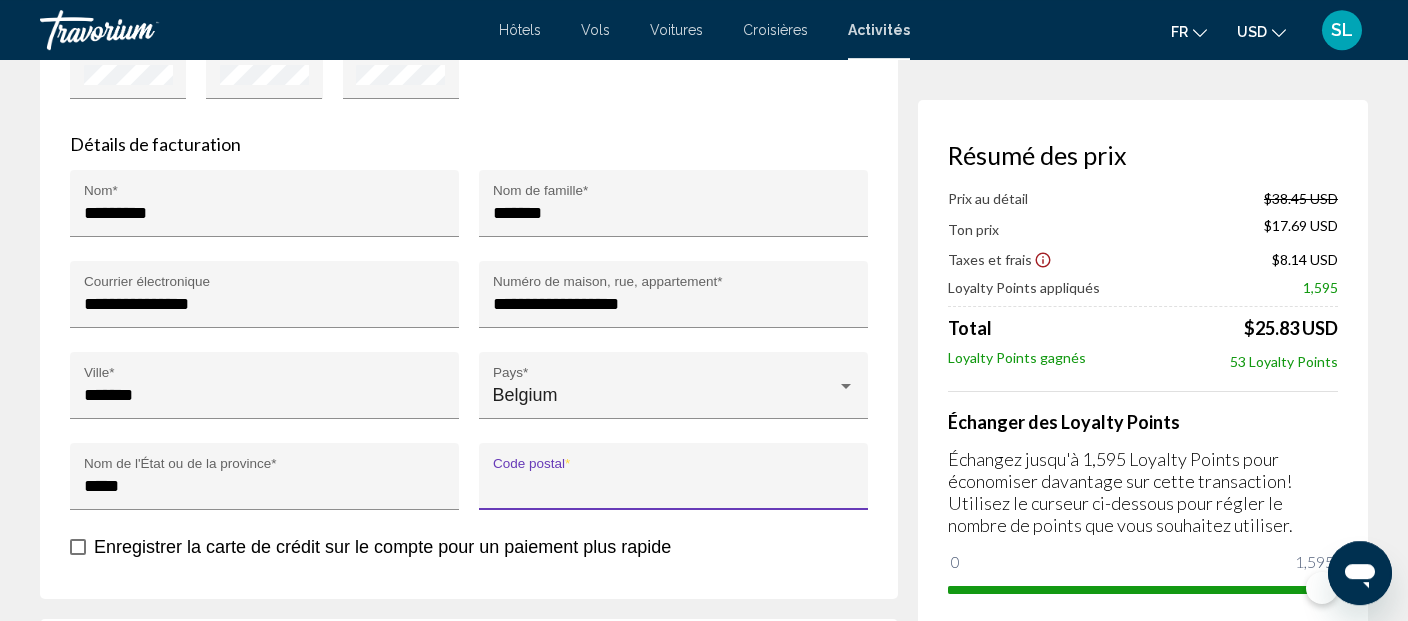 click on "Code postal  *" at bounding box center [674, 486] 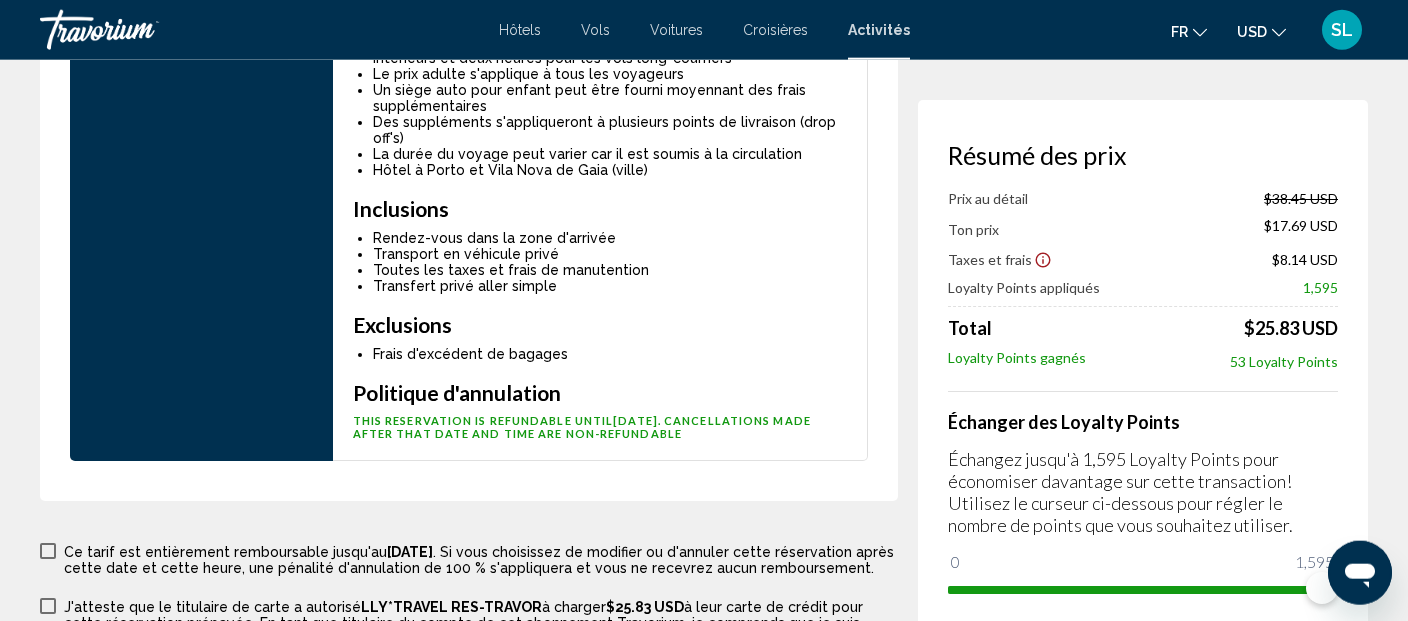 scroll, scrollTop: 3539, scrollLeft: 0, axis: vertical 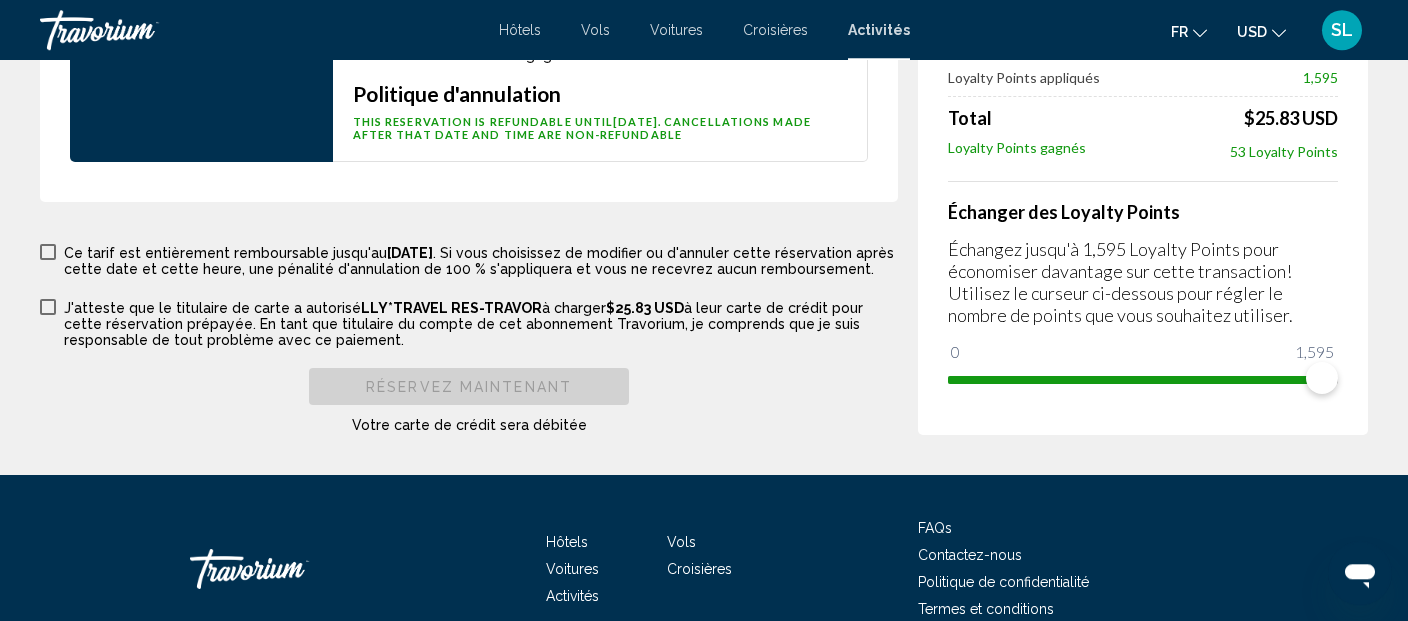 type on "****" 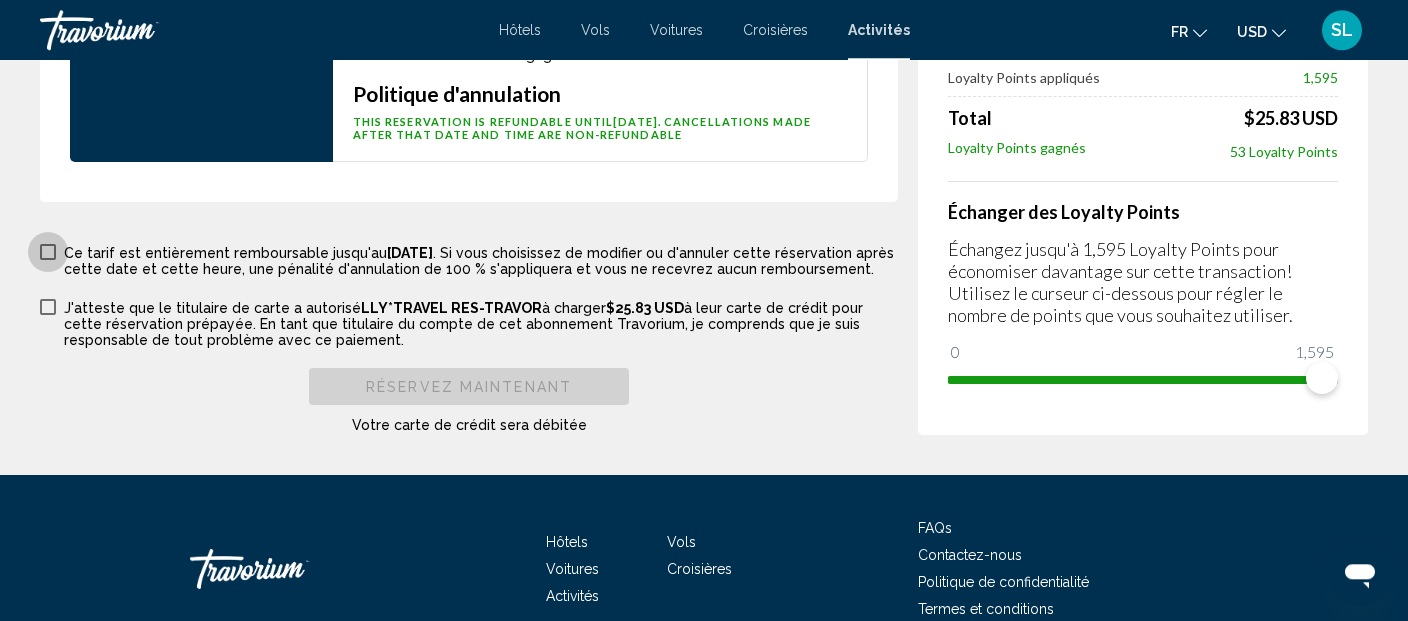 click on "Cette réservation est définitive et non remboursable. L'annulation de cette activité entraînera des frais d'annulation de 100 % et aucun remboursement ne sera accordé. Aucune modification ne peut être apportée à cette réservation une fois qu'elle a été réservée. Ce tarif est entièrement remboursable jusqu'au  August 31, 2025 . Si vous choisissez de modifier ou d'annuler cette réservation après cette date et cette heure, une pénalité d'annulation de 100 % s'appliquera et vous ne recevrez aucun remboursement." at bounding box center [469, 259] 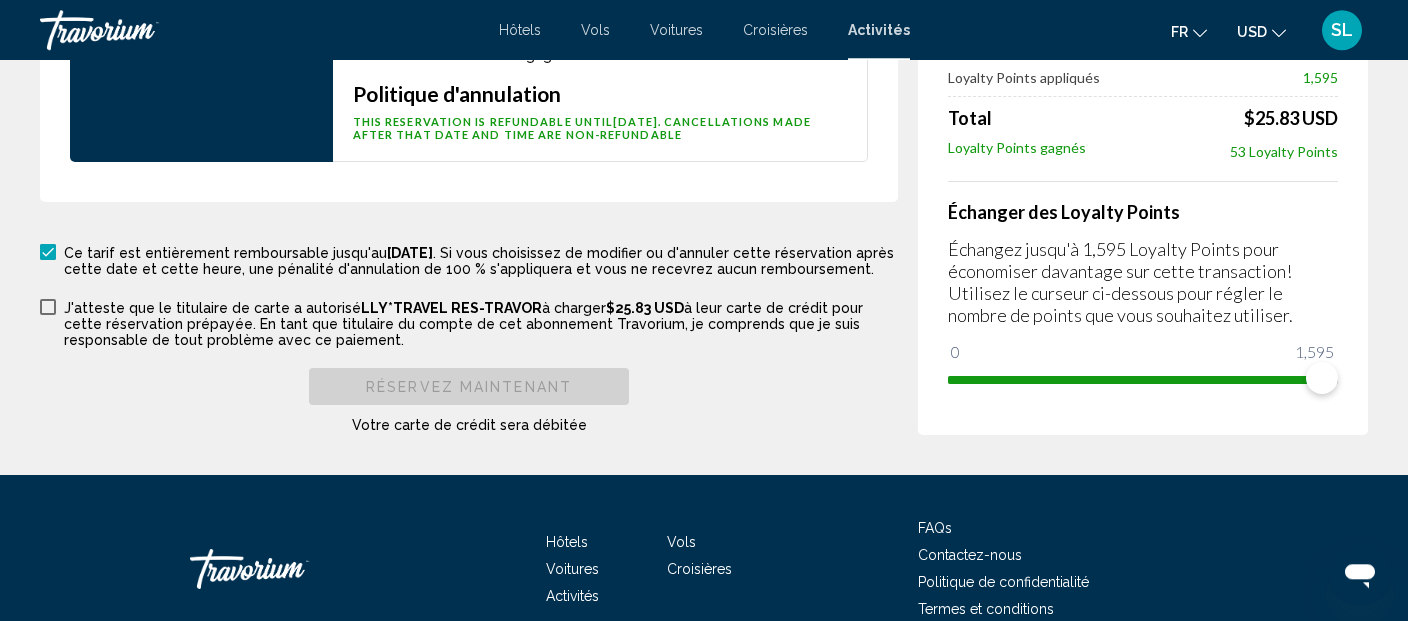 click at bounding box center (48, 307) 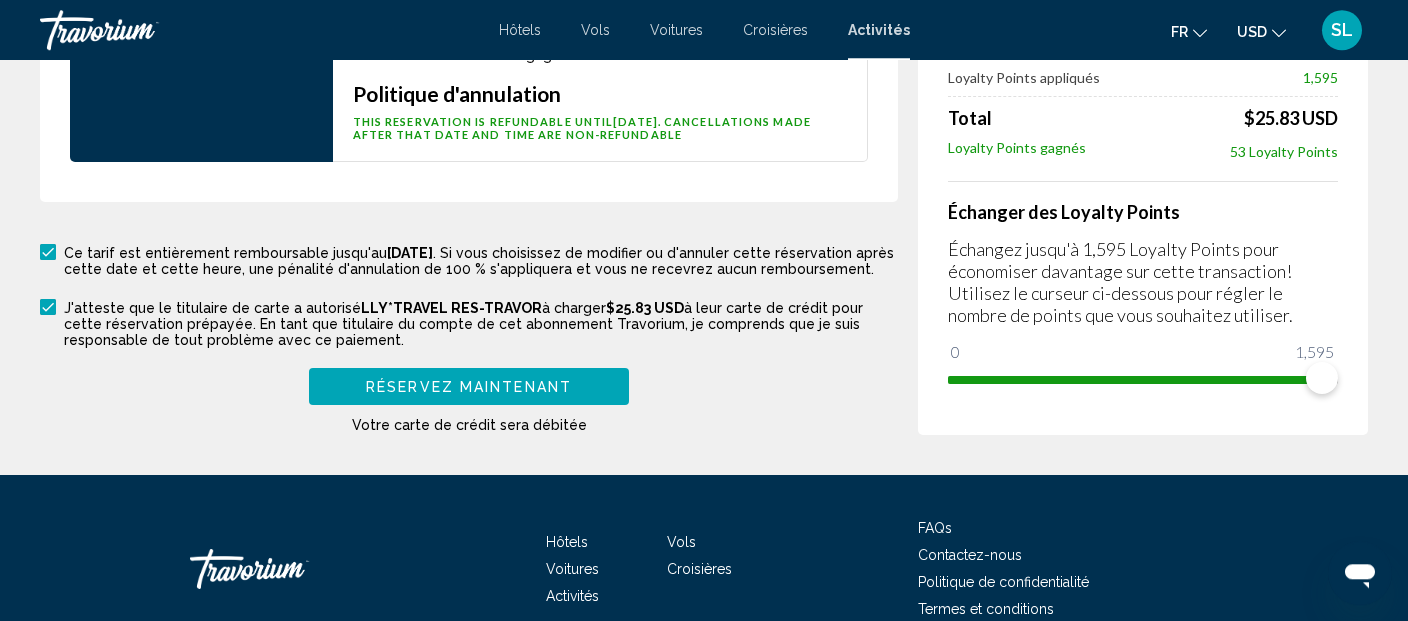 click 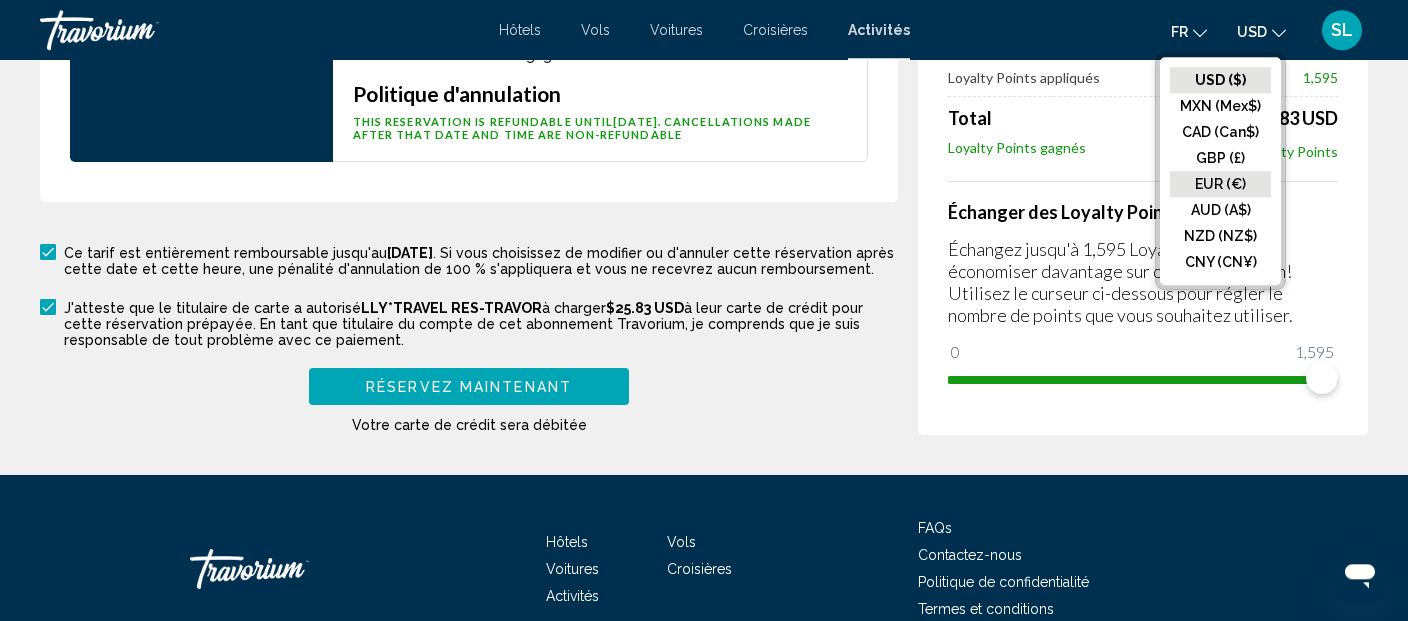 click on "EUR (€)" 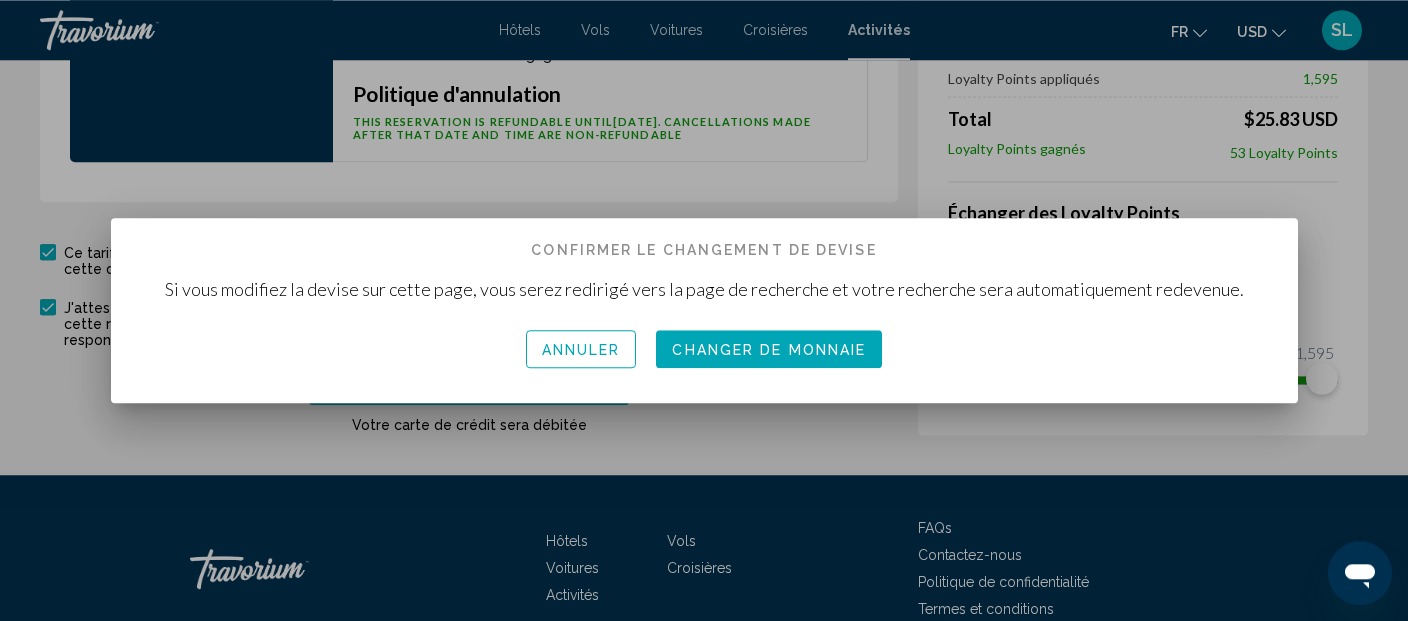scroll, scrollTop: 0, scrollLeft: 0, axis: both 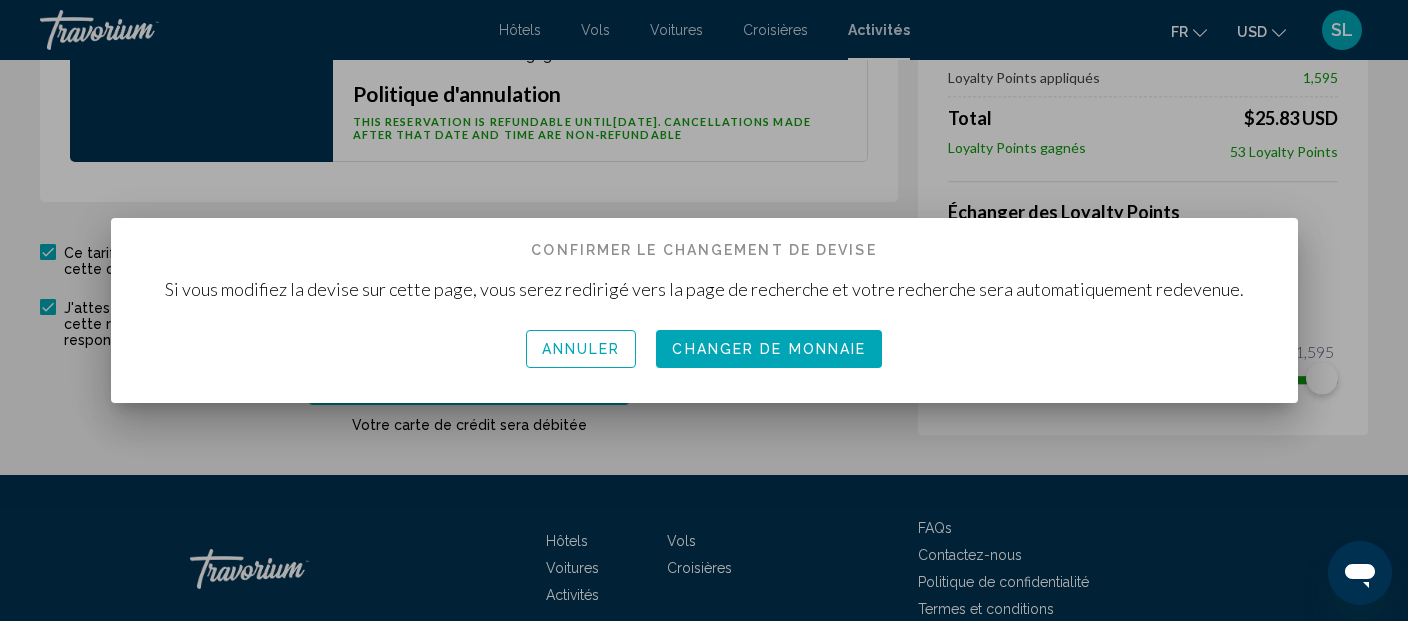 click on "Changer de monnaie" at bounding box center (769, 350) 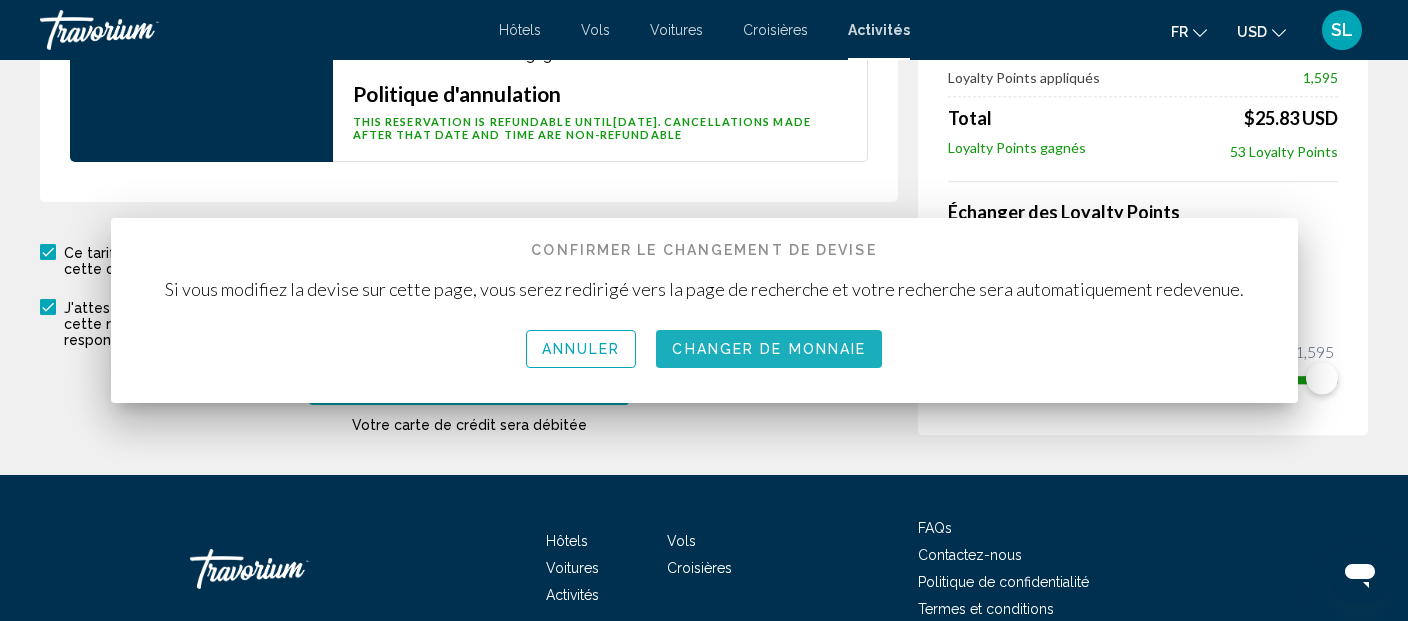 scroll, scrollTop: 3832, scrollLeft: 0, axis: vertical 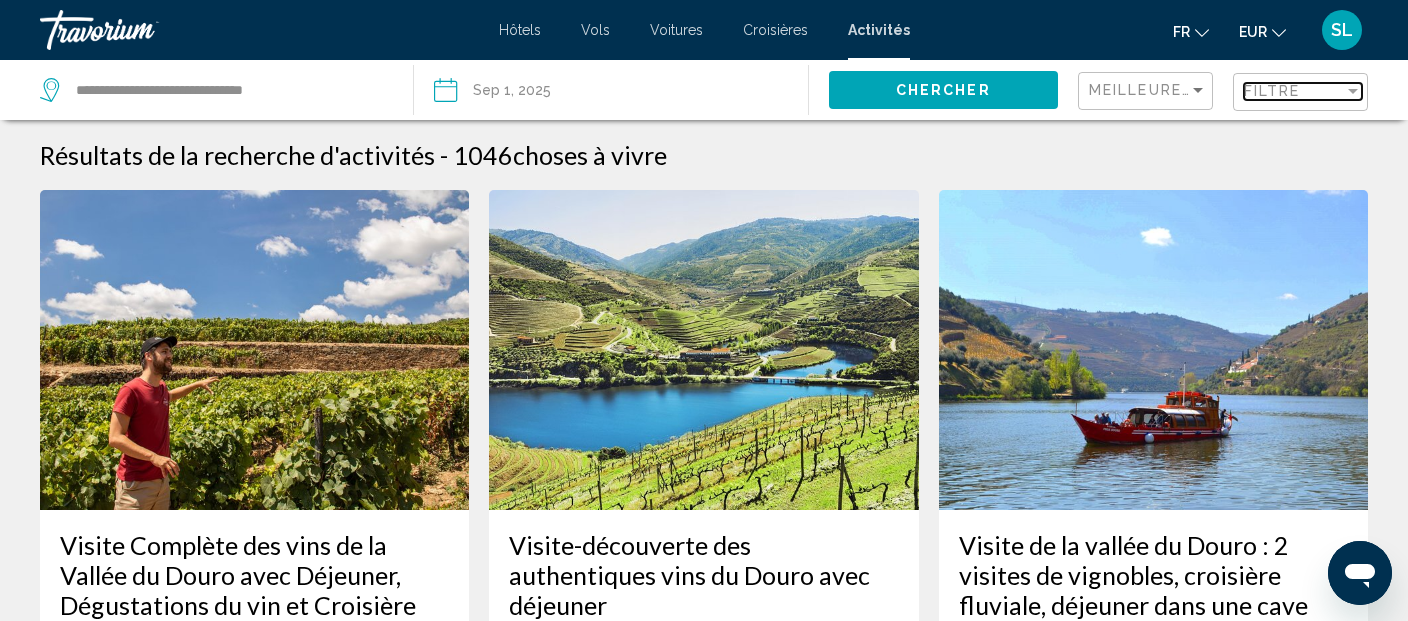 click on "Filtre" at bounding box center [1272, 91] 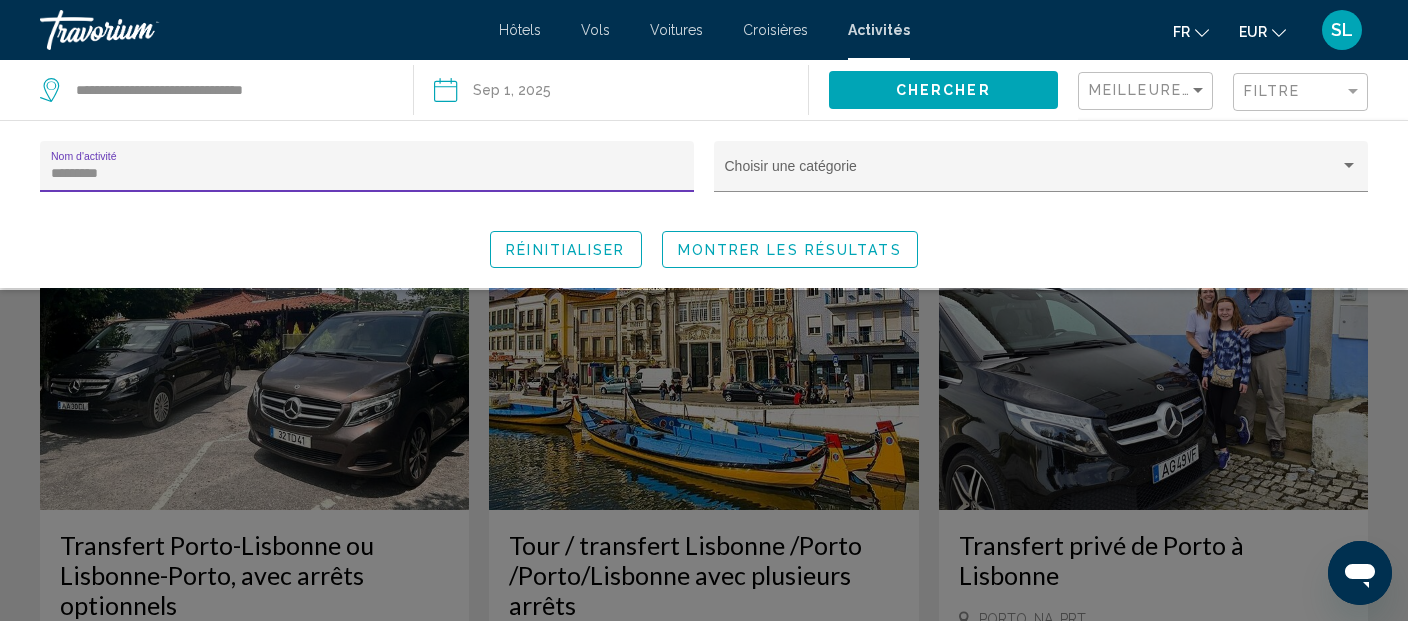 type on "*********" 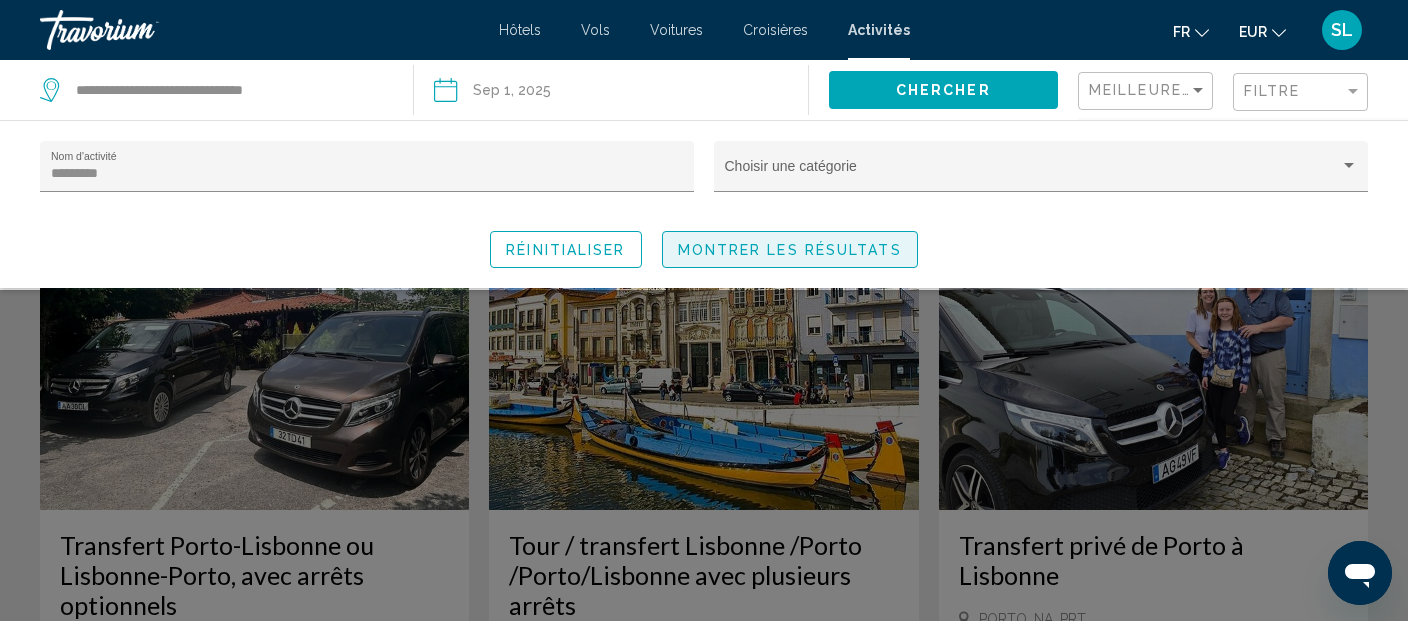 click on "Montrer les résultats" 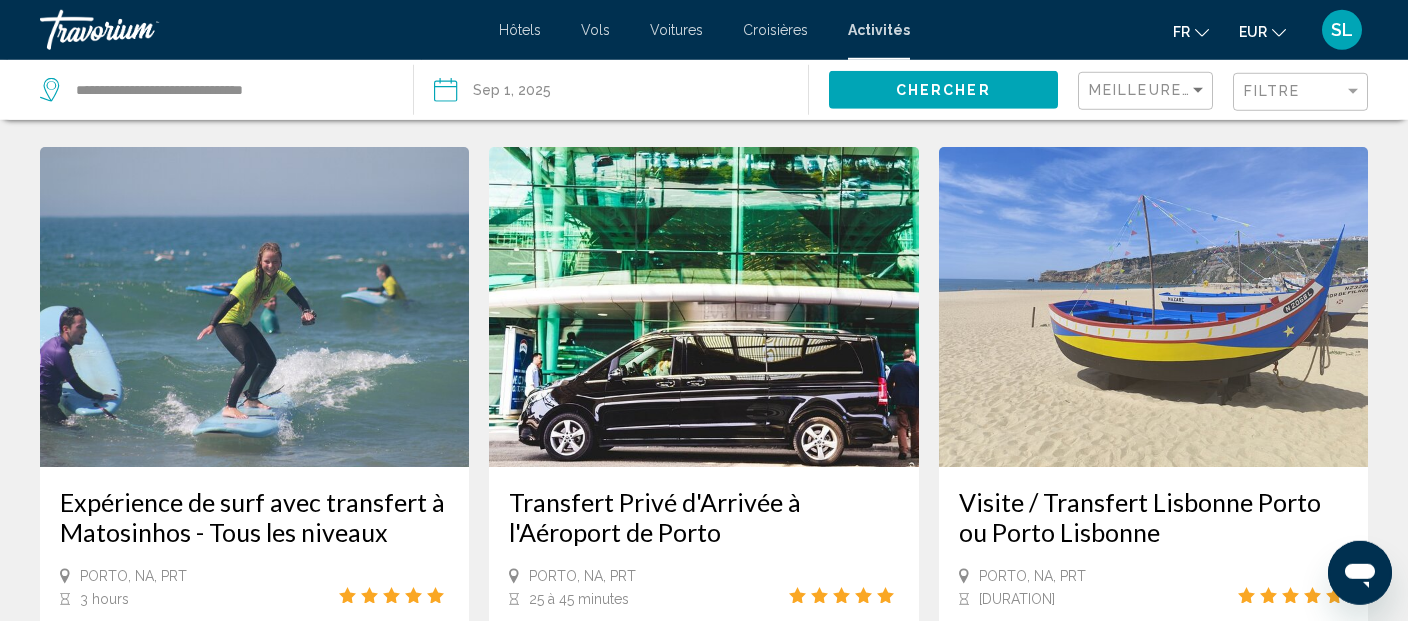 scroll, scrollTop: 2788, scrollLeft: 0, axis: vertical 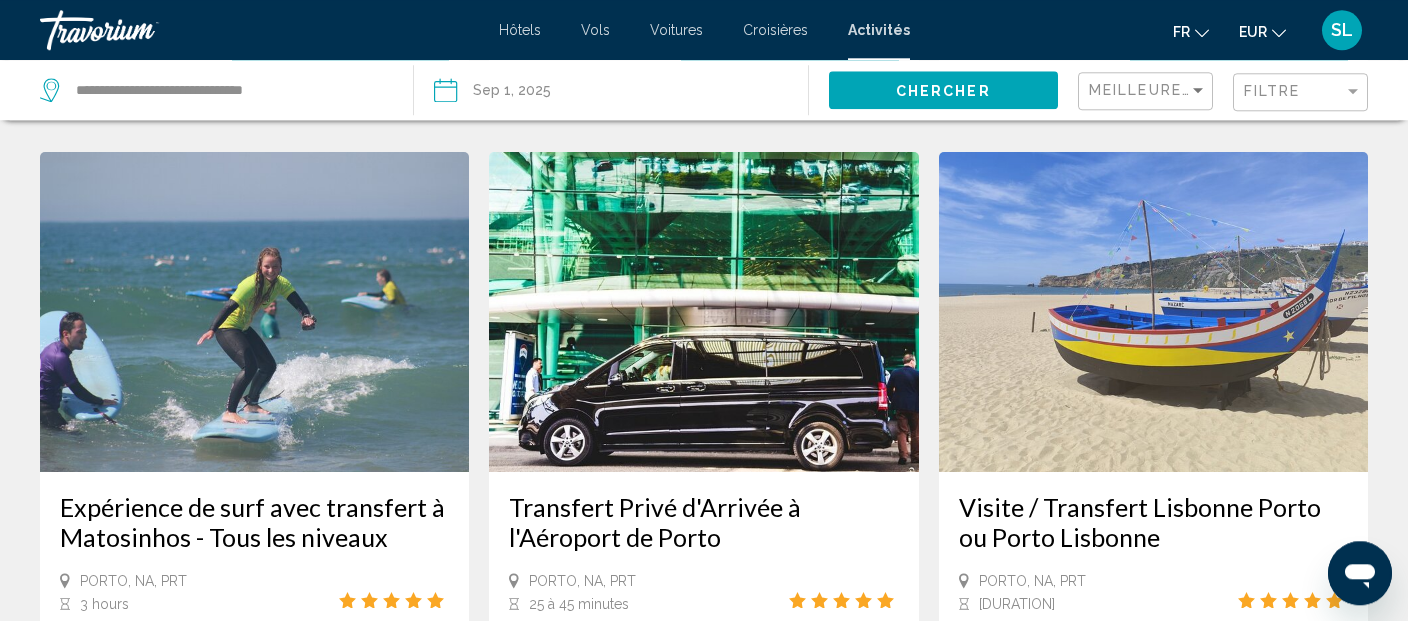 click at bounding box center (703, 312) 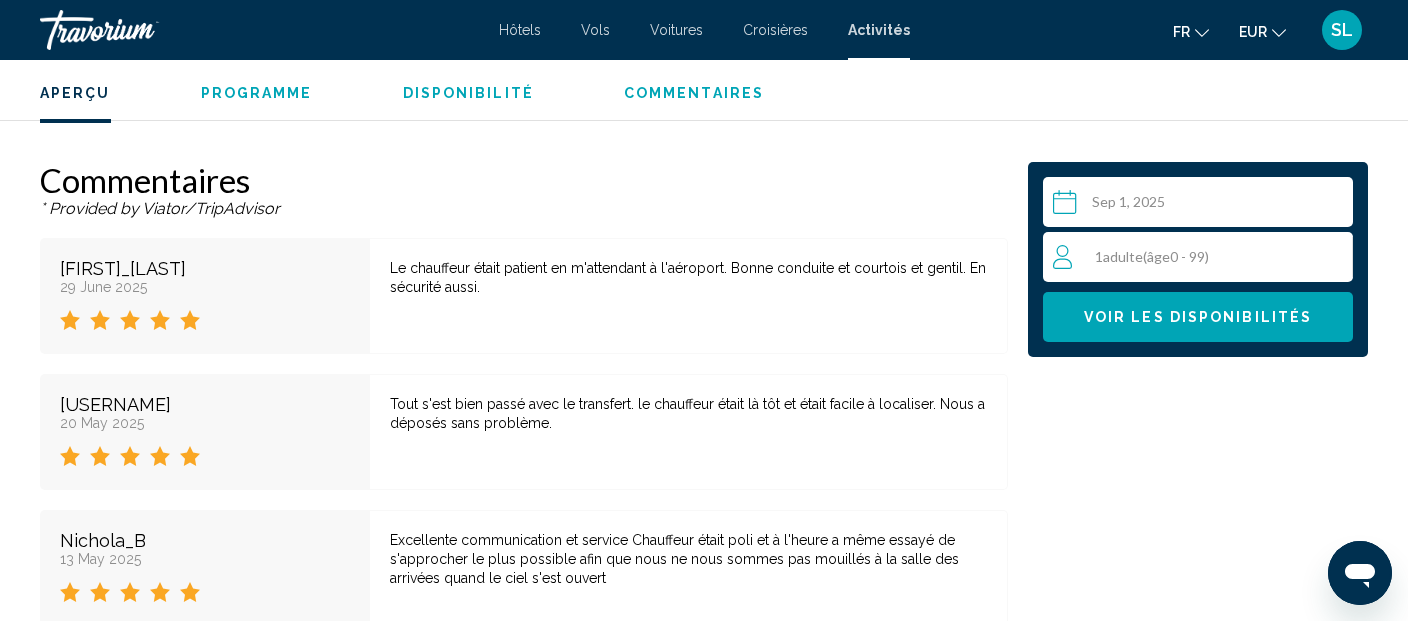scroll, scrollTop: 4428, scrollLeft: 0, axis: vertical 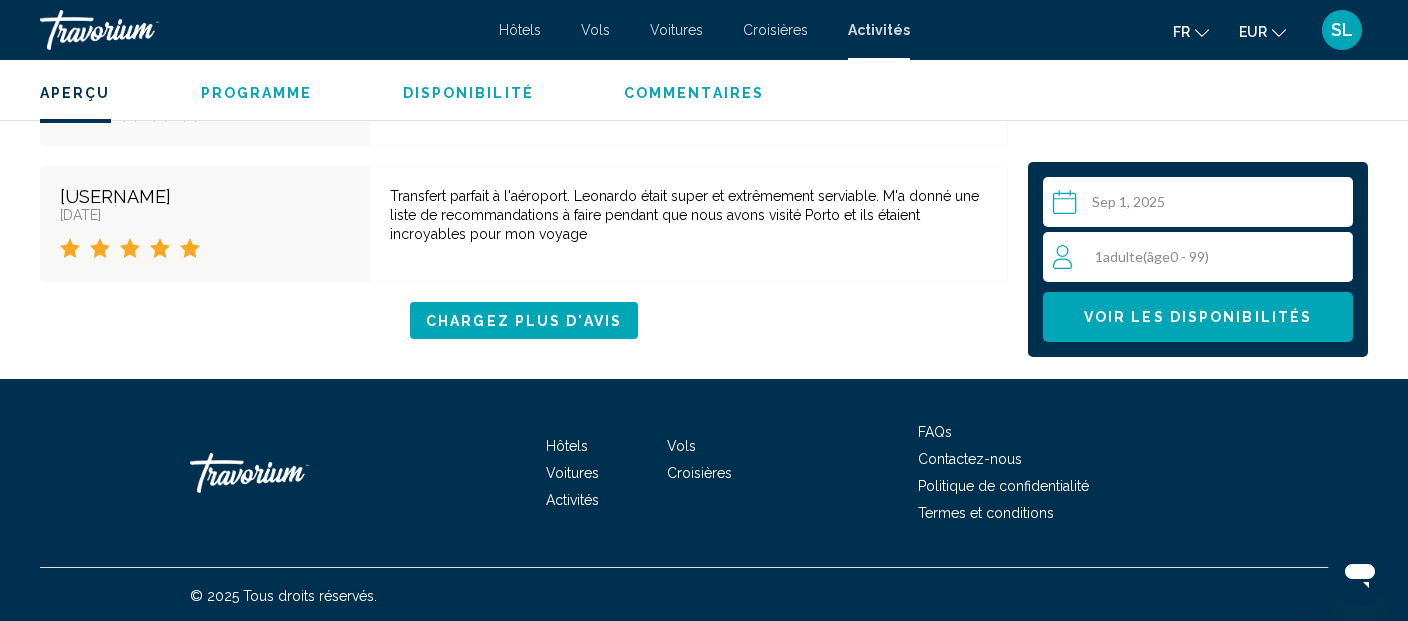 click on "1  Adulte Adultes  ( âge  0 - 99)" at bounding box center [1203, 257] 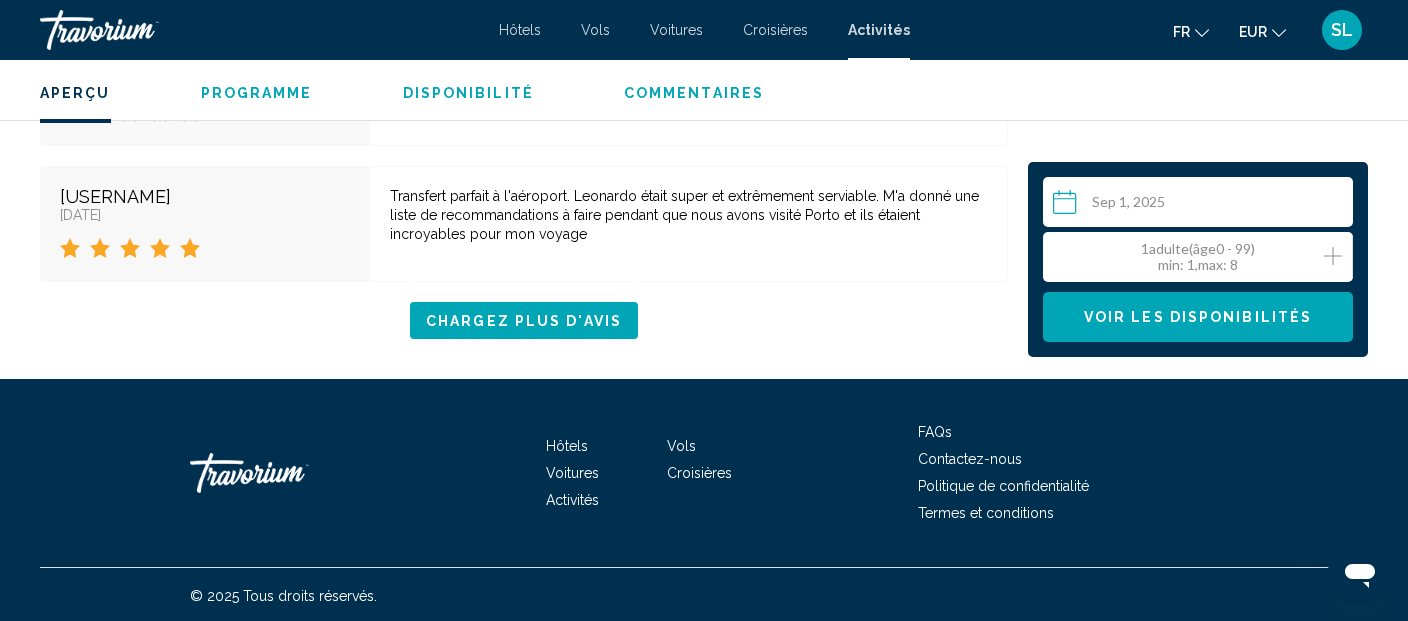 click at bounding box center [1352, 257] 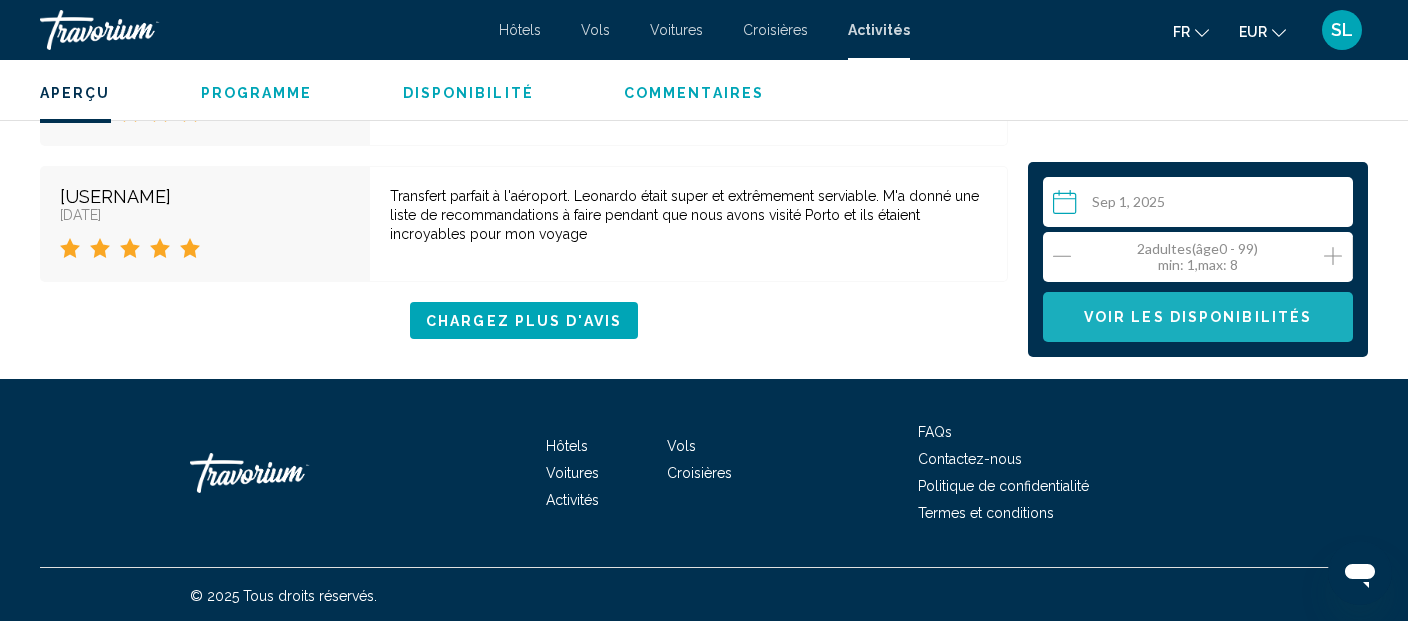 click on "Voir les disponibilités" at bounding box center (1198, 318) 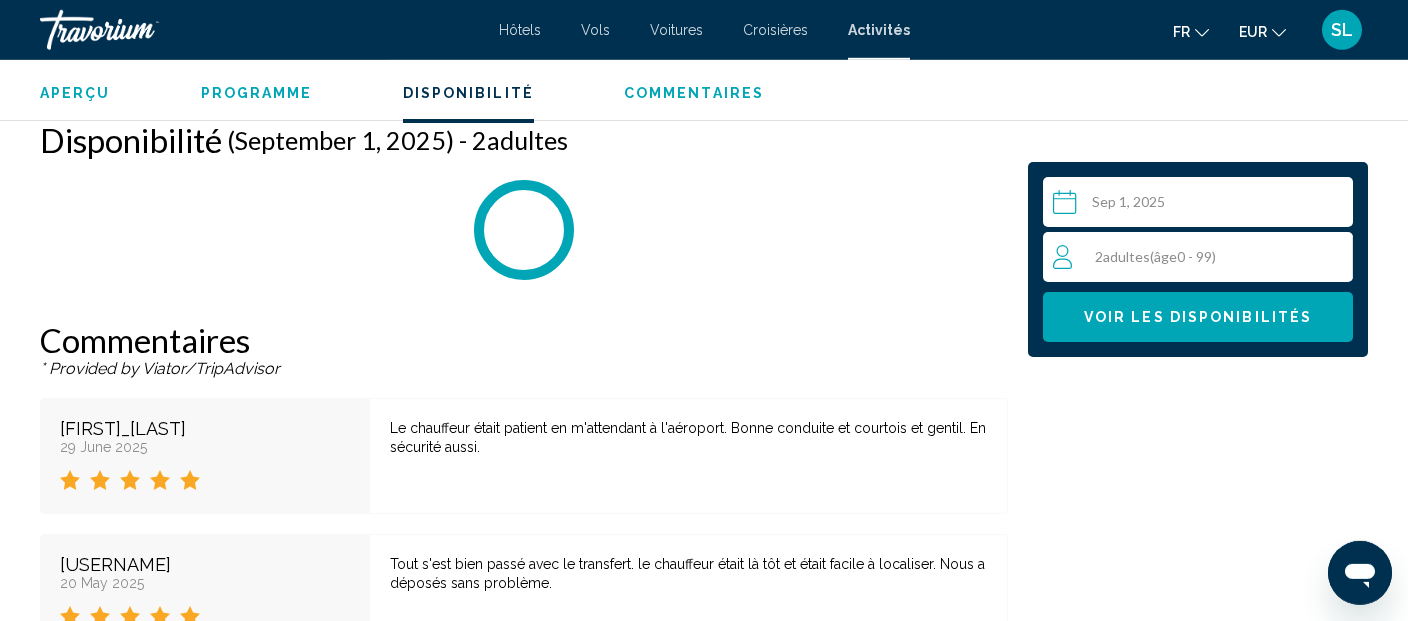 scroll, scrollTop: 3046, scrollLeft: 0, axis: vertical 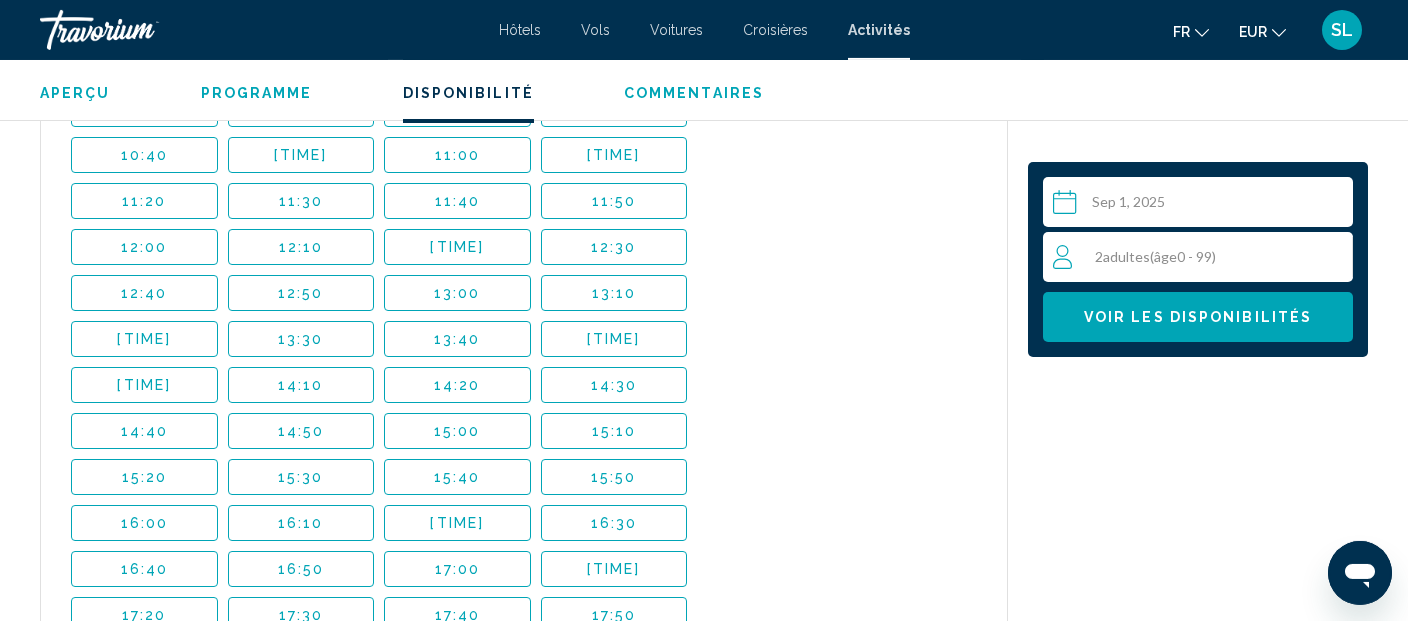 click on "12:40" at bounding box center (144, 293) 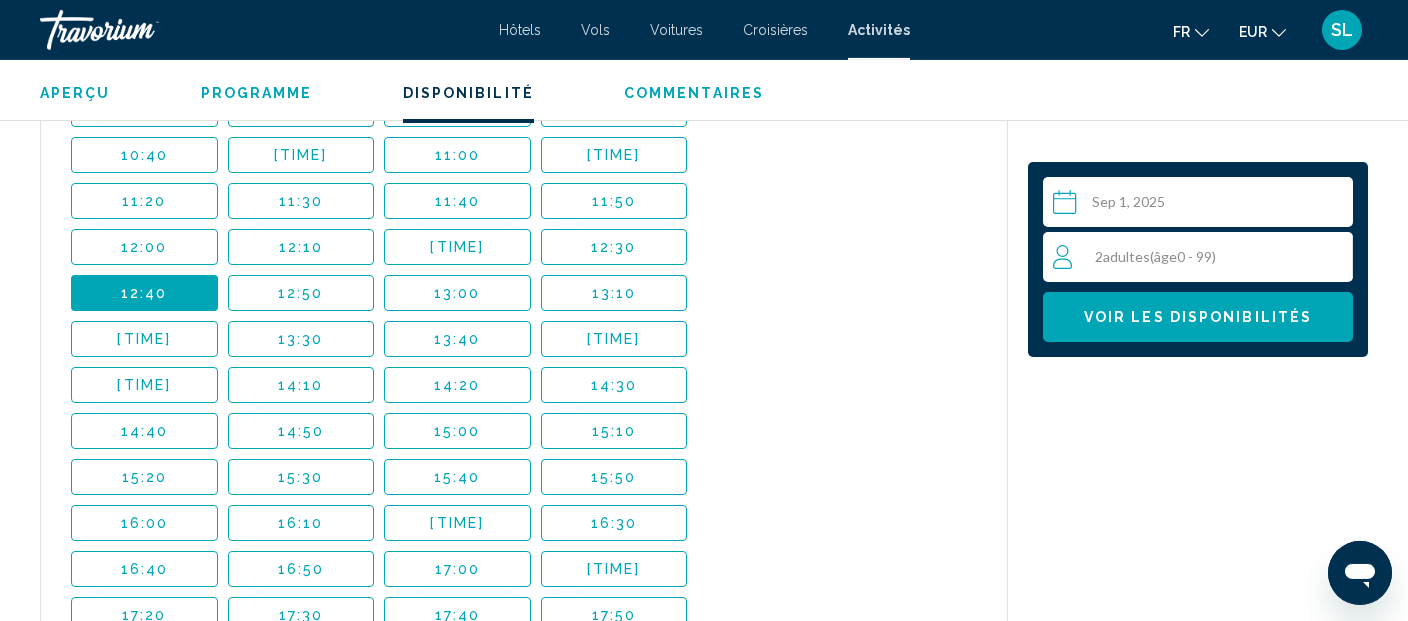 click on "Voir les disponibilités" at bounding box center (1198, 318) 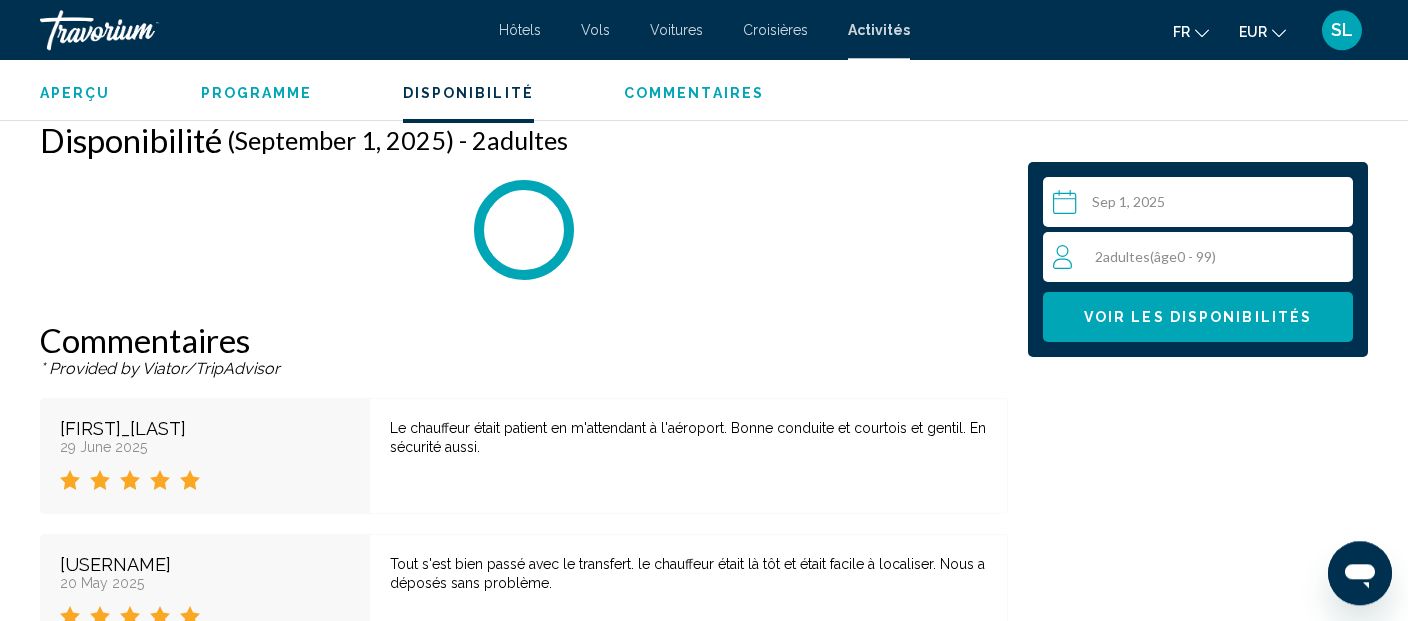 scroll, scrollTop: 3046, scrollLeft: 0, axis: vertical 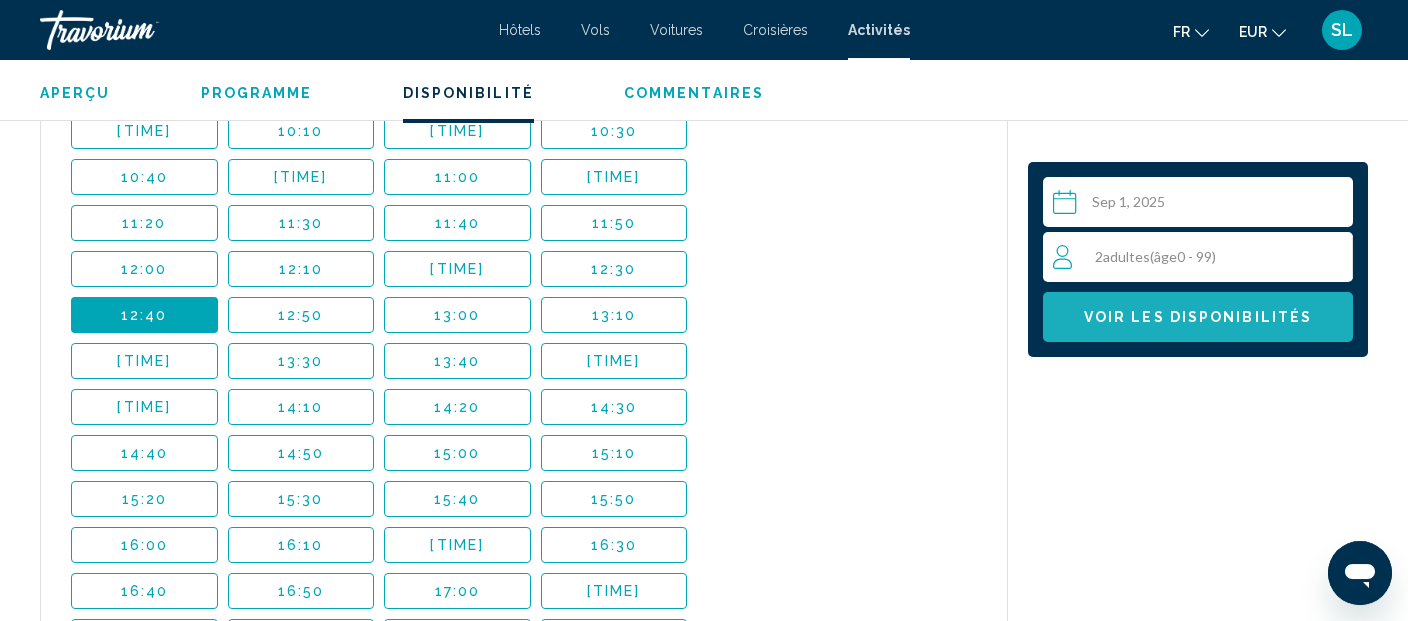 click on "Voir les disponibilités" at bounding box center (1198, 317) 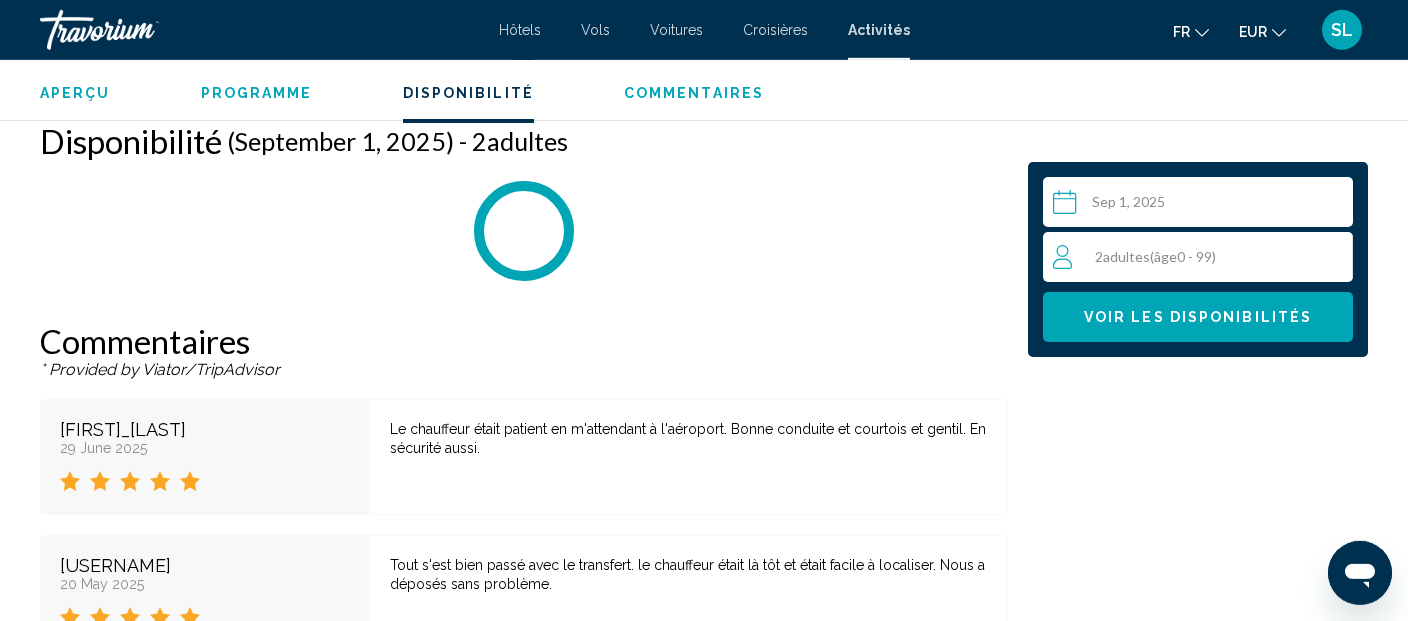 scroll, scrollTop: 3047, scrollLeft: 0, axis: vertical 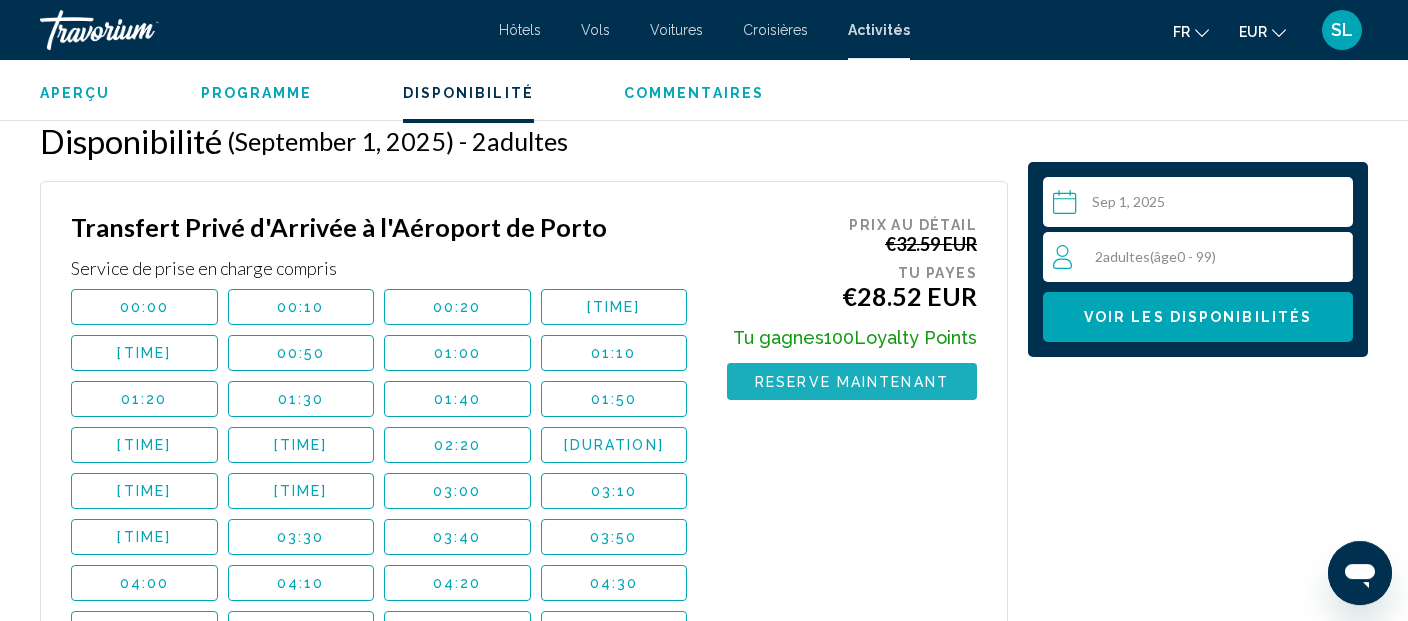 click on "Reserve maintenant" at bounding box center (852, 382) 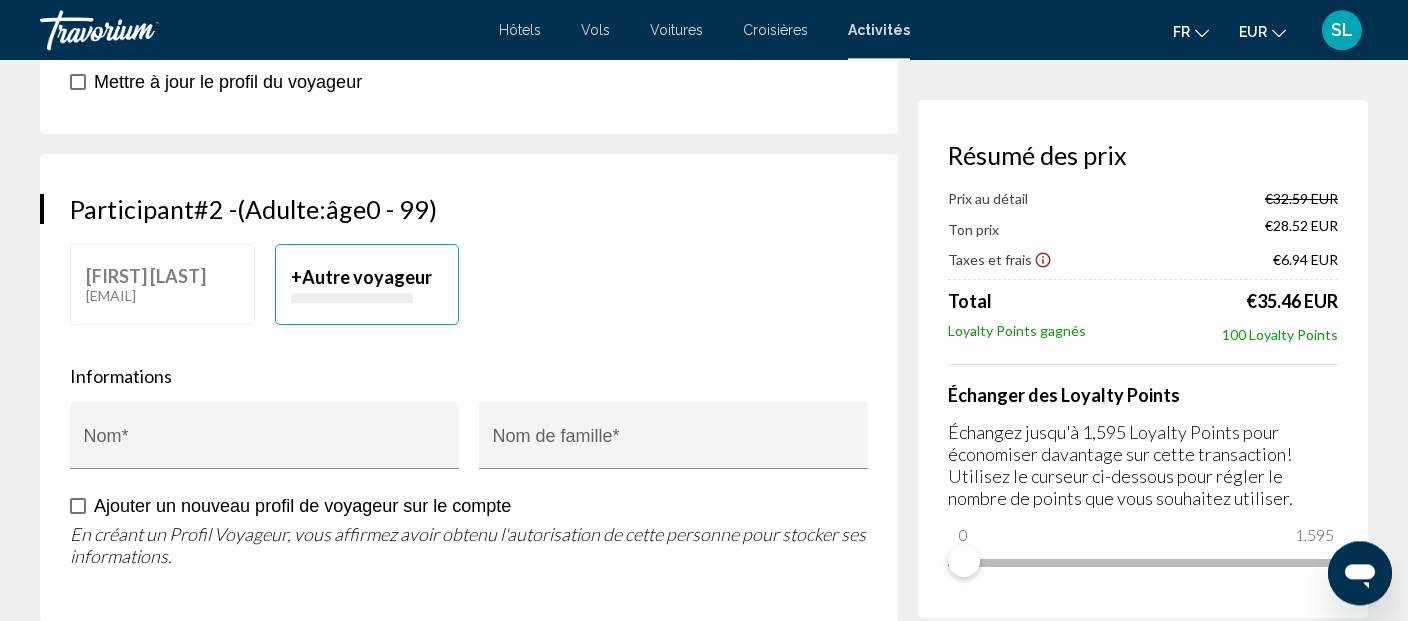scroll, scrollTop: 1028, scrollLeft: 0, axis: vertical 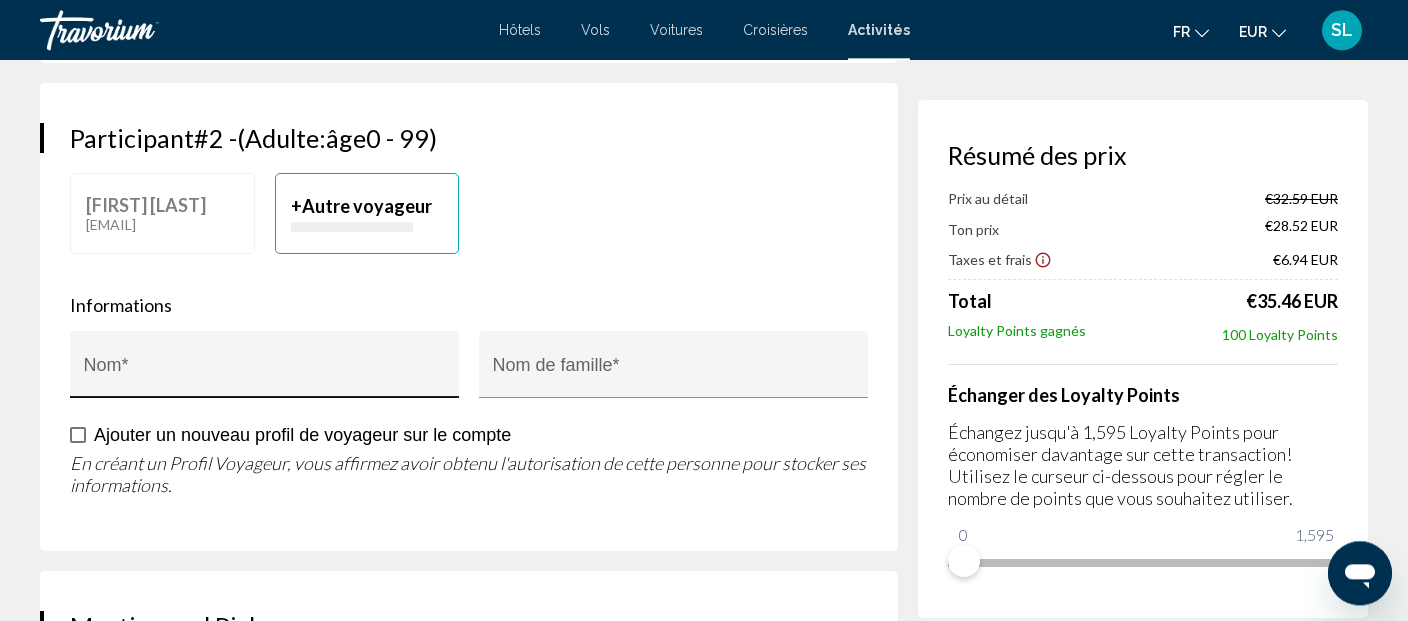 click on "Nom  *" at bounding box center [265, 374] 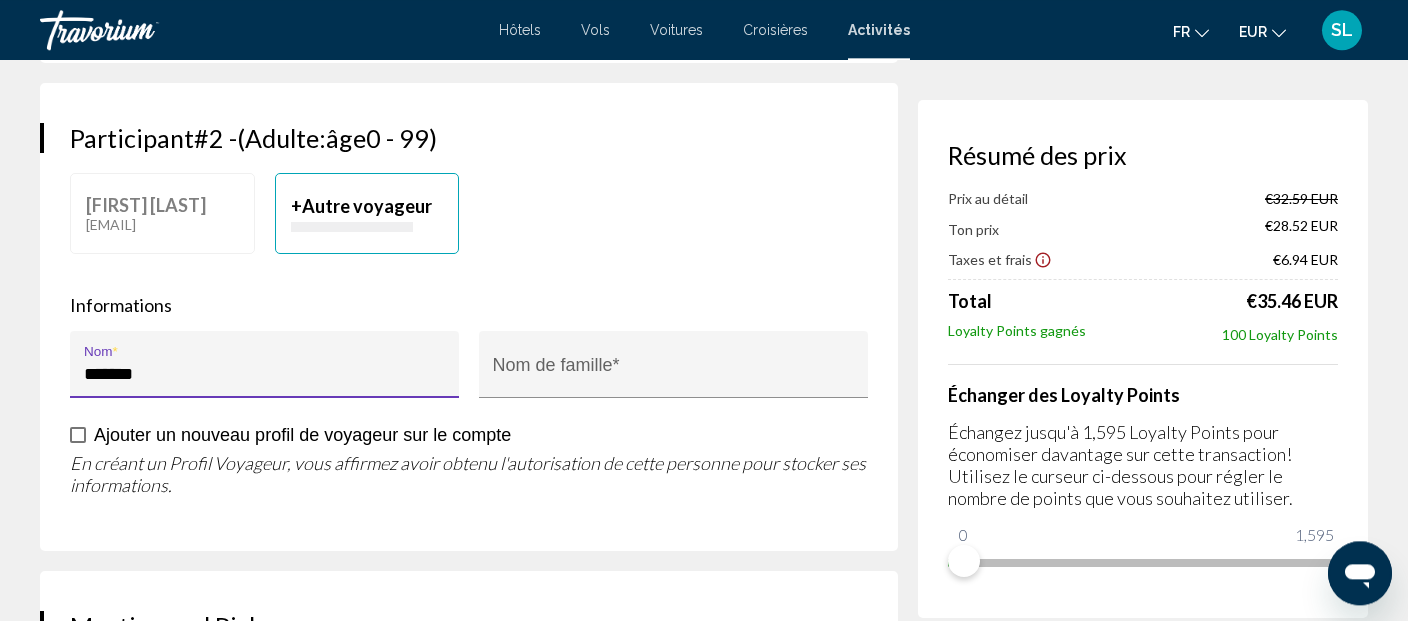type on "*******" 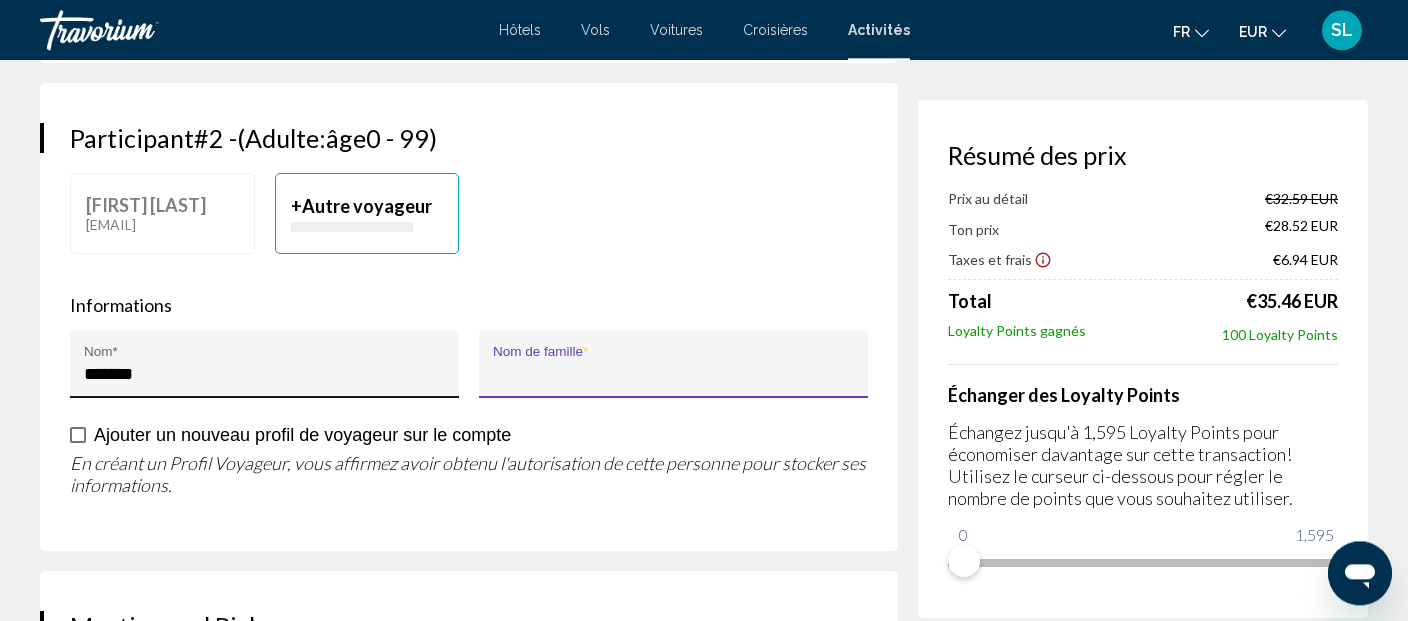 type on "*" 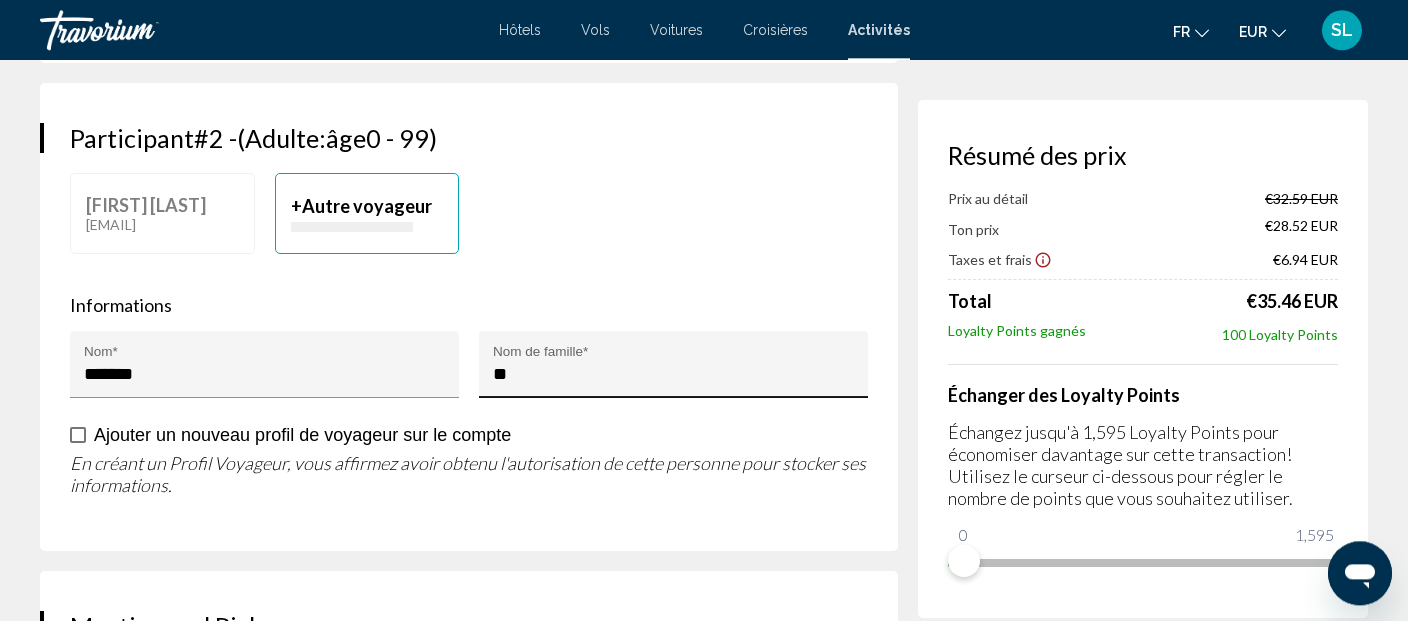 click on "** [LAST_NAME]  *" at bounding box center [674, 371] 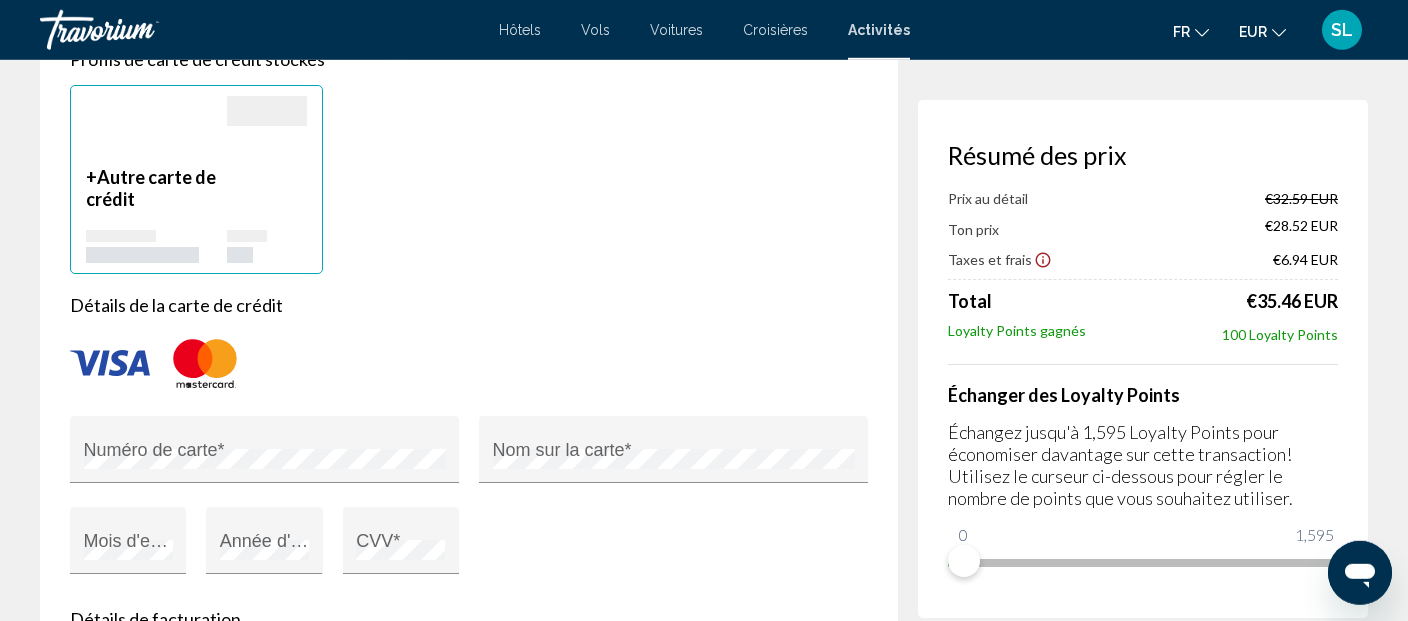 scroll, scrollTop: 2156, scrollLeft: 0, axis: vertical 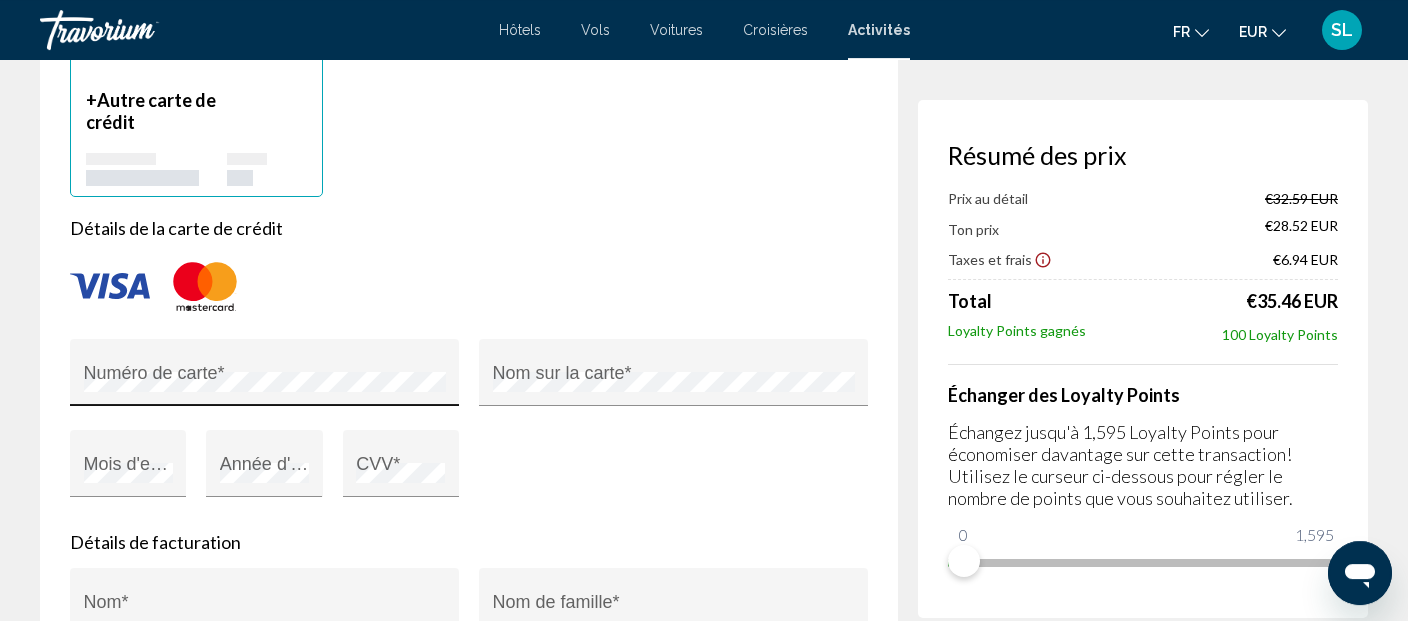 type on "*****" 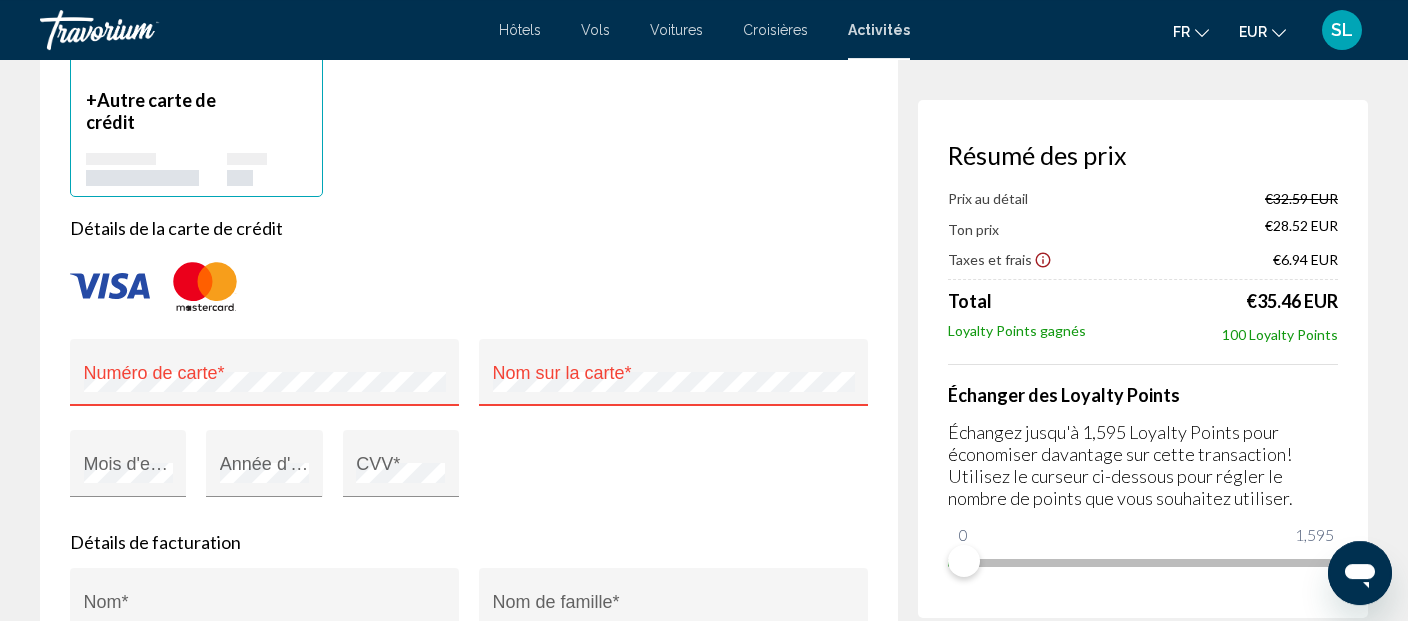click on "Numéro de carte  *" at bounding box center [264, 372] 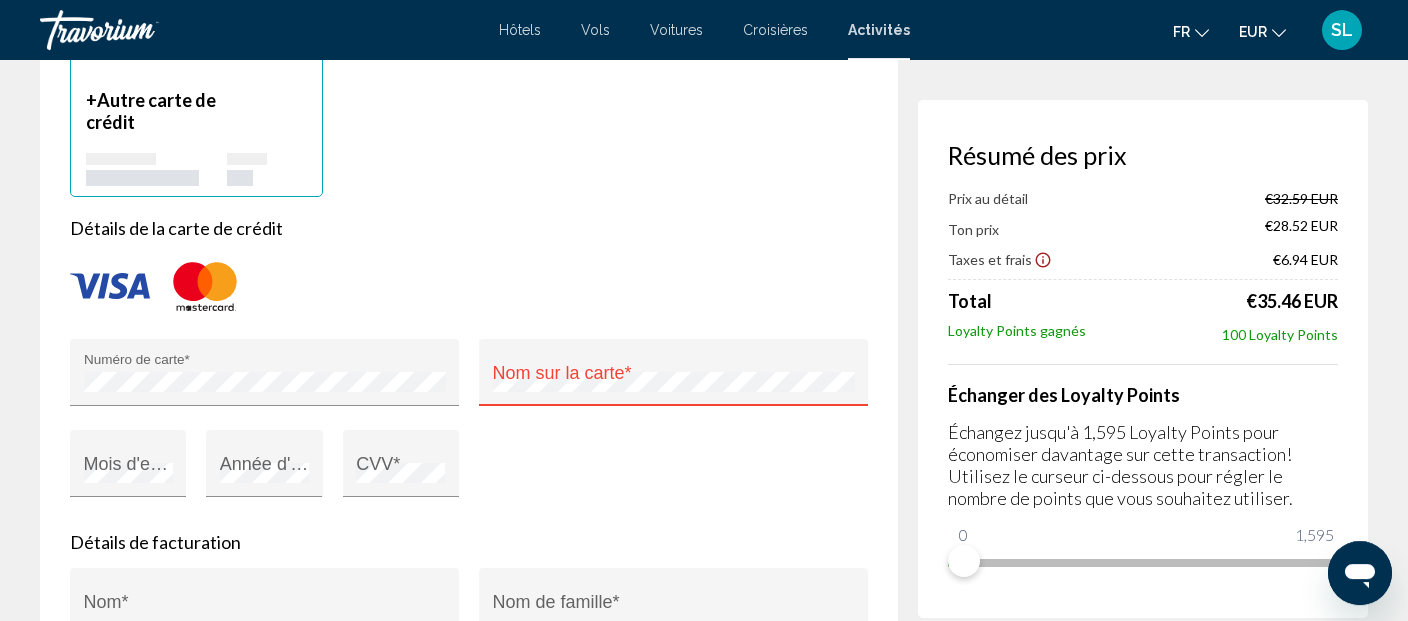 click on "Nom sur la carte  *" at bounding box center [674, 379] 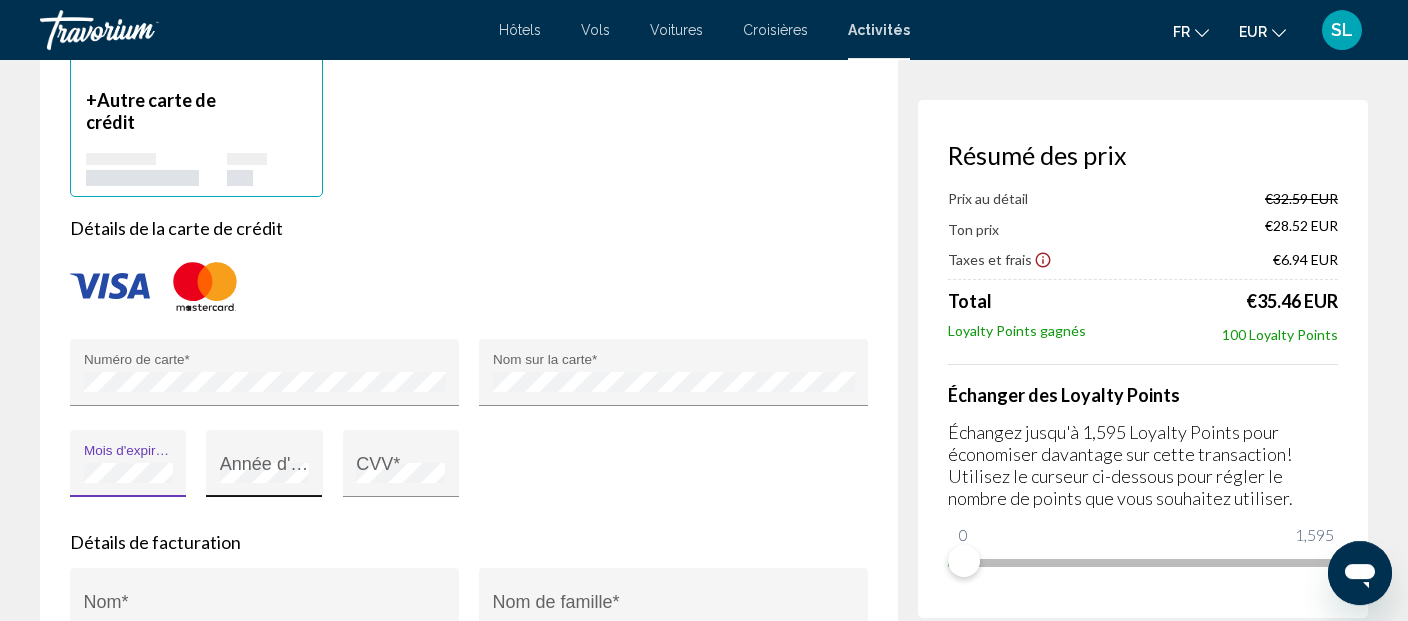 click on "Année d'expiration  *" at bounding box center (264, 470) 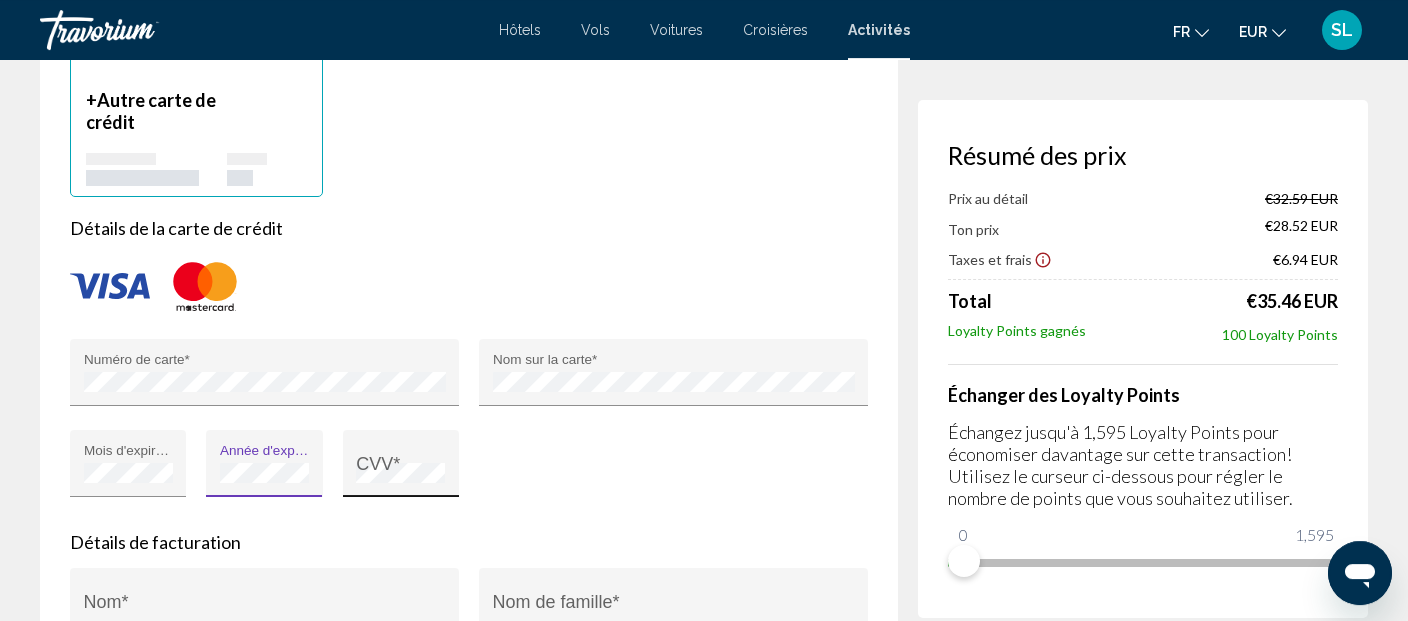 click on "CVV  *" at bounding box center (400, 470) 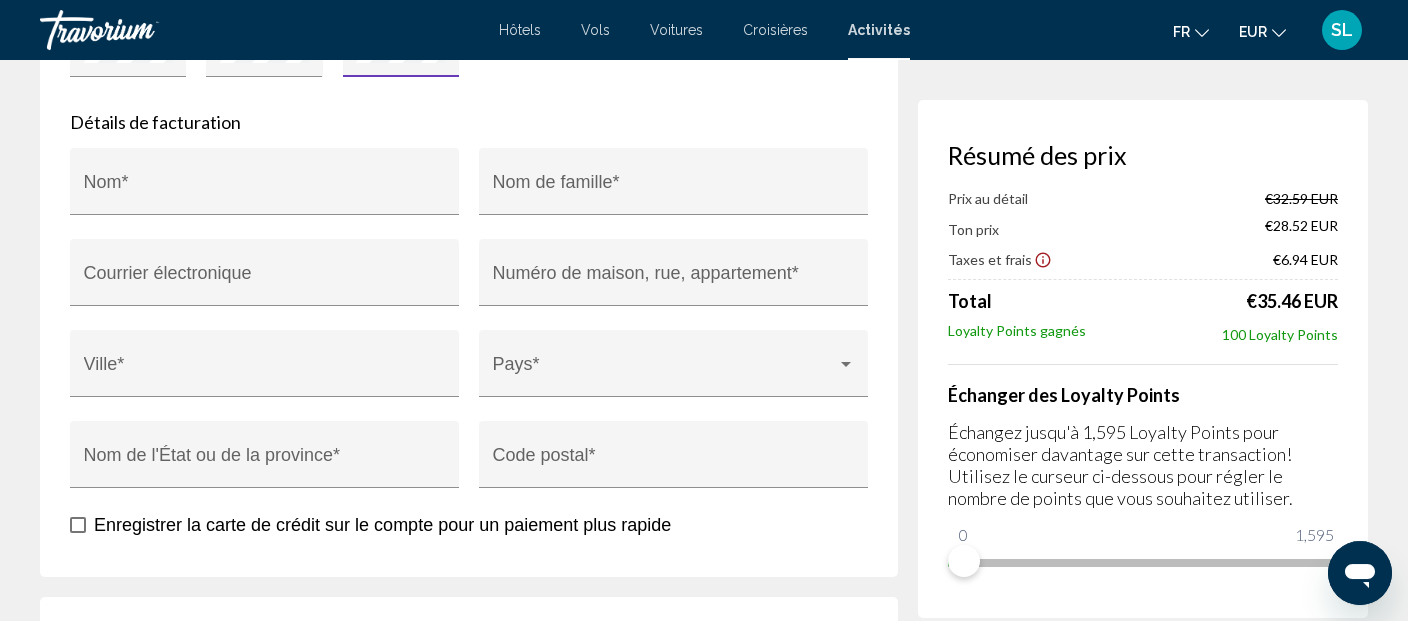 scroll, scrollTop: 2565, scrollLeft: 0, axis: vertical 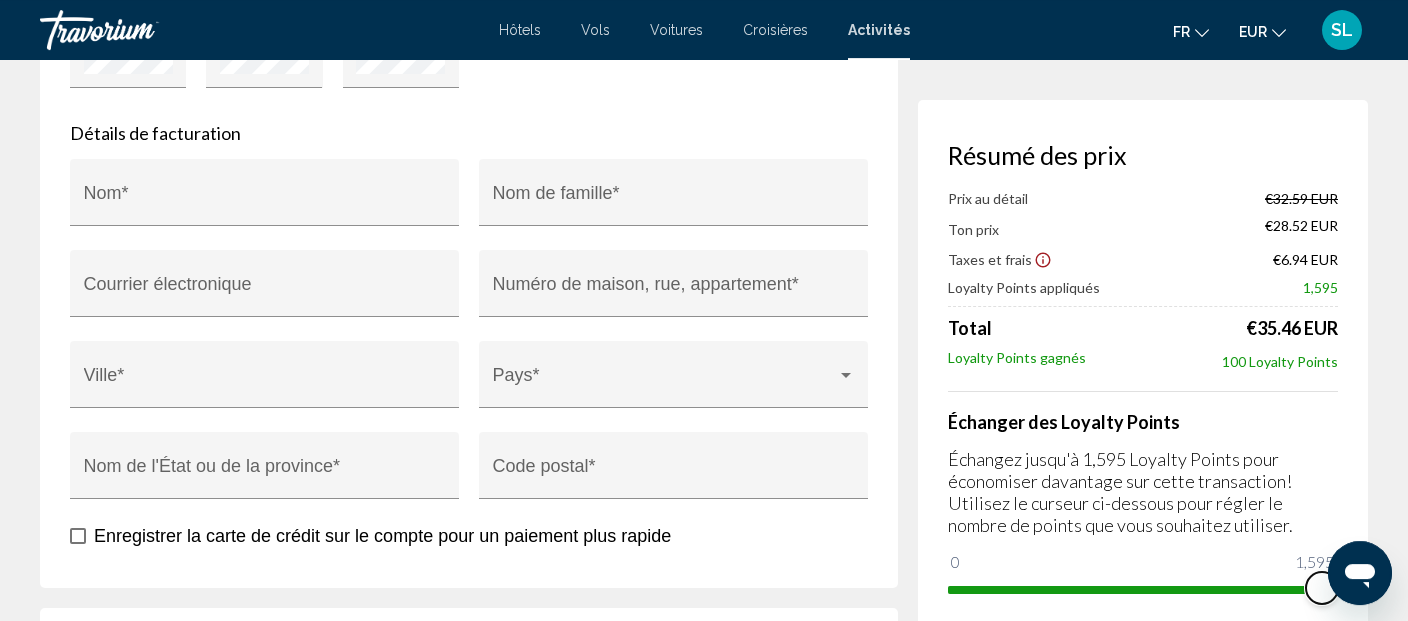 drag, startPoint x: 953, startPoint y: 561, endPoint x: 1404, endPoint y: 563, distance: 451.00443 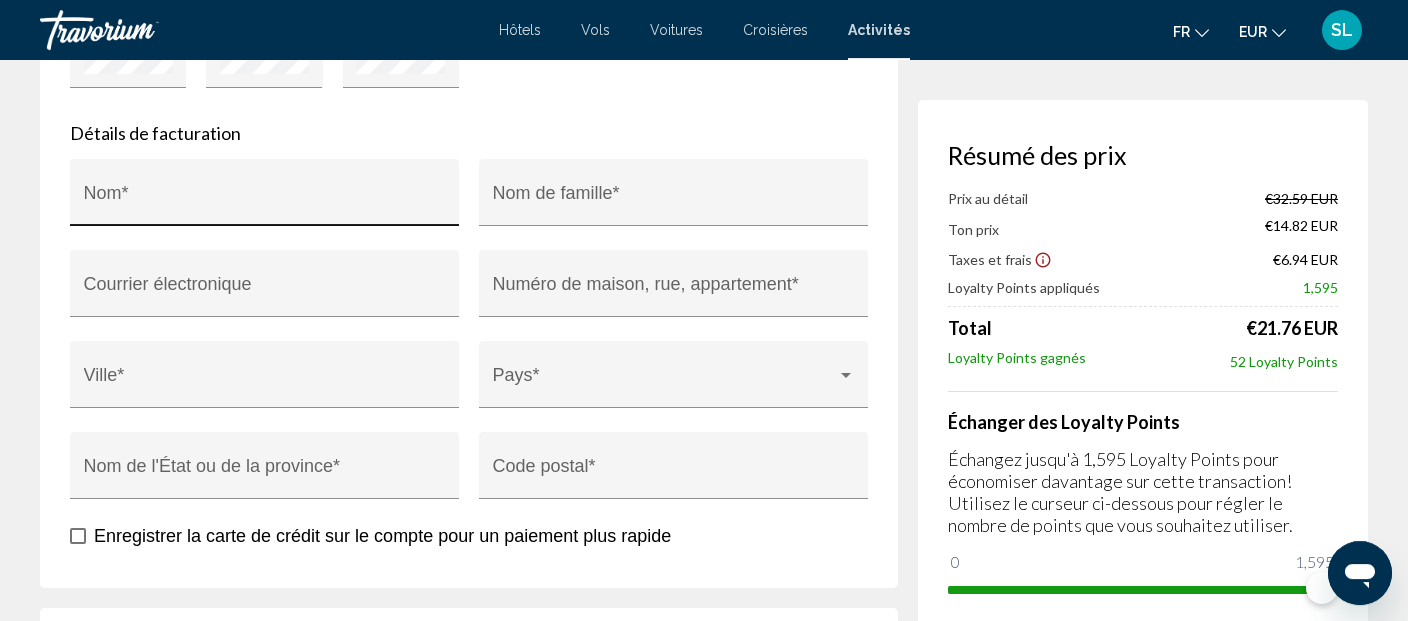 click on "Nom  *" at bounding box center [265, 202] 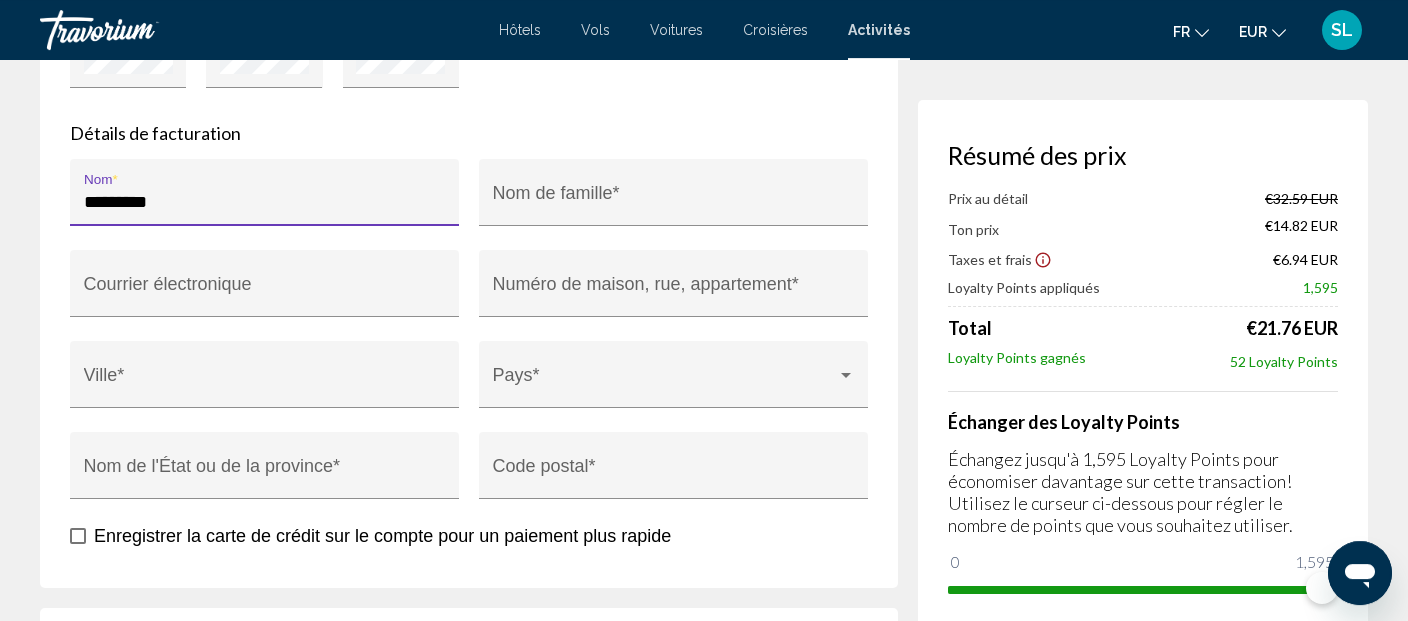 type on "*********" 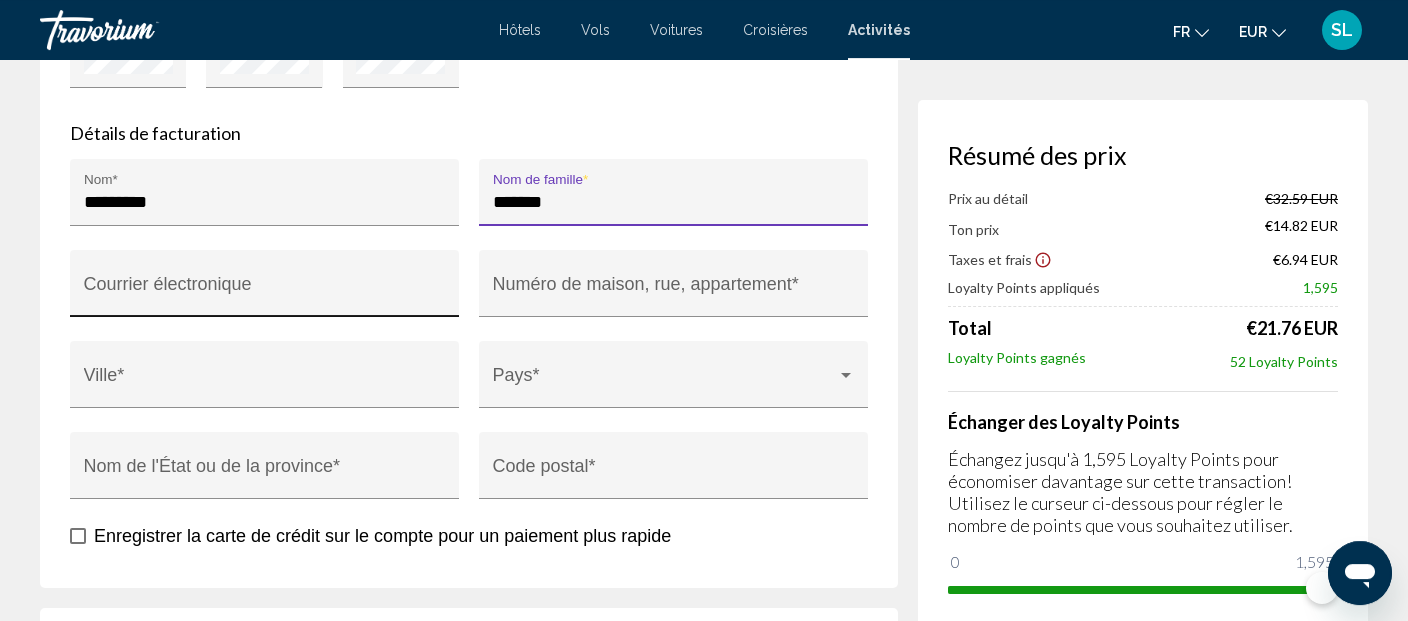 type on "*******" 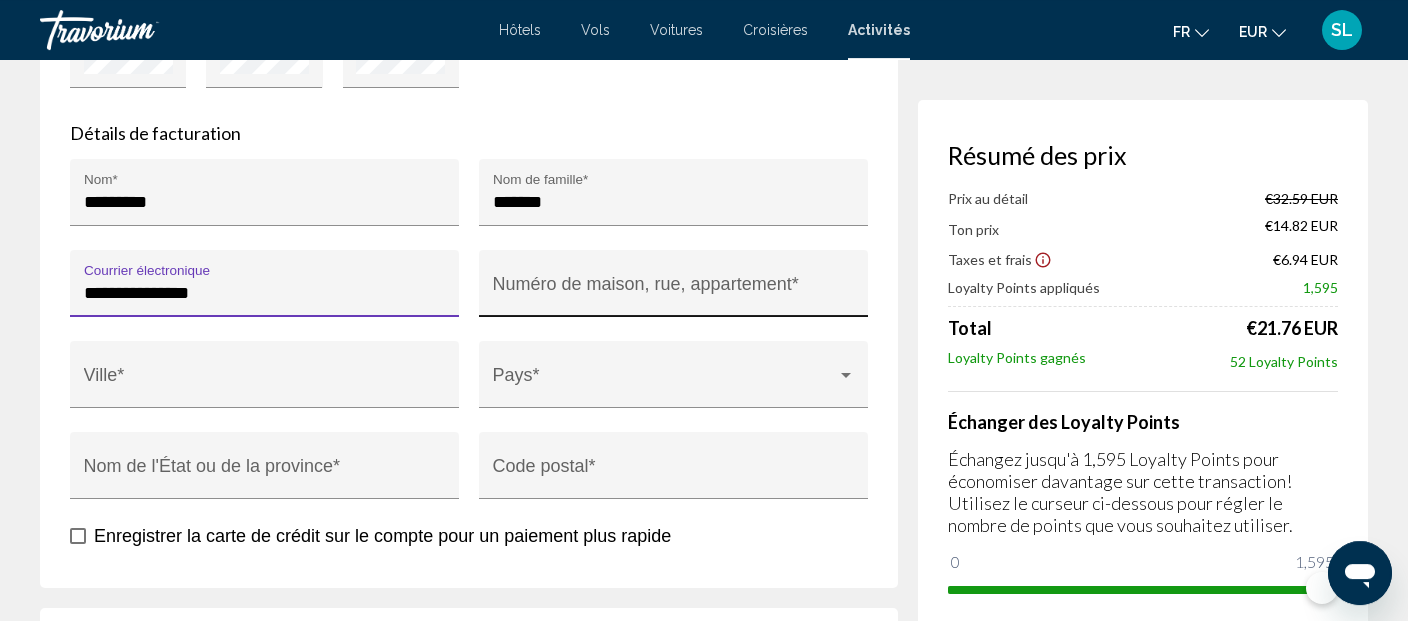 type on "**********" 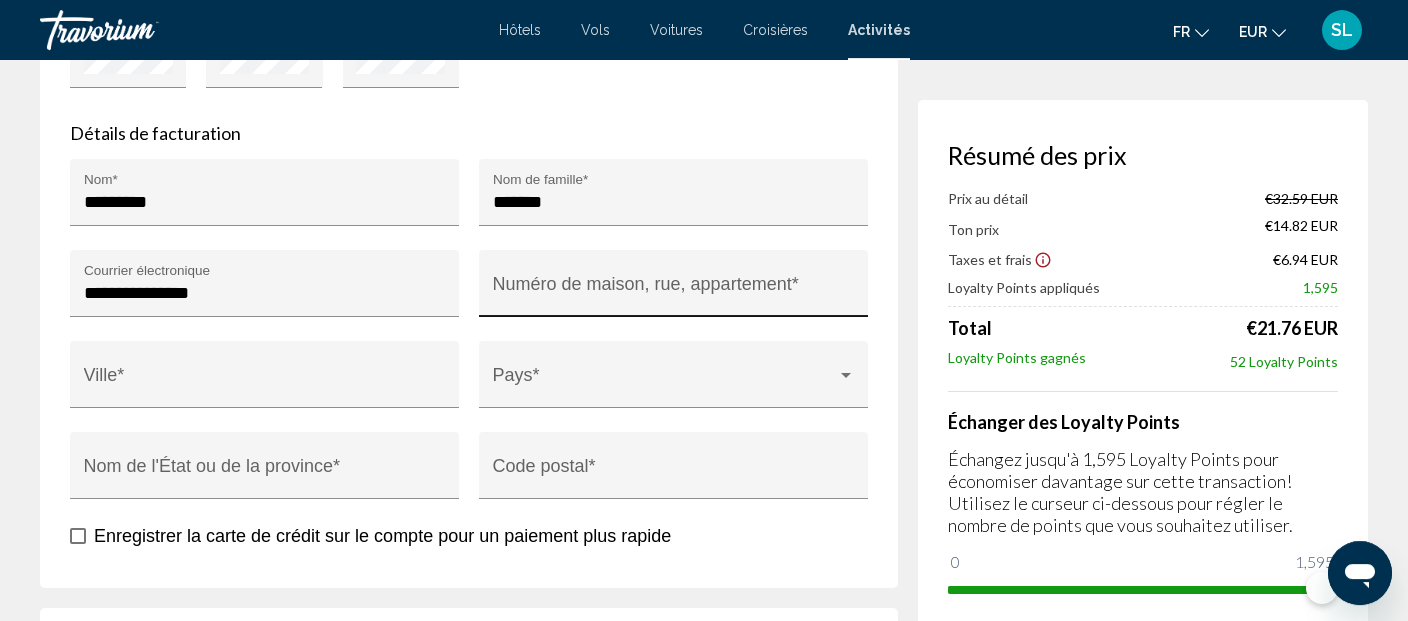 click on "Numéro de maison, rue, appartement  *" at bounding box center (674, 289) 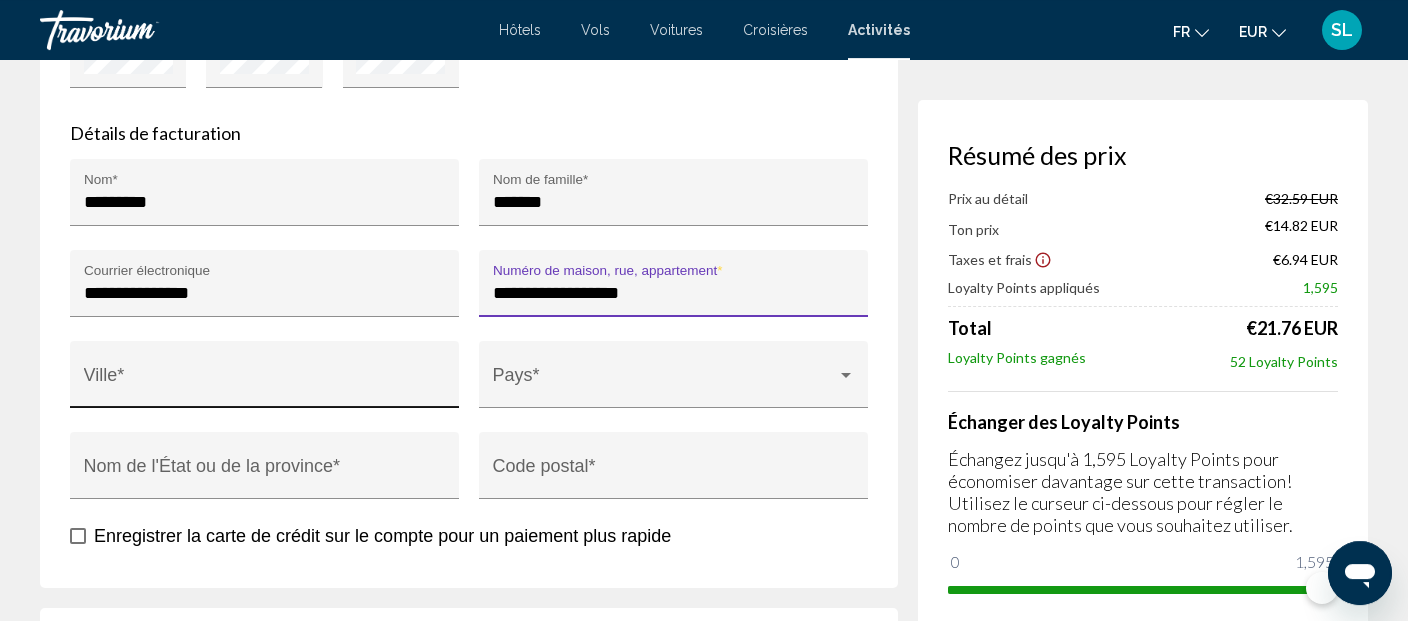 type on "**********" 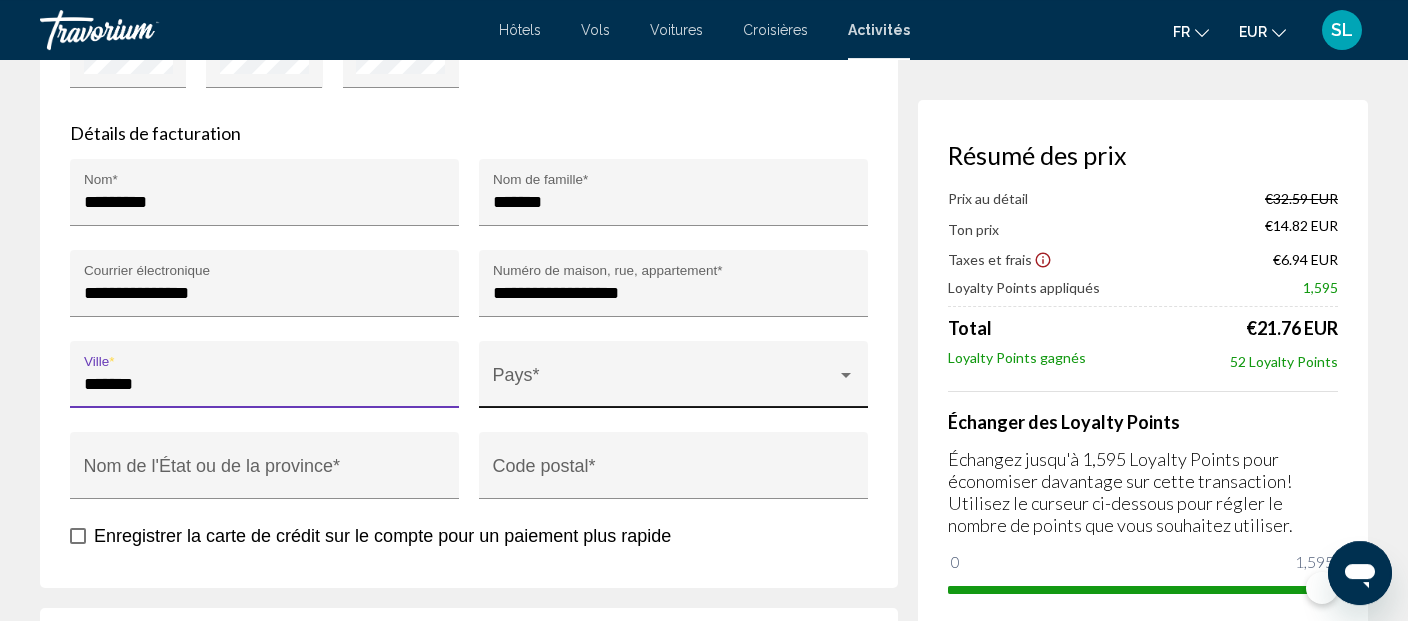 type on "*******" 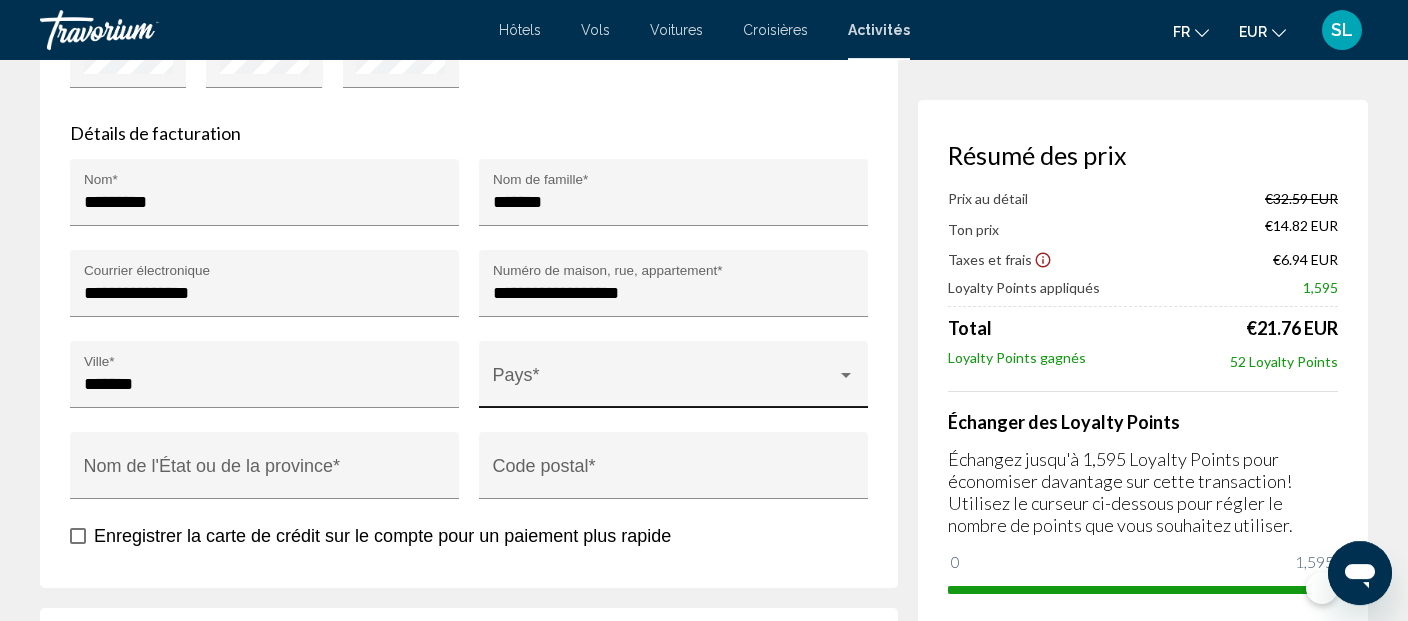 click on "Pays  *" at bounding box center [674, 380] 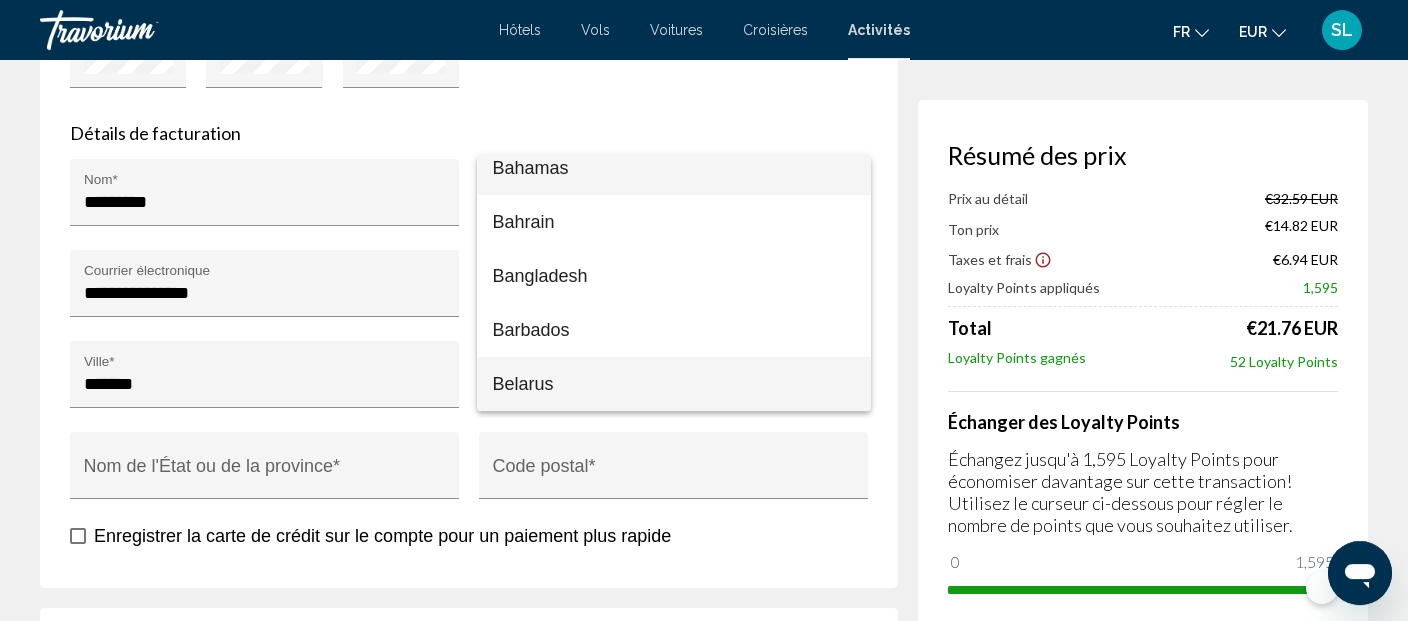 scroll, scrollTop: 986, scrollLeft: 0, axis: vertical 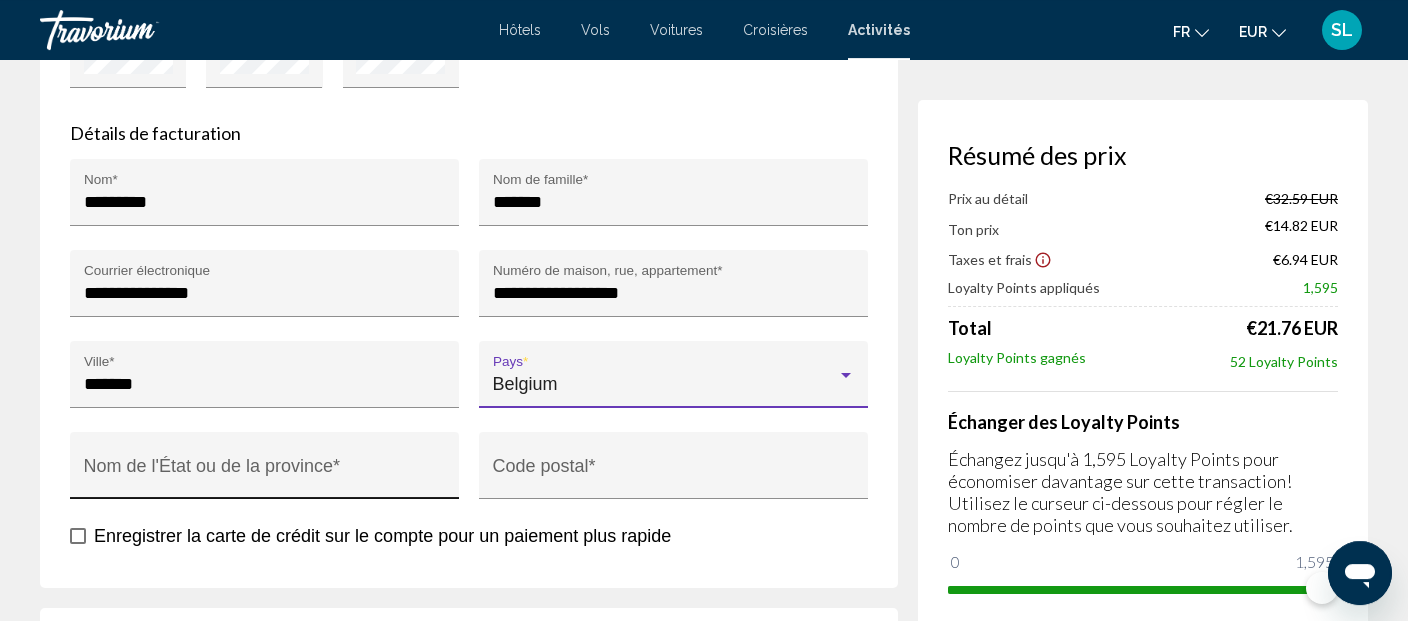 click on "Nom de l'État ou de la province  *" at bounding box center [265, 475] 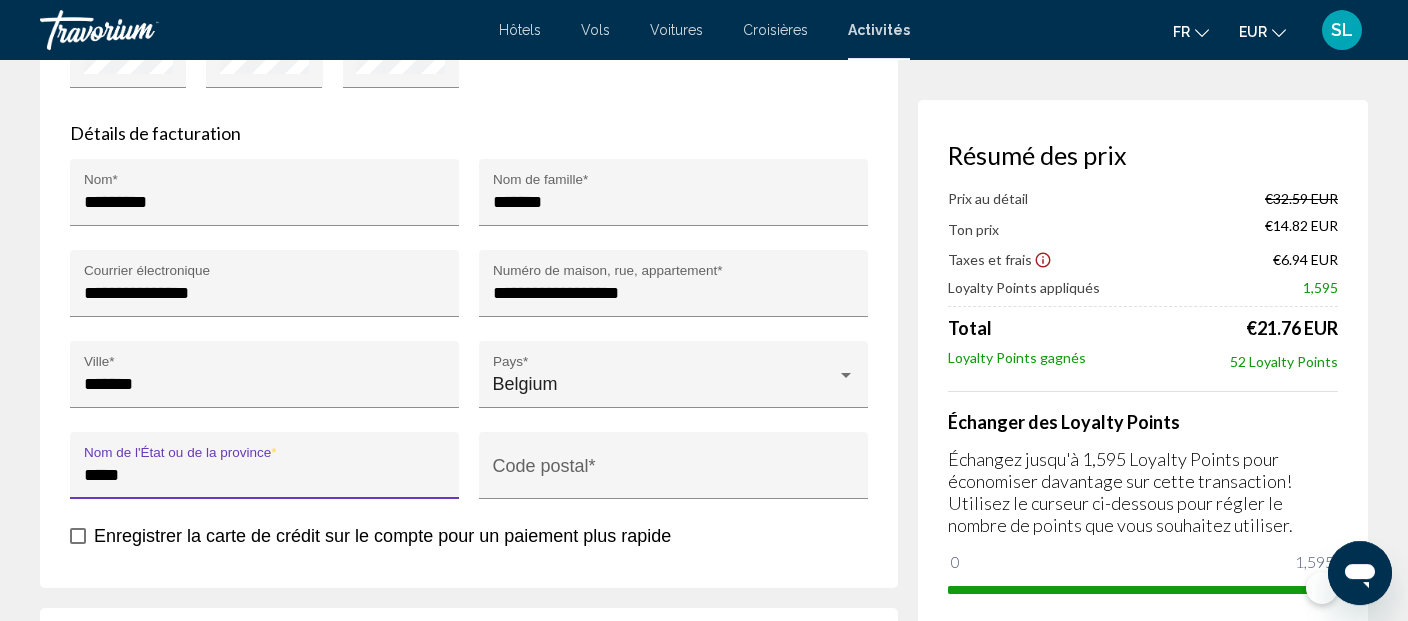 type on "*****" 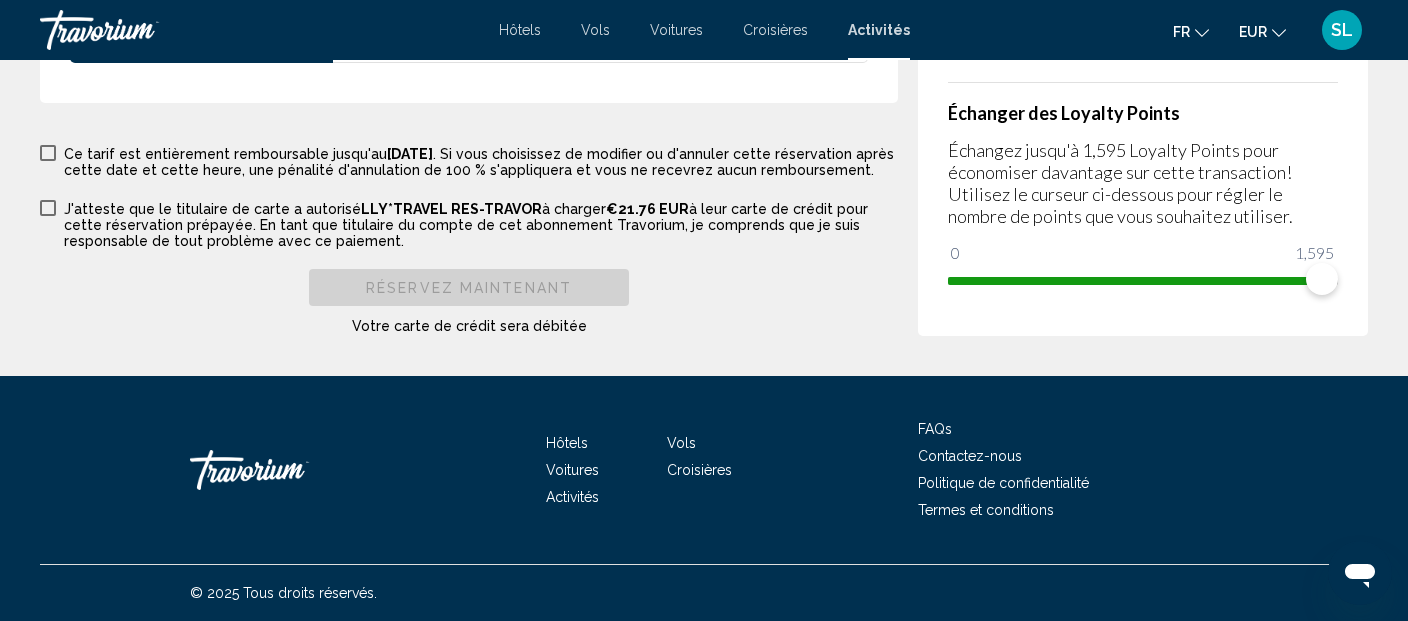 scroll, scrollTop: 3809, scrollLeft: 0, axis: vertical 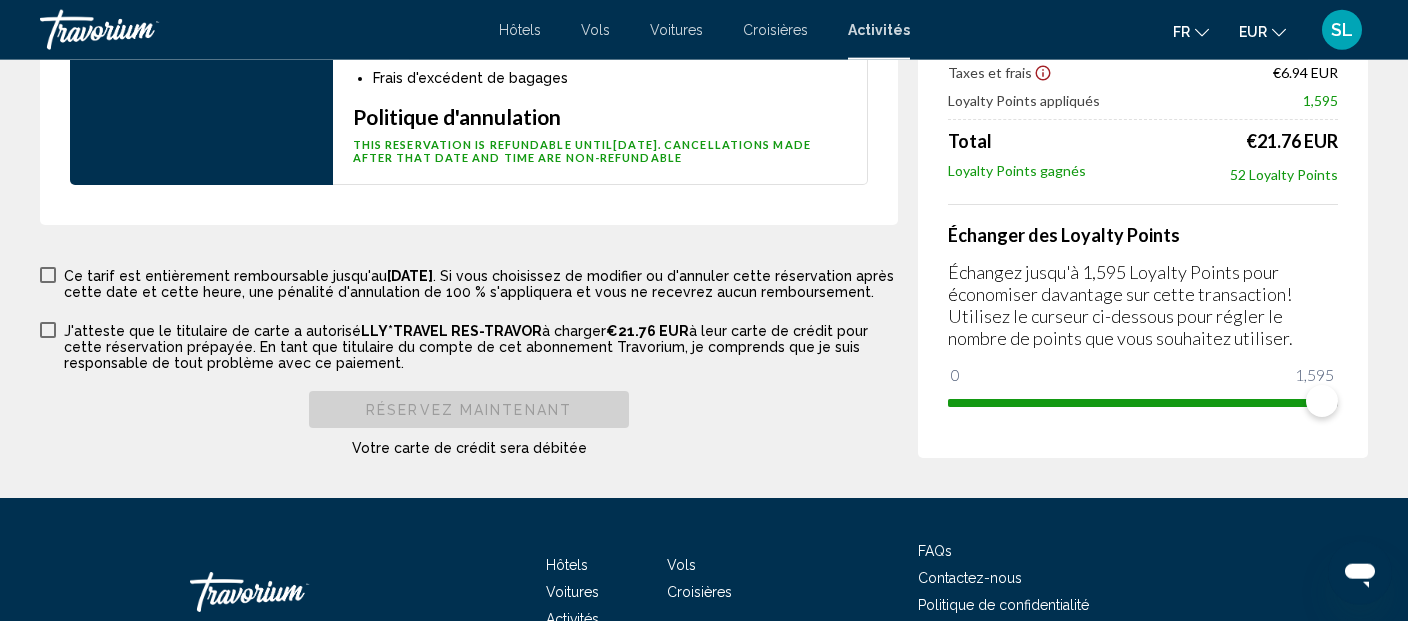 type on "****" 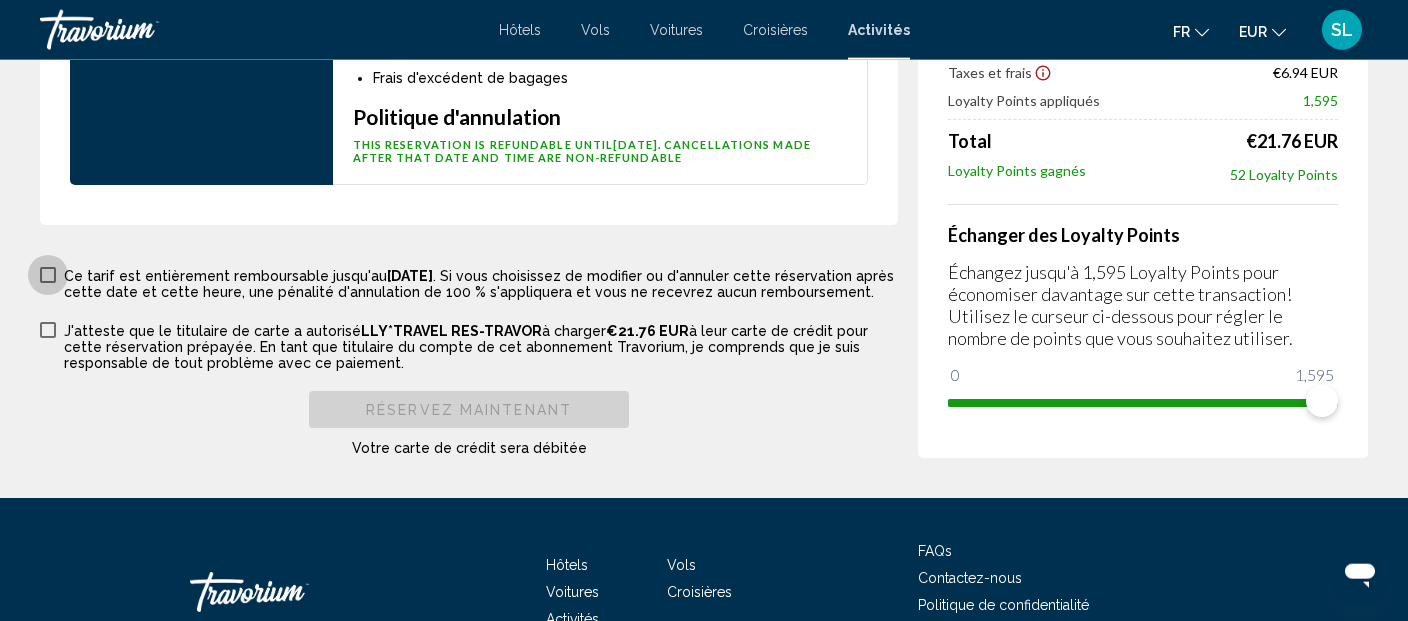 click at bounding box center [48, 275] 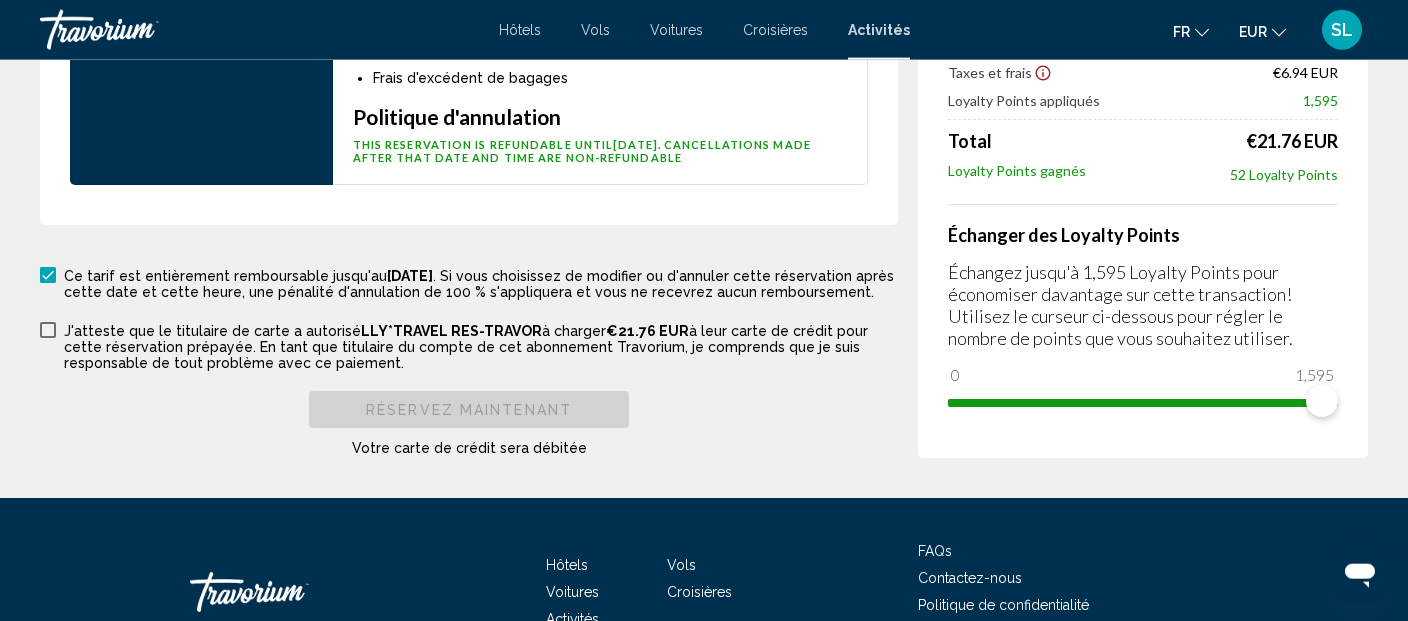 click at bounding box center (48, 330) 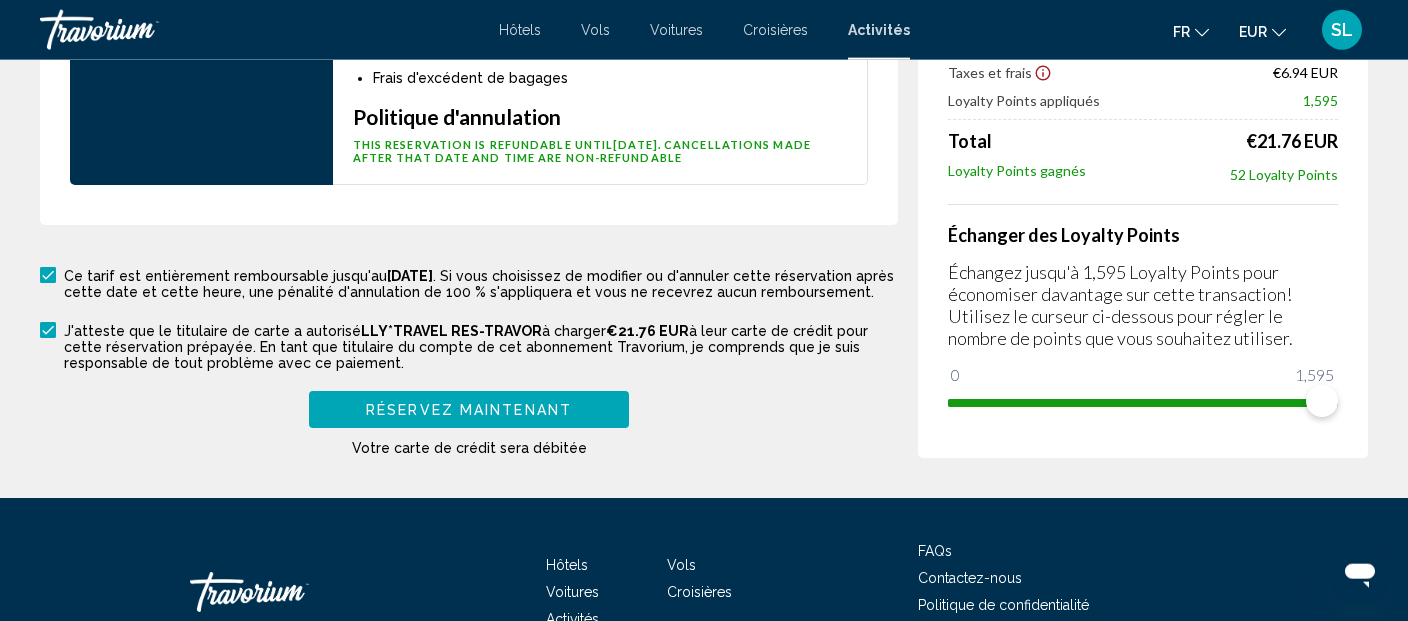 click on "Réservez maintenant" at bounding box center (469, 410) 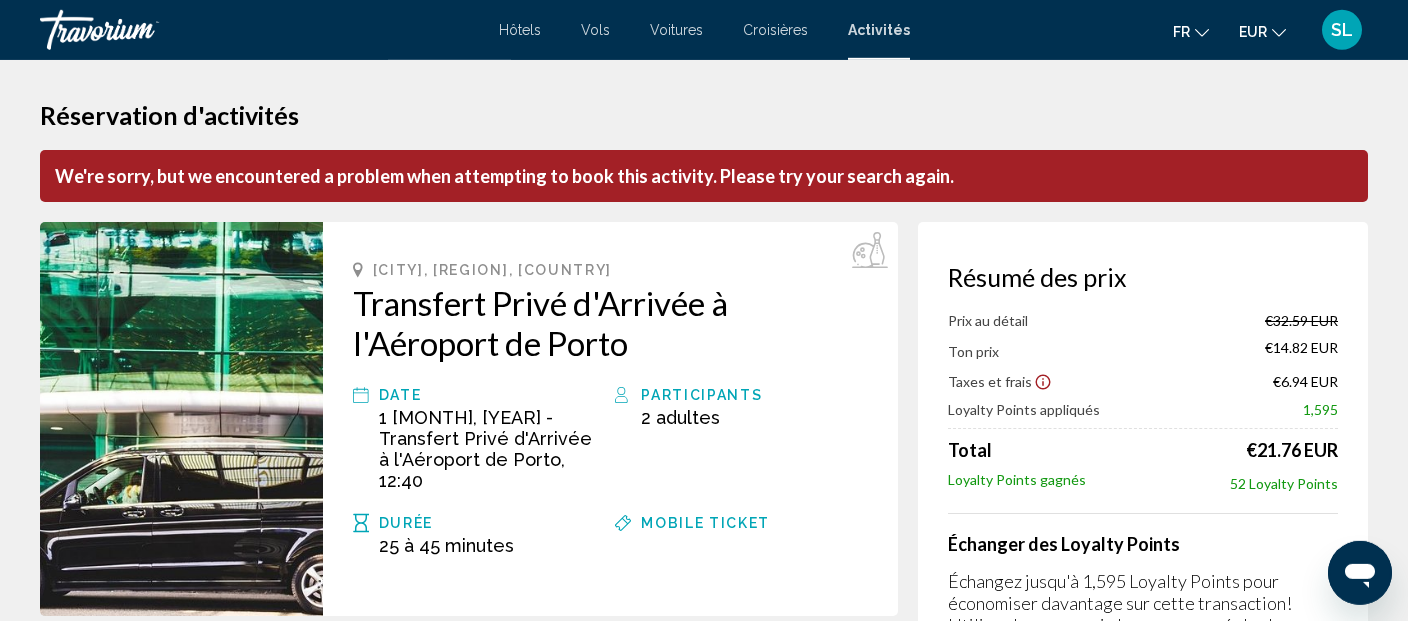 scroll, scrollTop: 0, scrollLeft: 0, axis: both 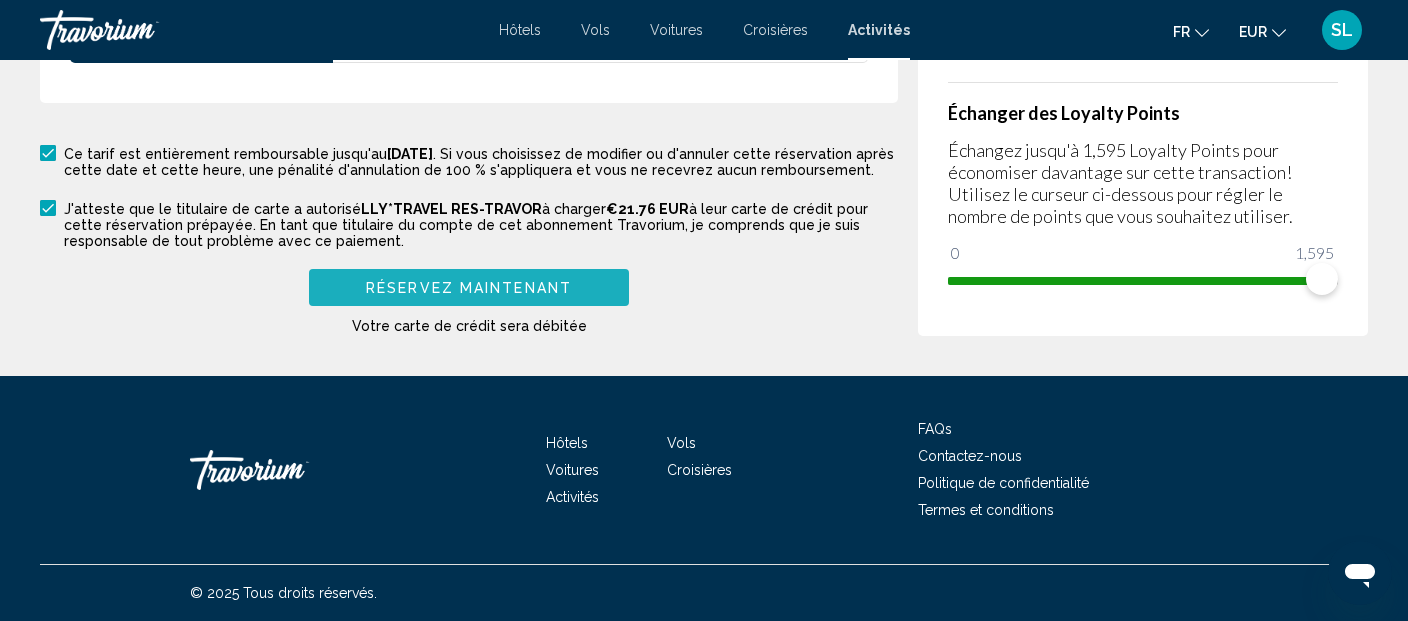 click on "Réservez maintenant" at bounding box center (469, 288) 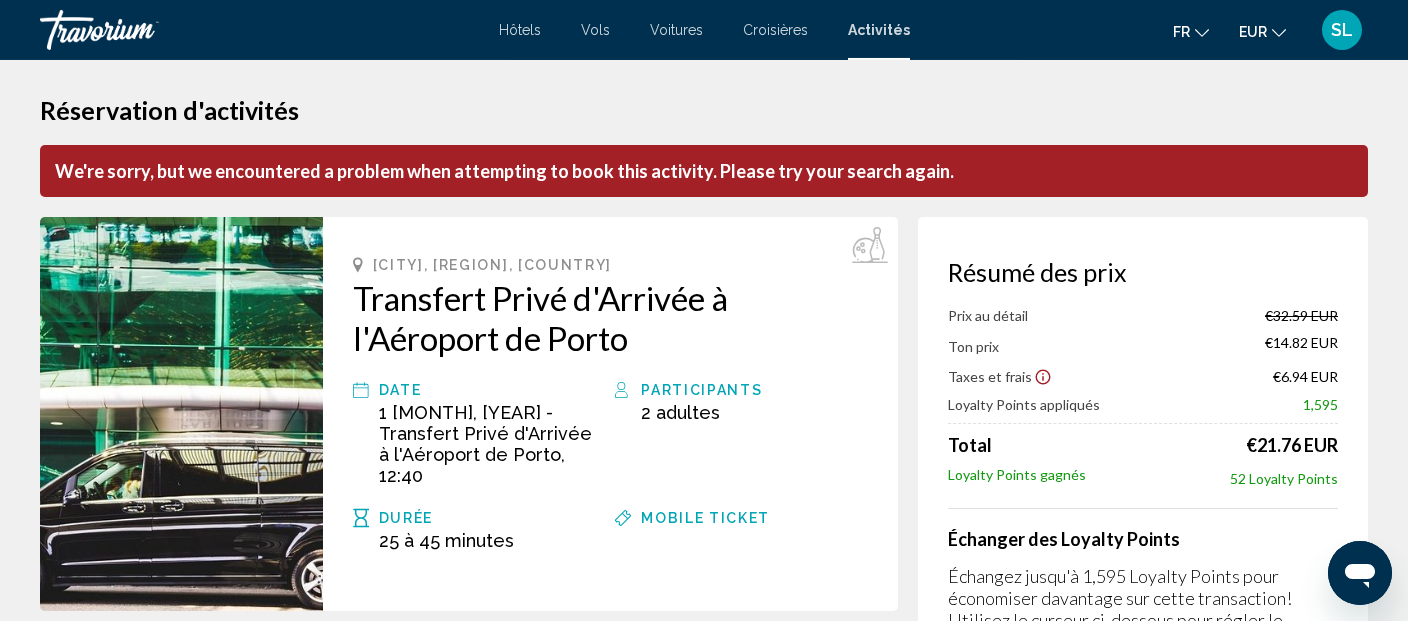 scroll, scrollTop: 0, scrollLeft: 0, axis: both 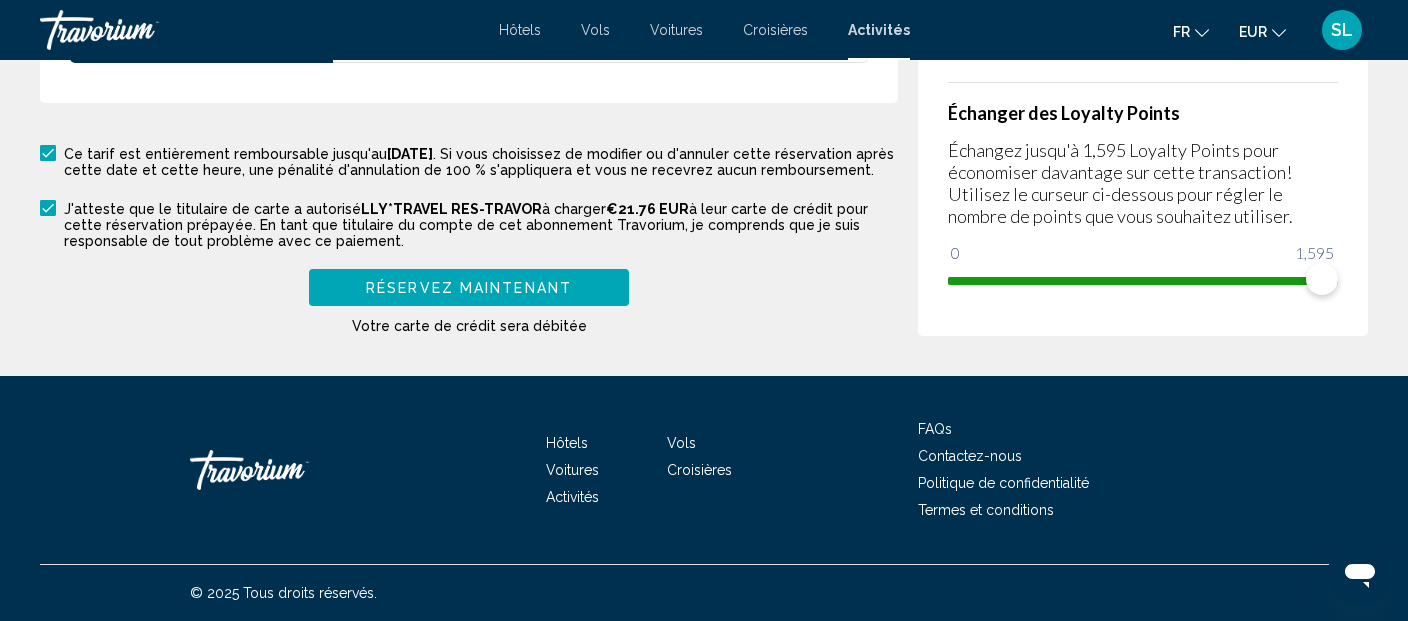 click on "Réservez maintenant" at bounding box center [469, 287] 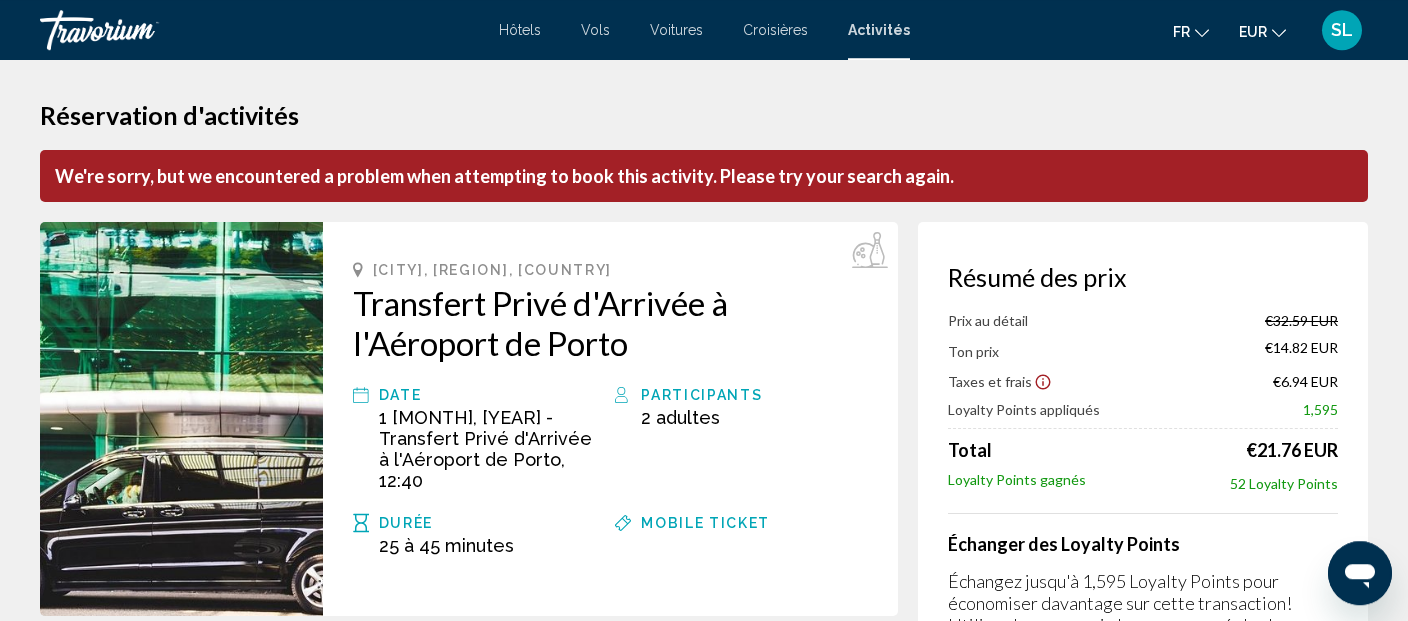 scroll, scrollTop: 0, scrollLeft: 0, axis: both 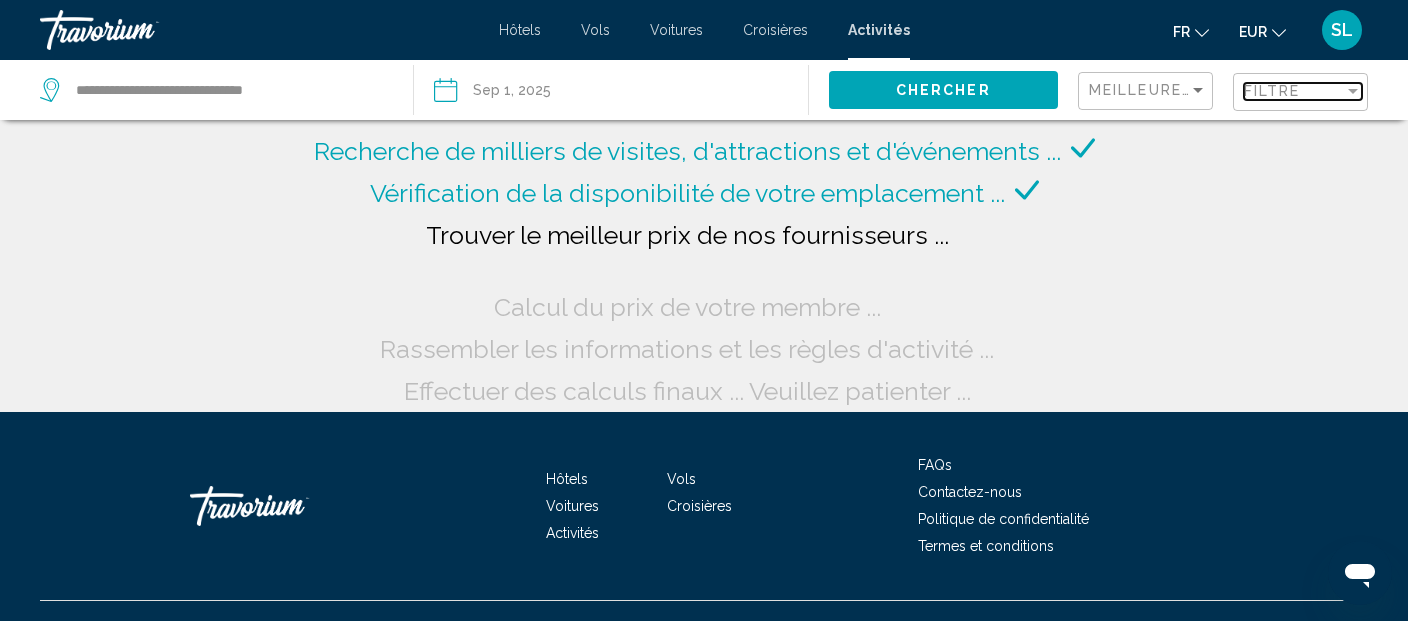 click on "Filtre" at bounding box center [1294, 91] 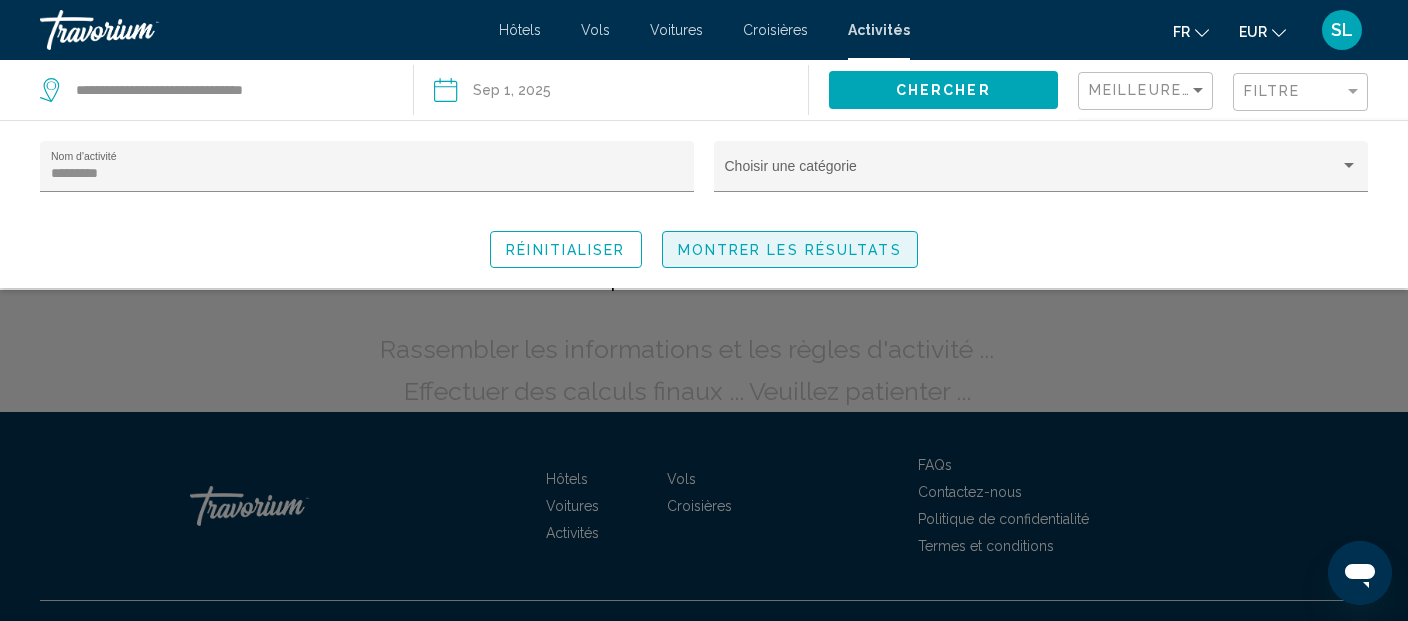 click on "Montrer les résultats" 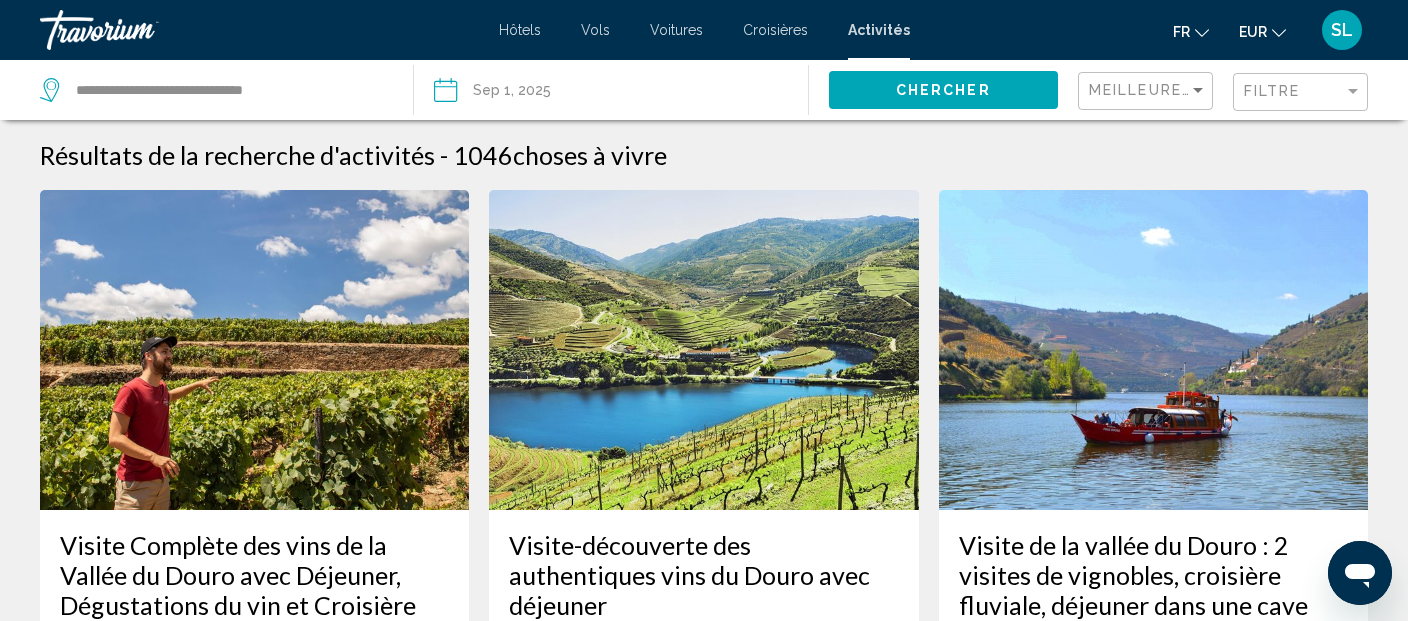 click on "Filtre" 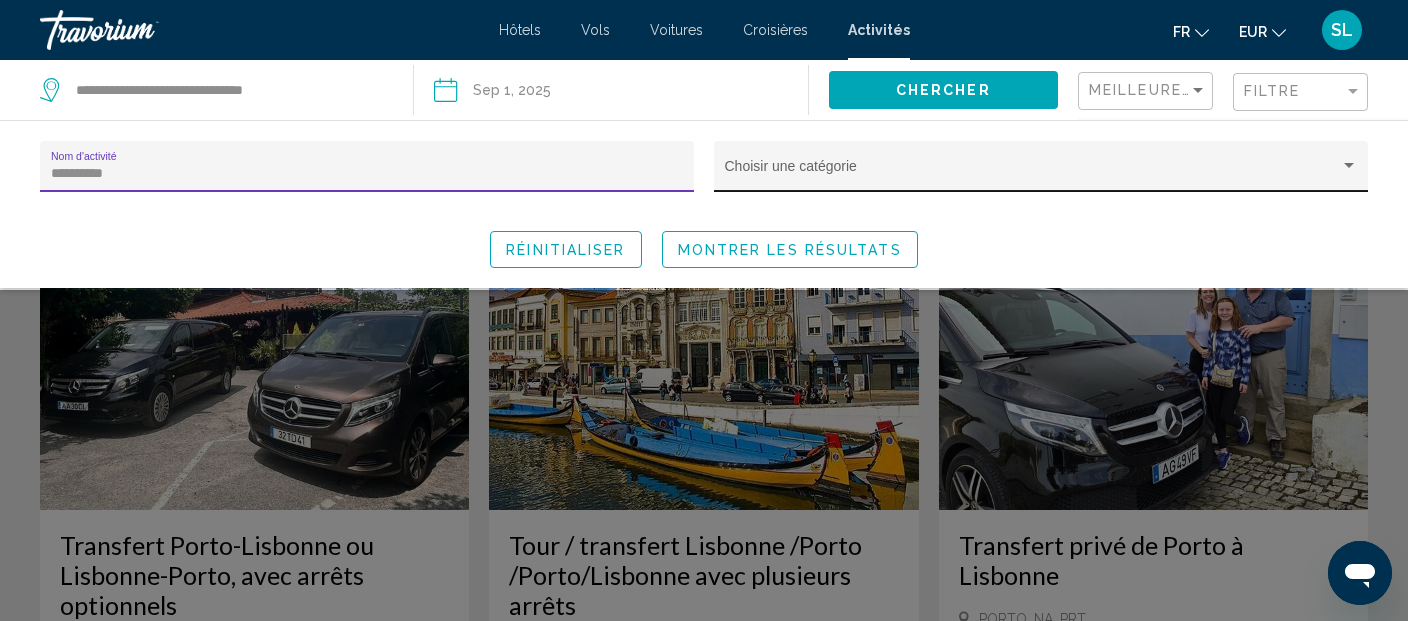 type on "*********" 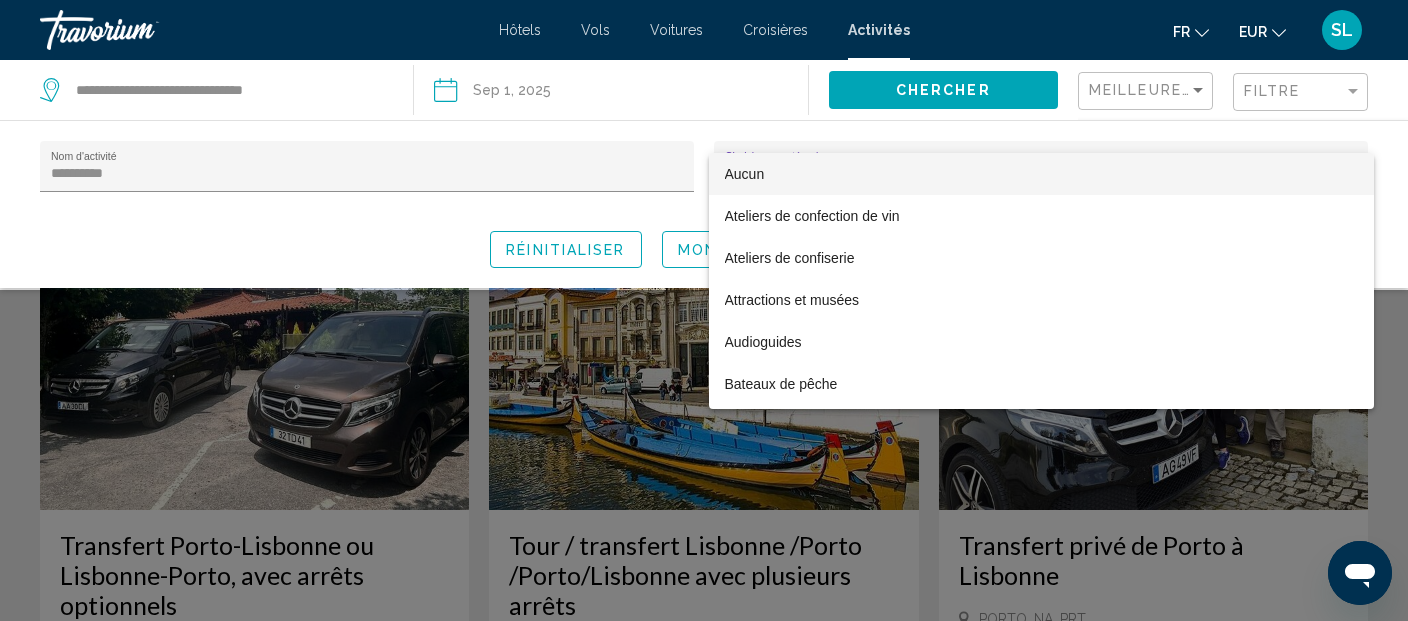 click at bounding box center [704, 310] 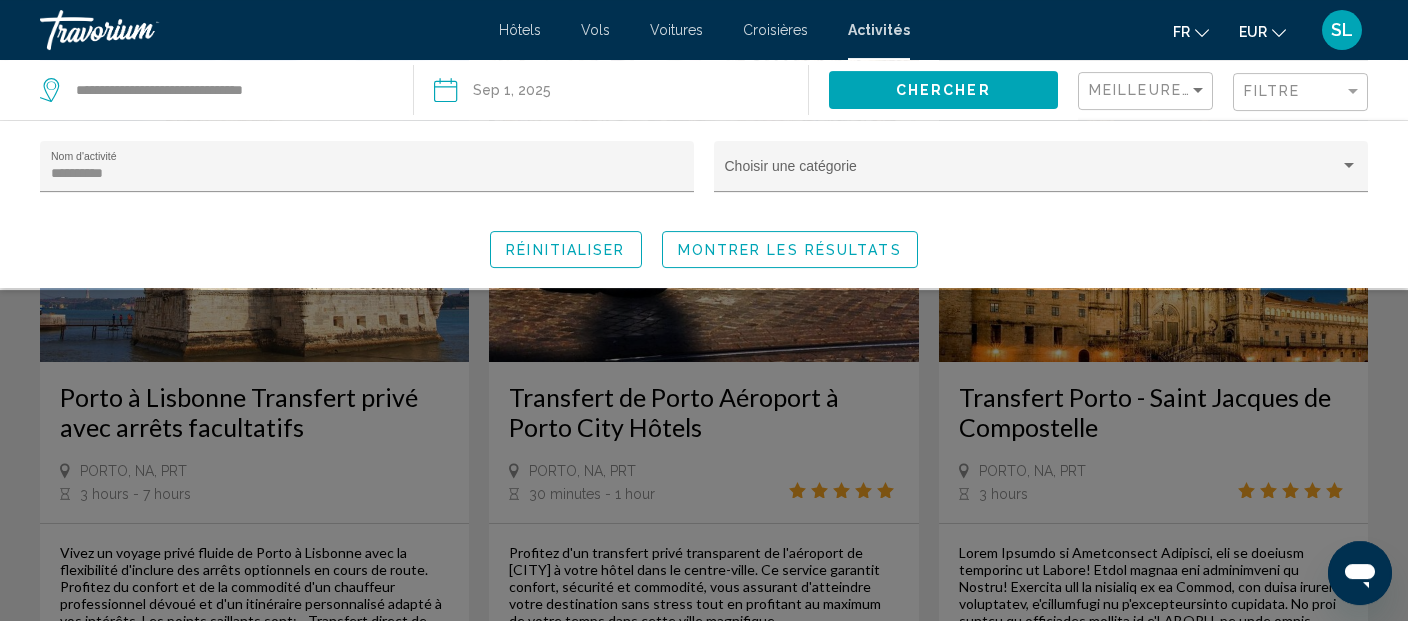 scroll, scrollTop: 1969, scrollLeft: 0, axis: vertical 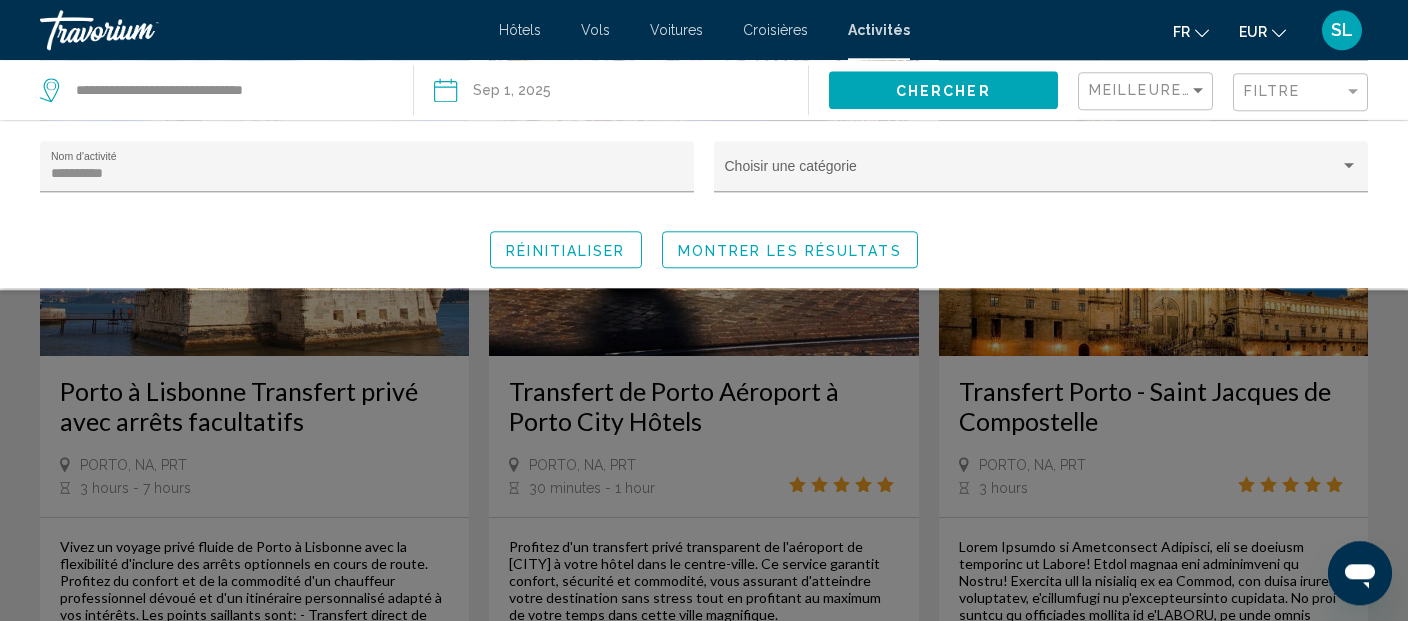click on "Montrer les résultats" 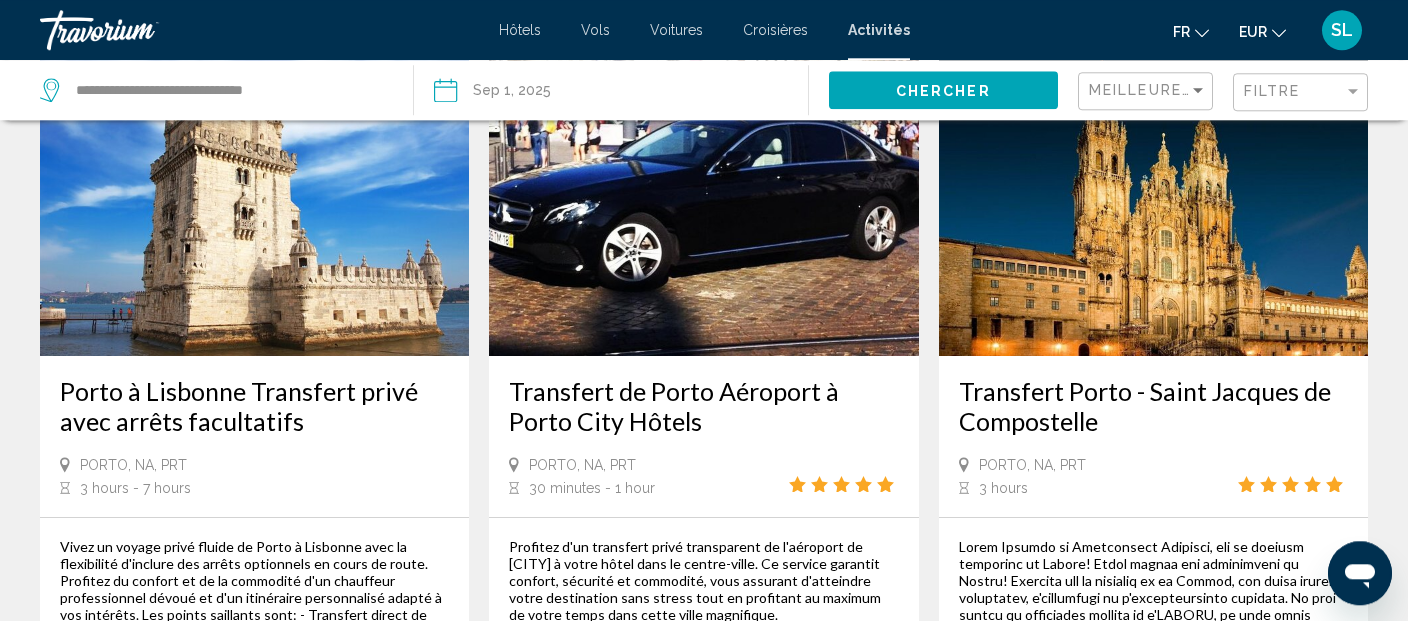 click on "Transfert de Porto Aéroport à Porto City Hôtels" at bounding box center (703, 406) 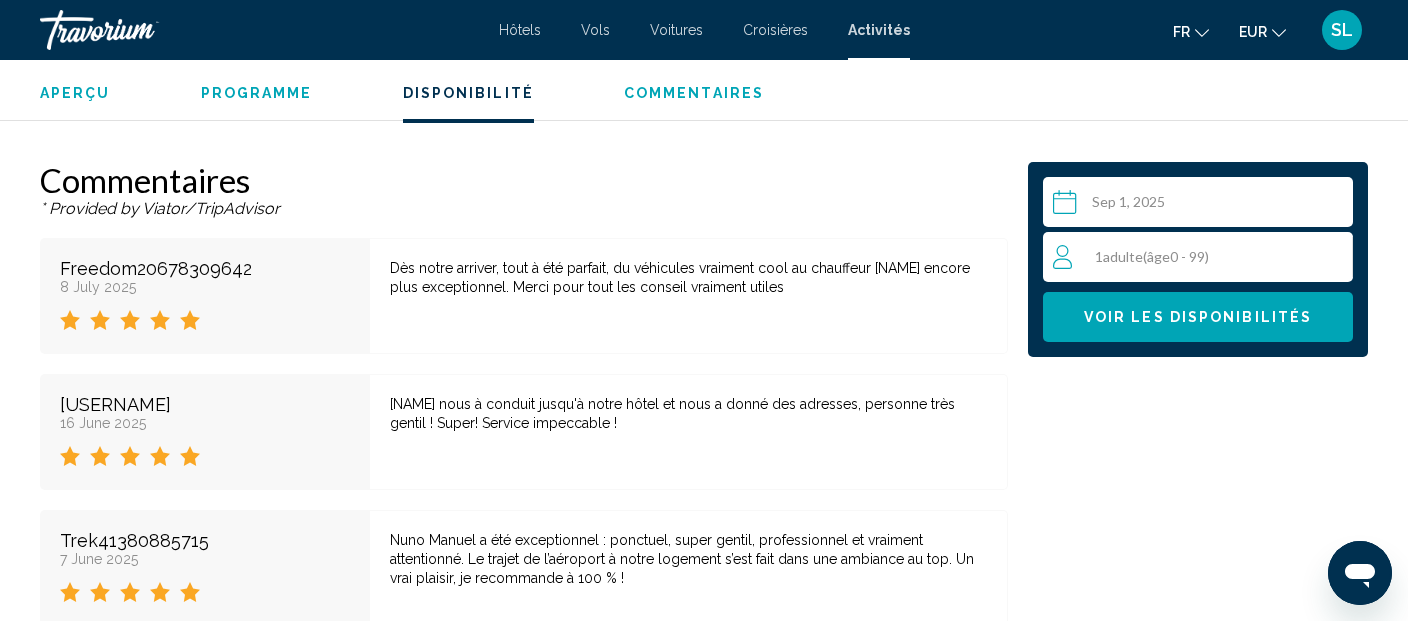 scroll, scrollTop: 4476, scrollLeft: 0, axis: vertical 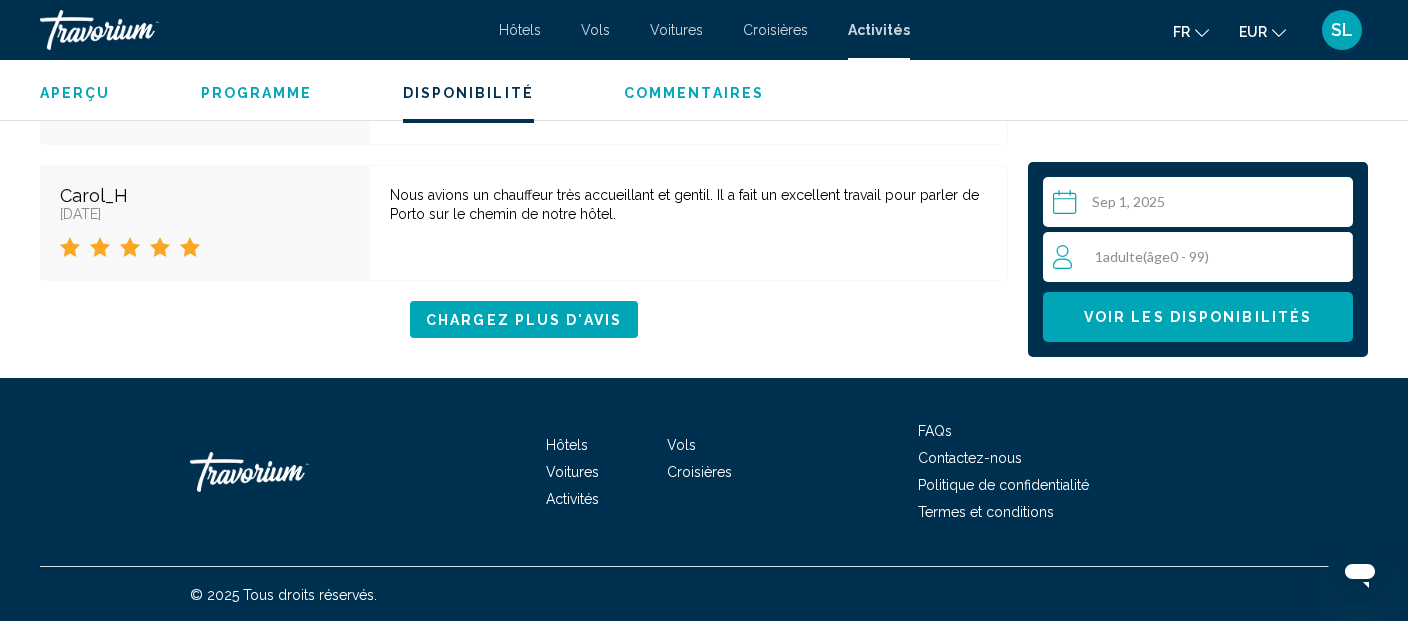 click on "1  Adulte Adultes  ( âge  0 - 99)" at bounding box center (1202, 257) 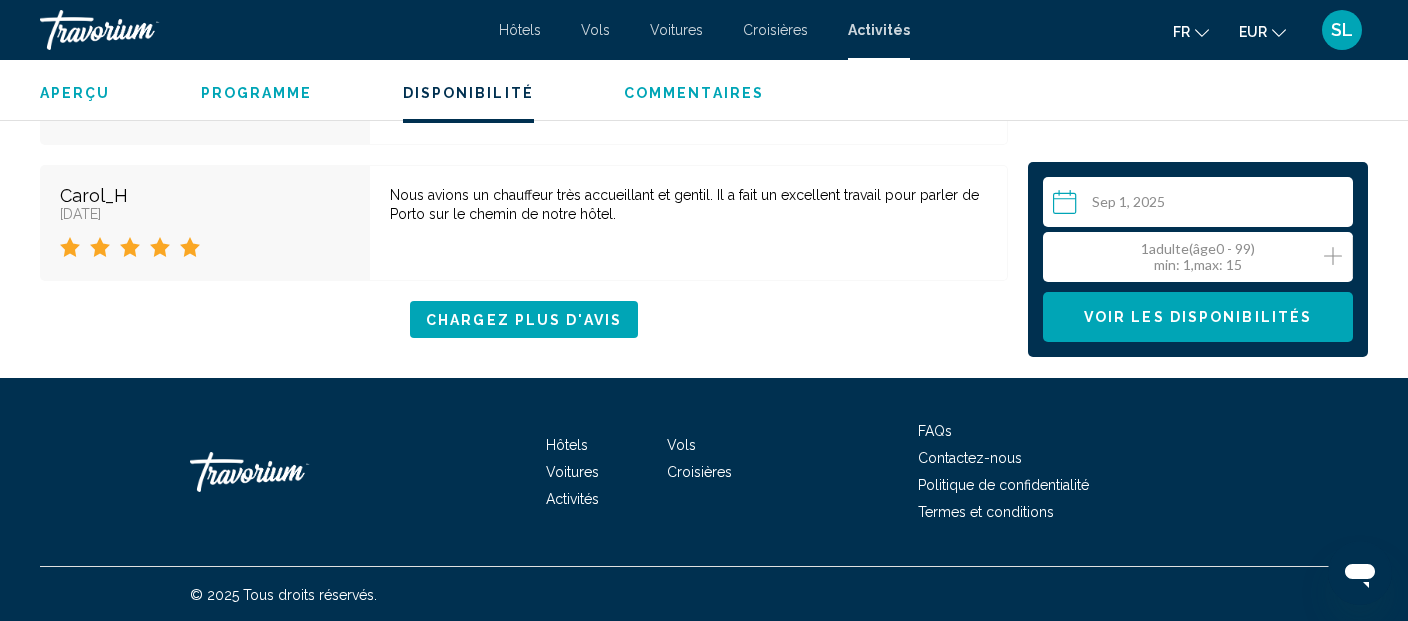 click 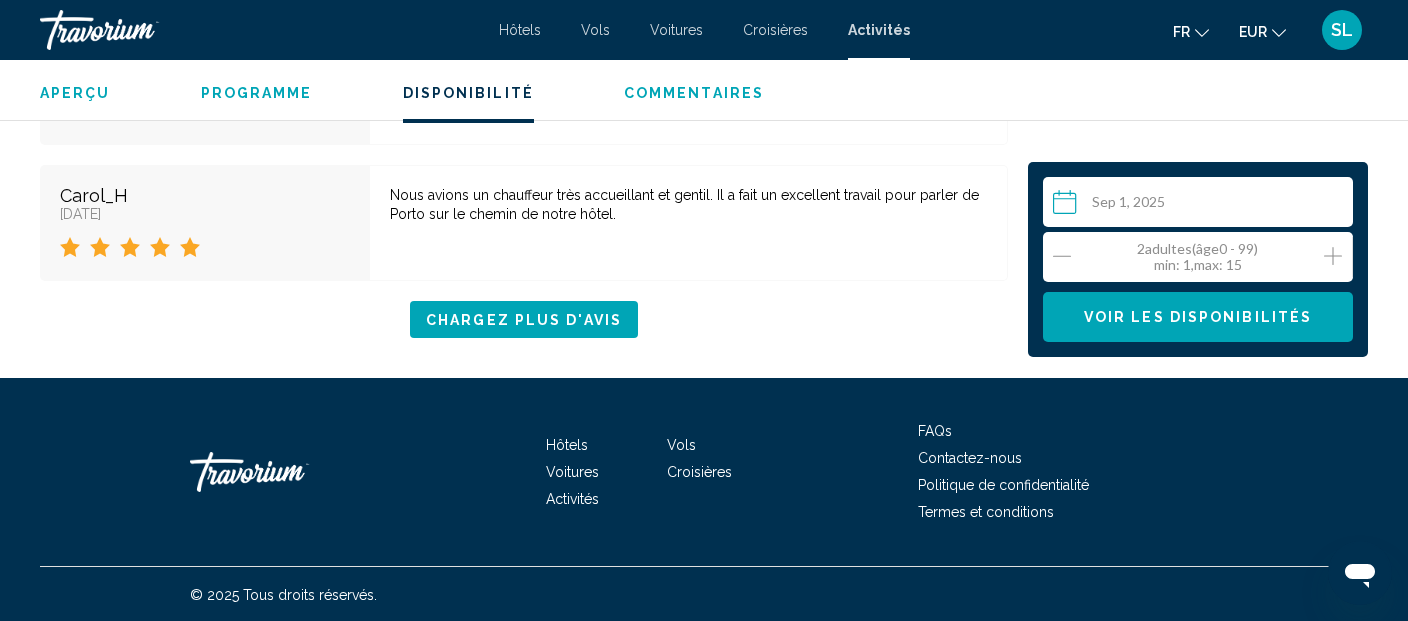 click on "Voir les disponibilités" at bounding box center [1198, 316] 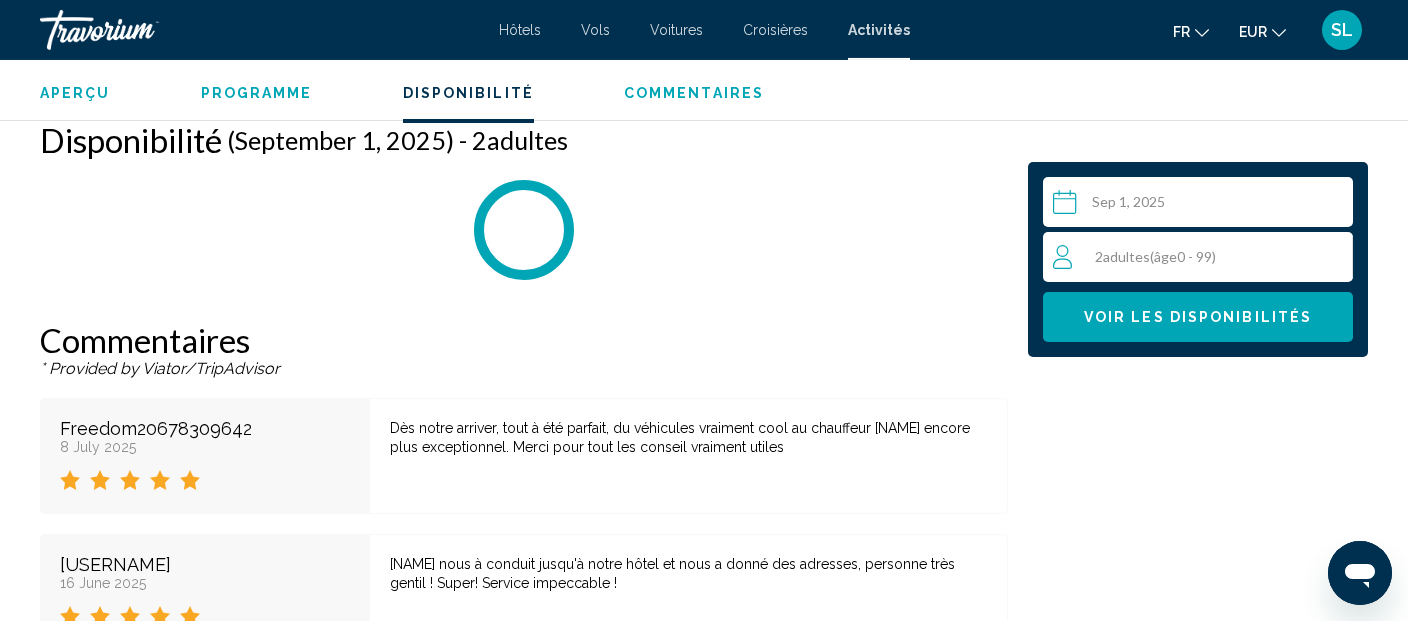 scroll, scrollTop: 3092, scrollLeft: 0, axis: vertical 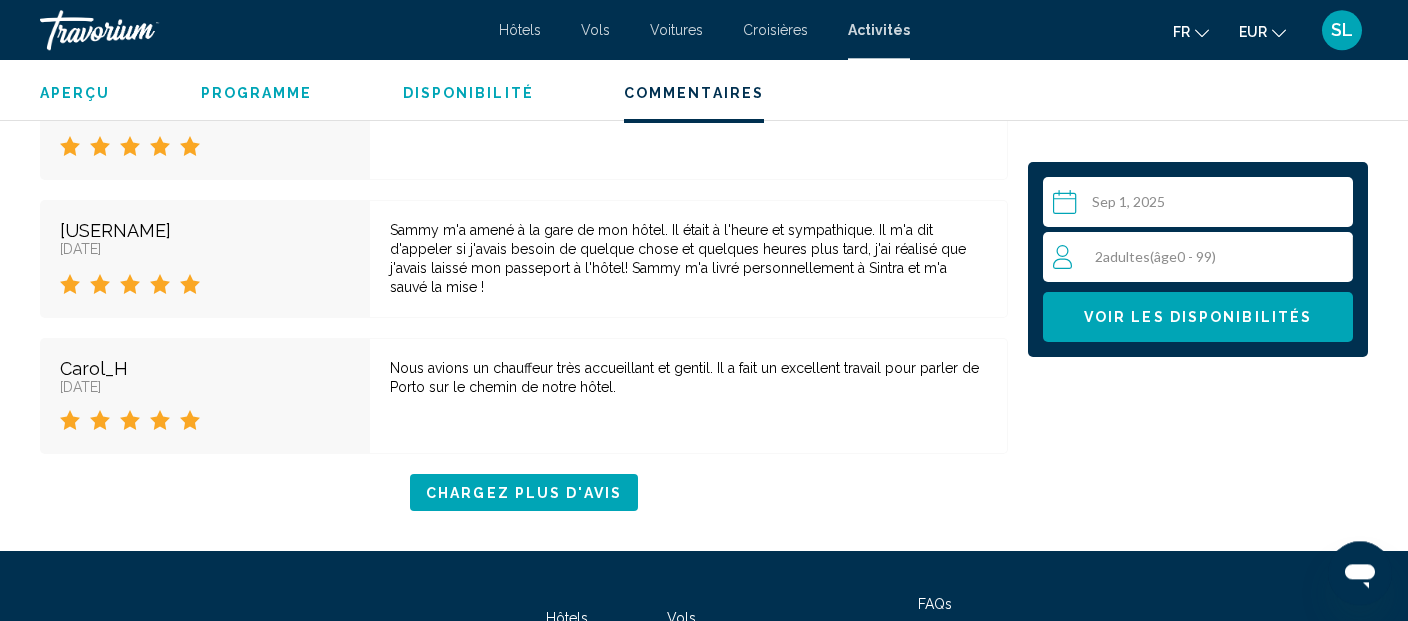 click on "Voir les disponibilités" at bounding box center (1198, 318) 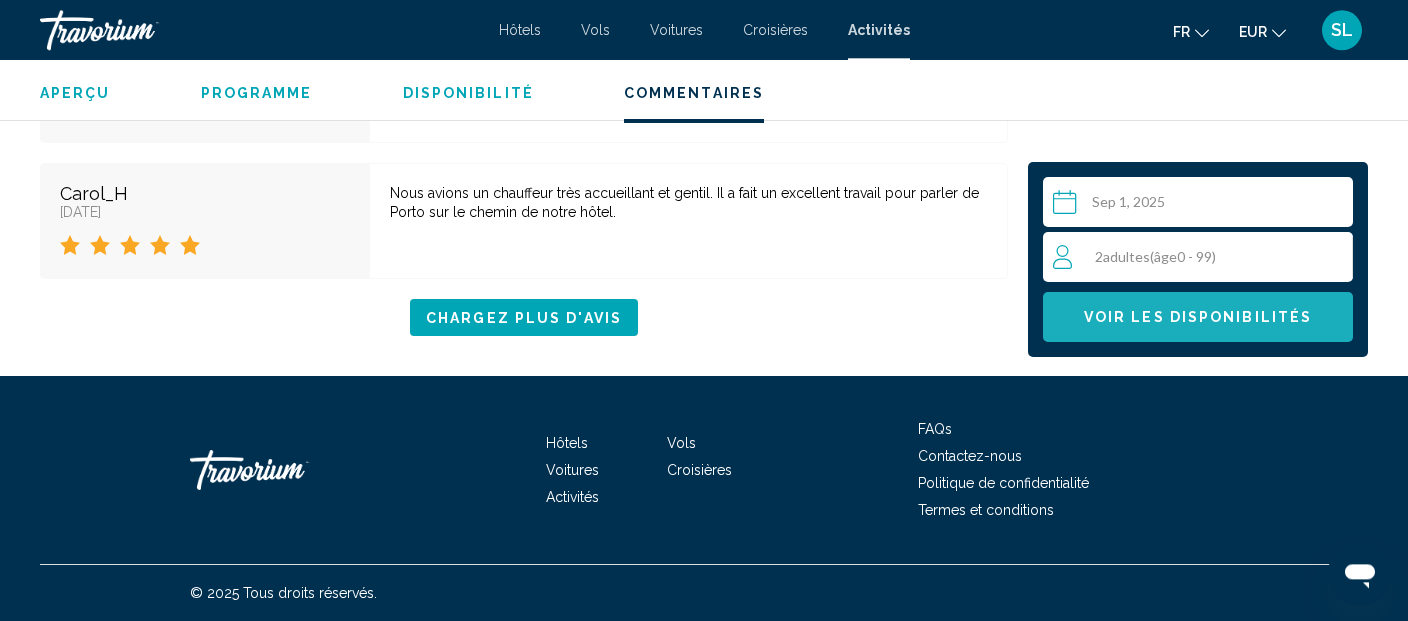 scroll, scrollTop: 4554, scrollLeft: 0, axis: vertical 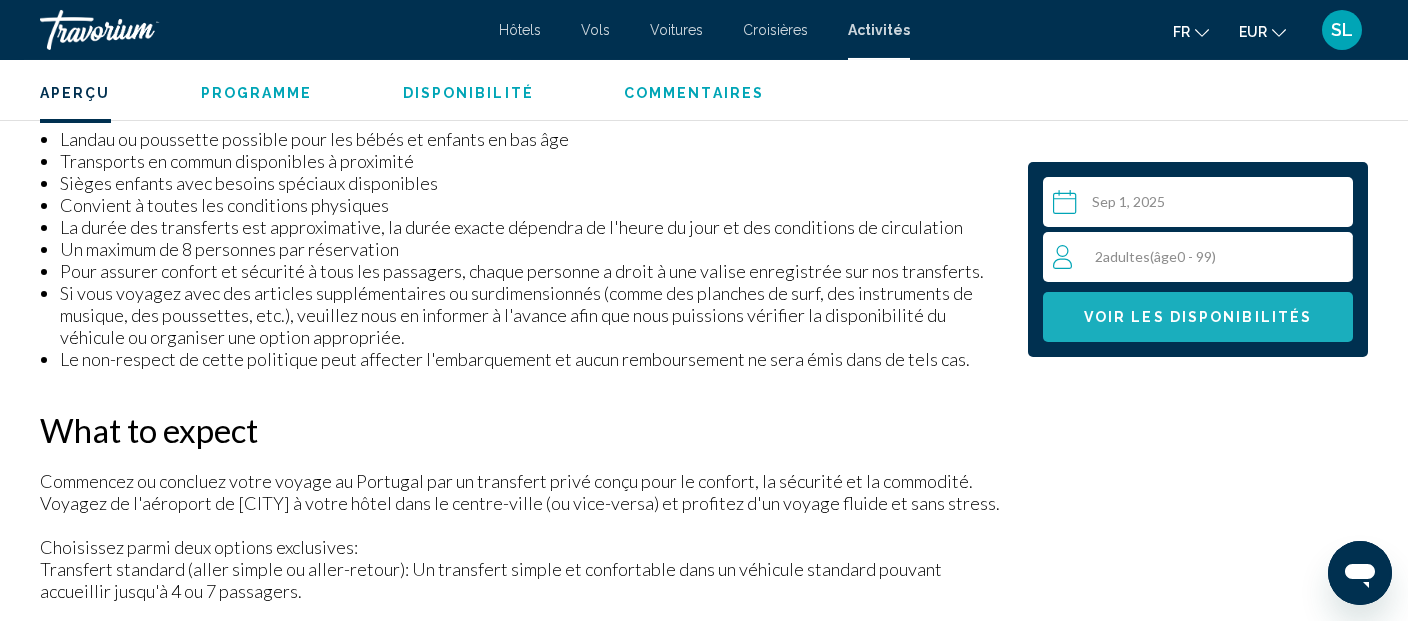 click on "Voir les disponibilités" at bounding box center [1198, 318] 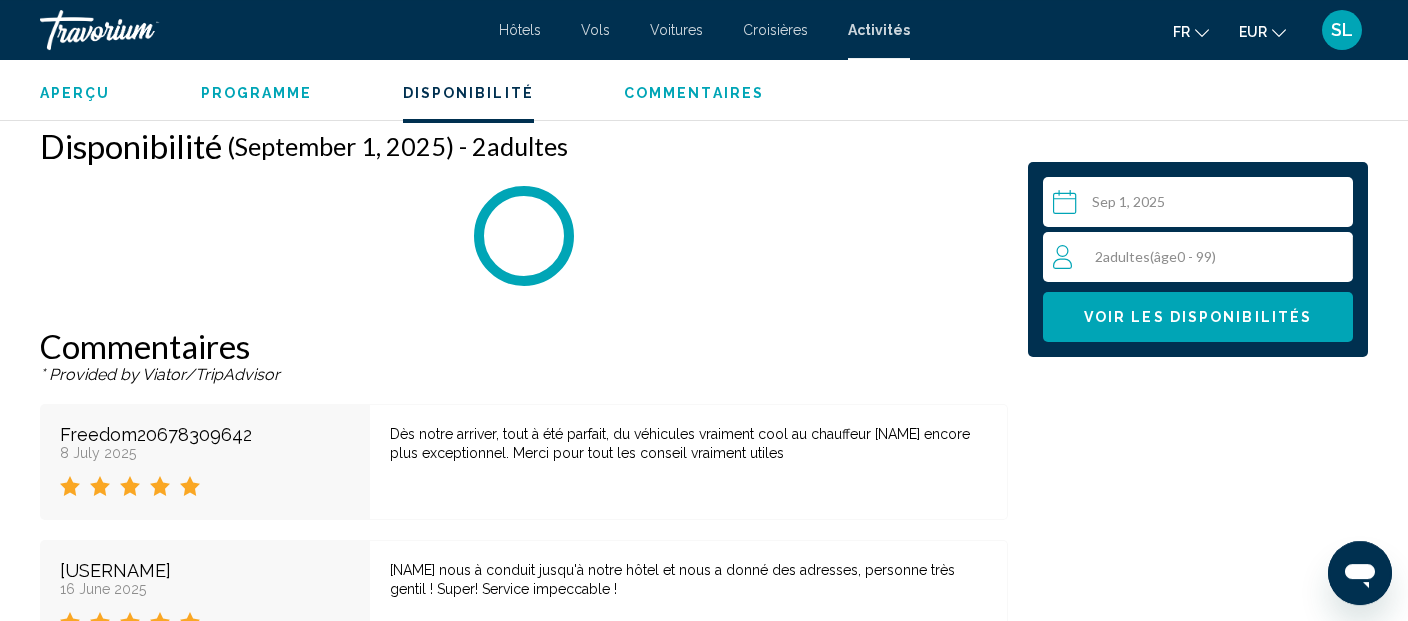 scroll, scrollTop: 3091, scrollLeft: 0, axis: vertical 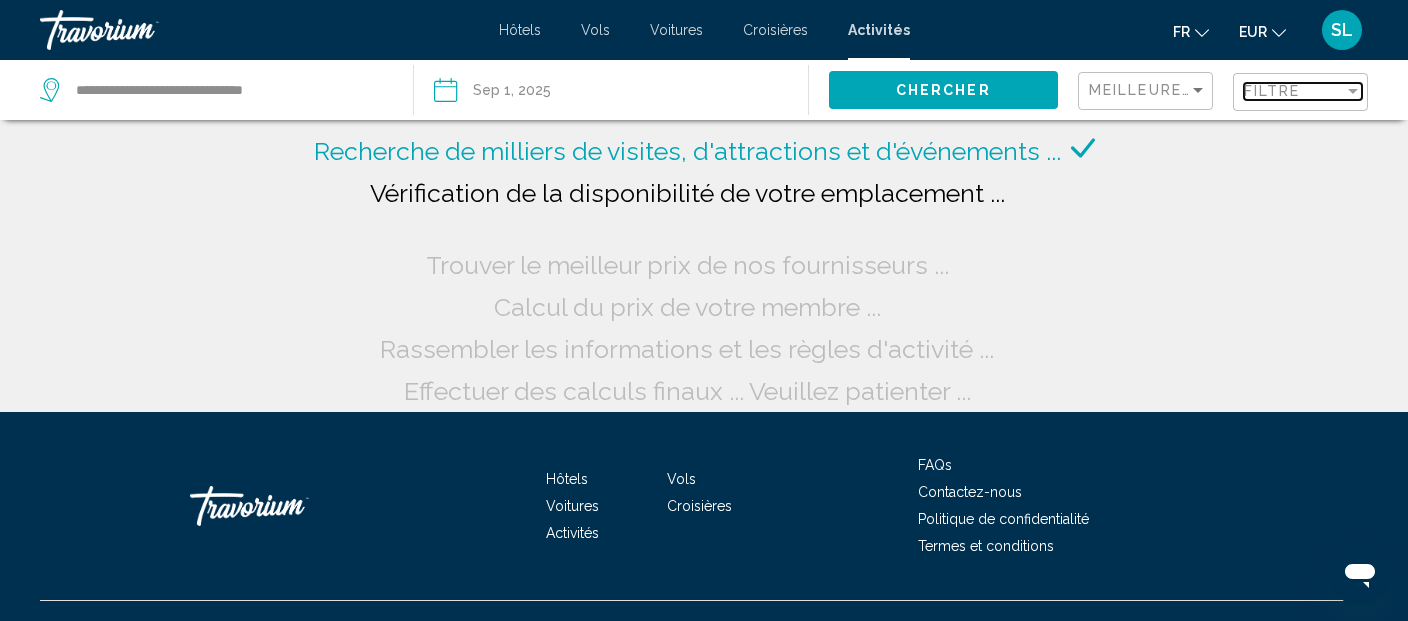 click on "Filtre" at bounding box center (1272, 91) 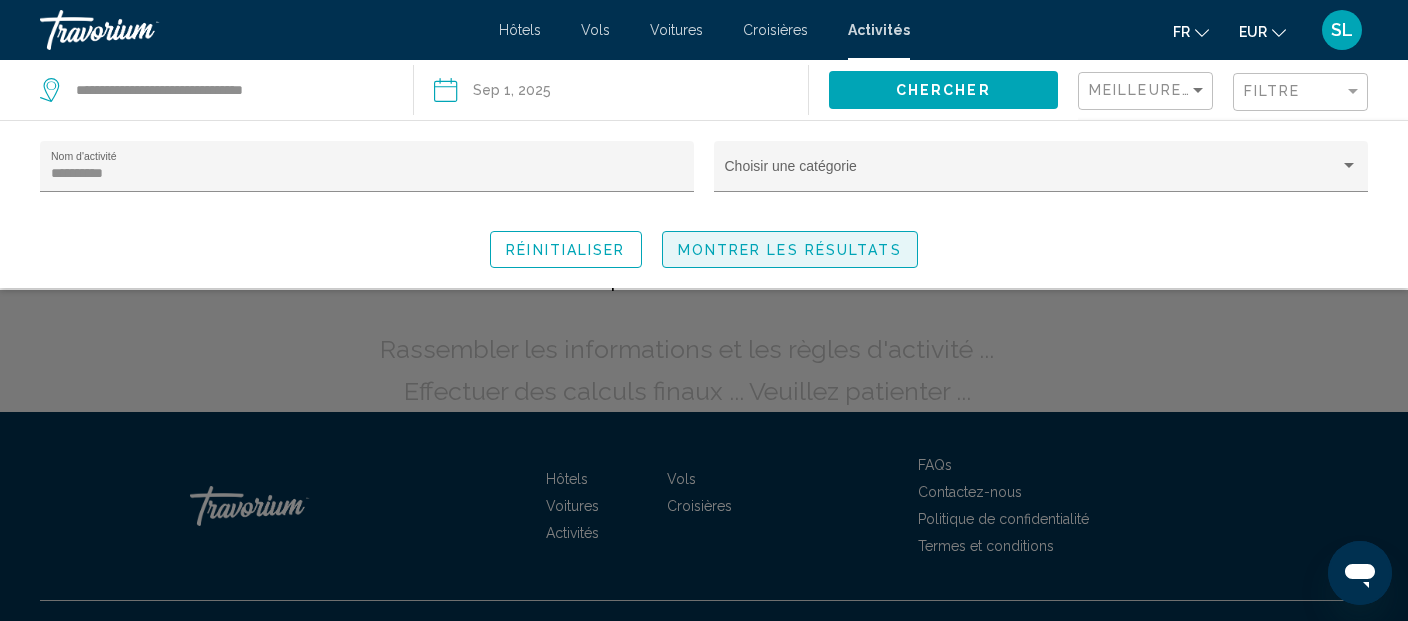 click on "Montrer les résultats" 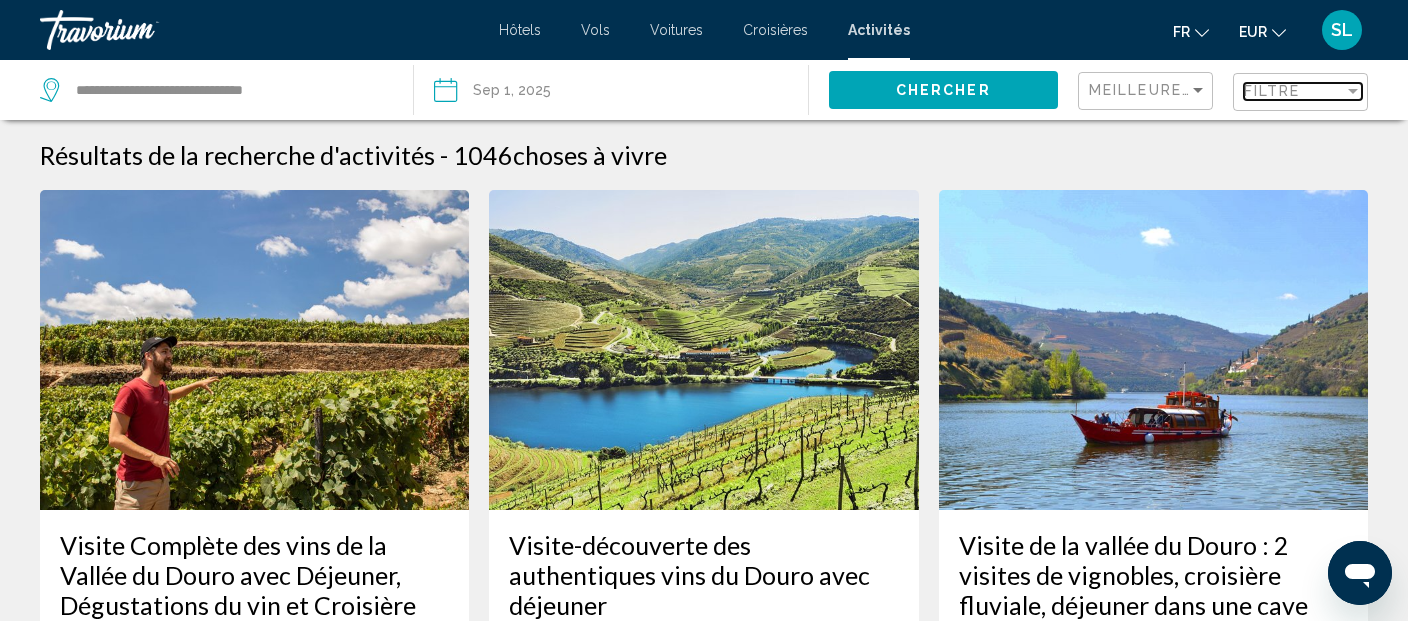 click on "Filtre" at bounding box center (1272, 91) 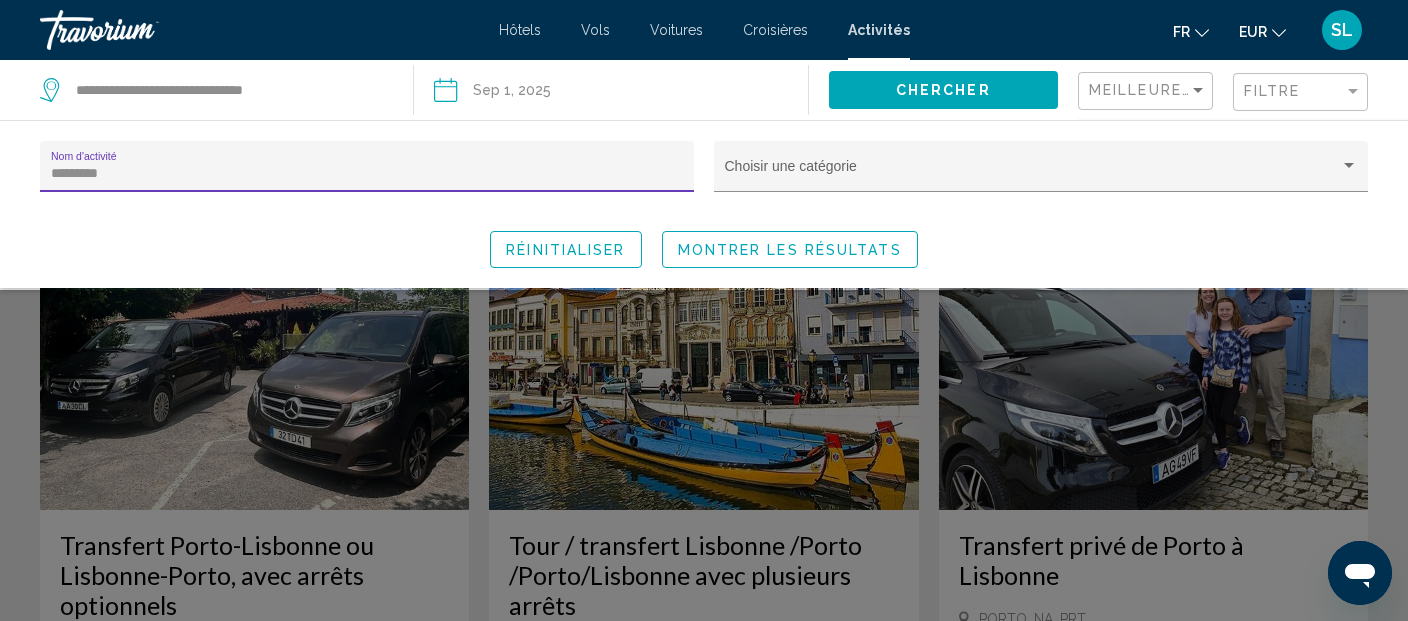 type on "*********" 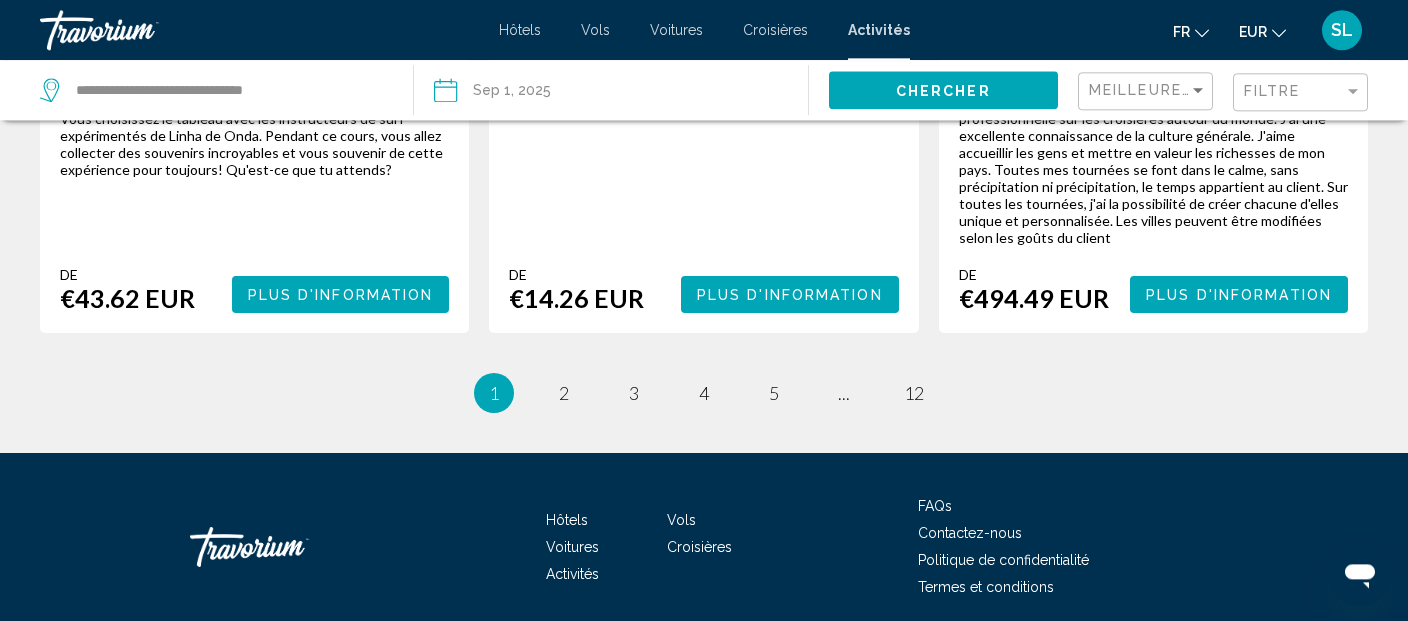 scroll, scrollTop: 3407, scrollLeft: 0, axis: vertical 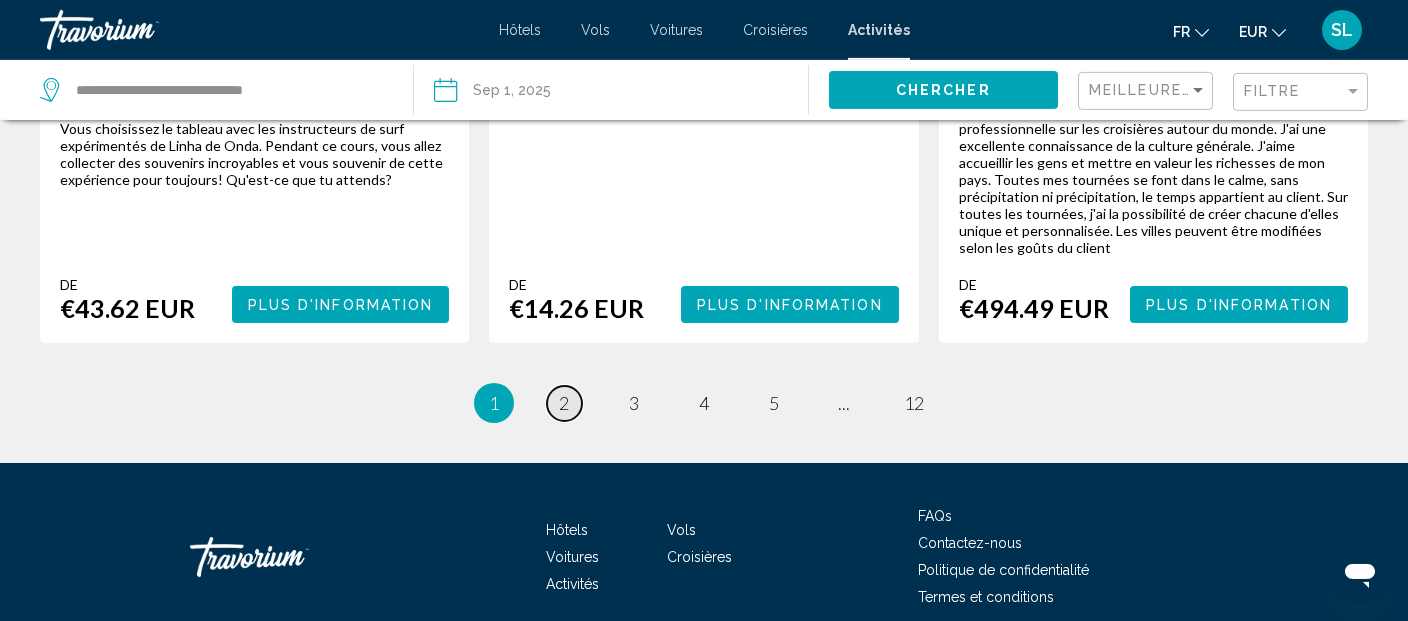 click on "2" at bounding box center [564, 403] 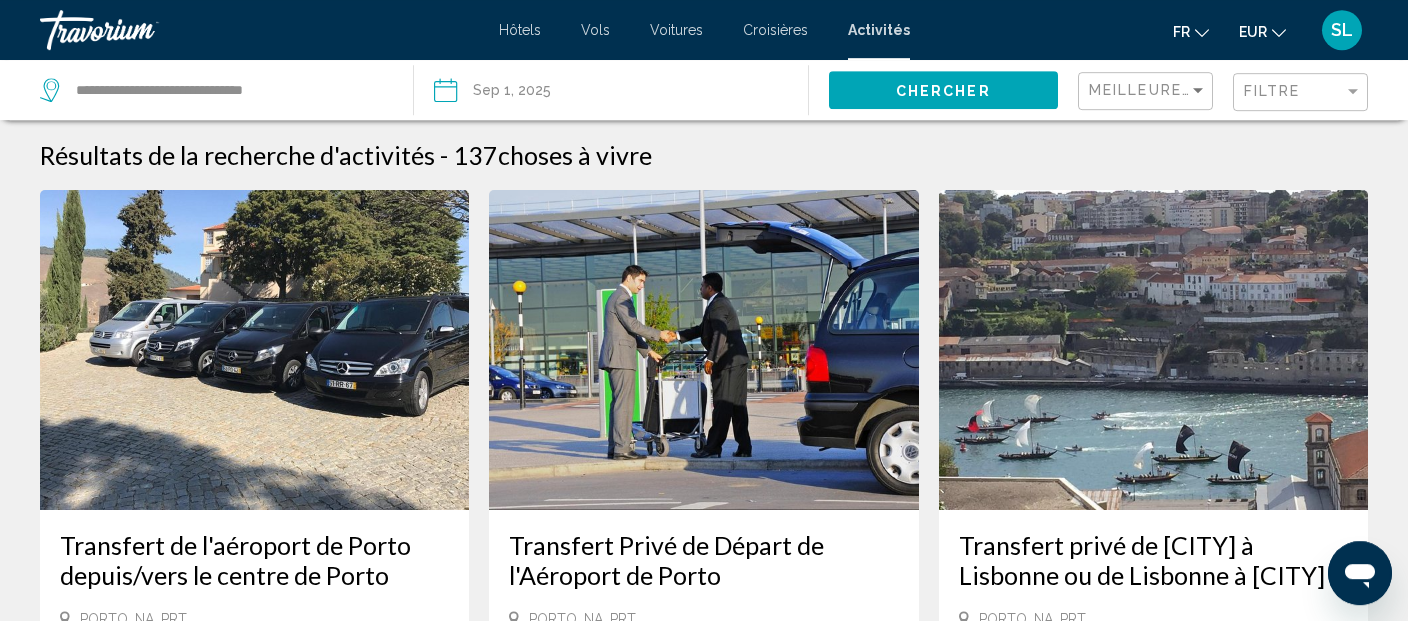 scroll, scrollTop: 0, scrollLeft: 0, axis: both 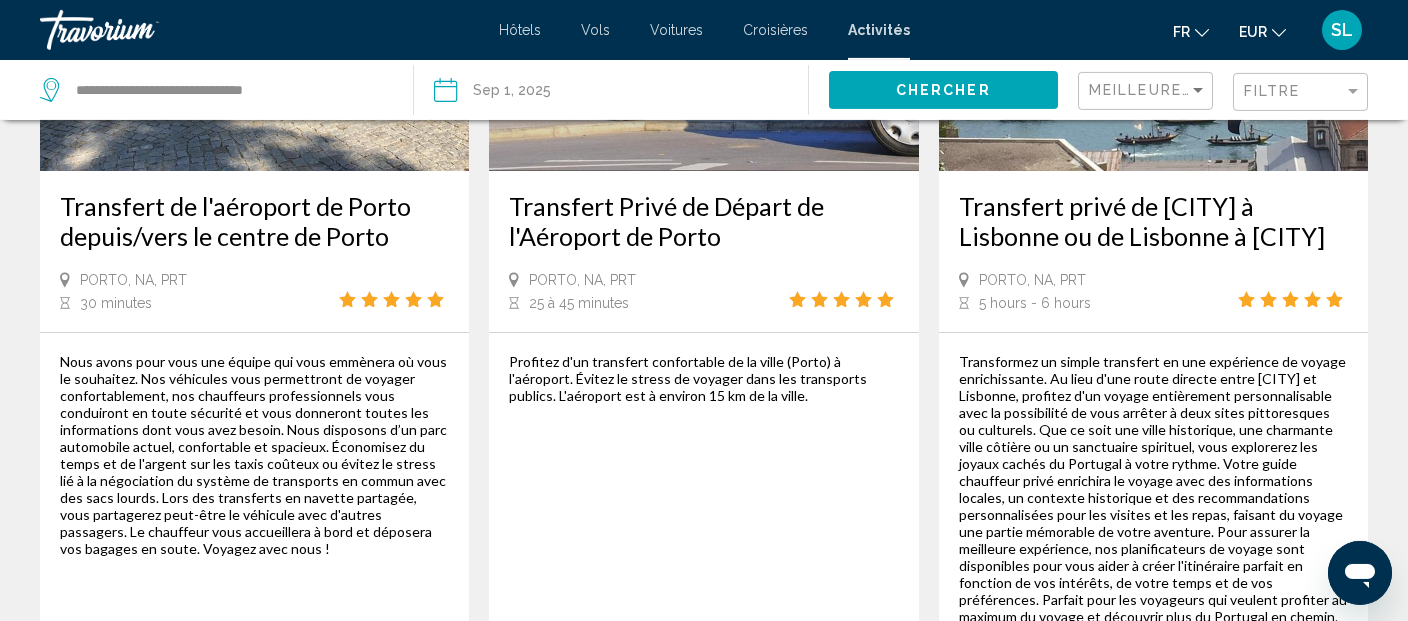 click on "Transfert de l'aéroport de Porto depuis/vers le centre de Porto" at bounding box center [254, 221] 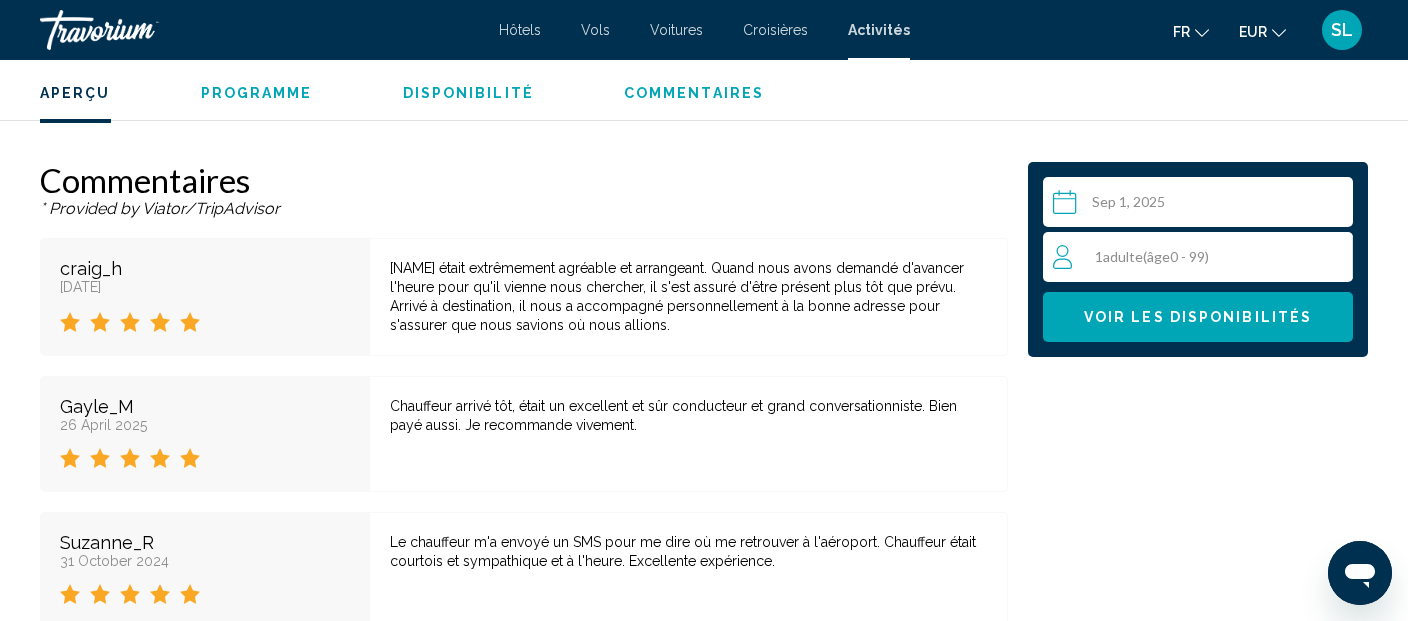 scroll, scrollTop: 2864, scrollLeft: 0, axis: vertical 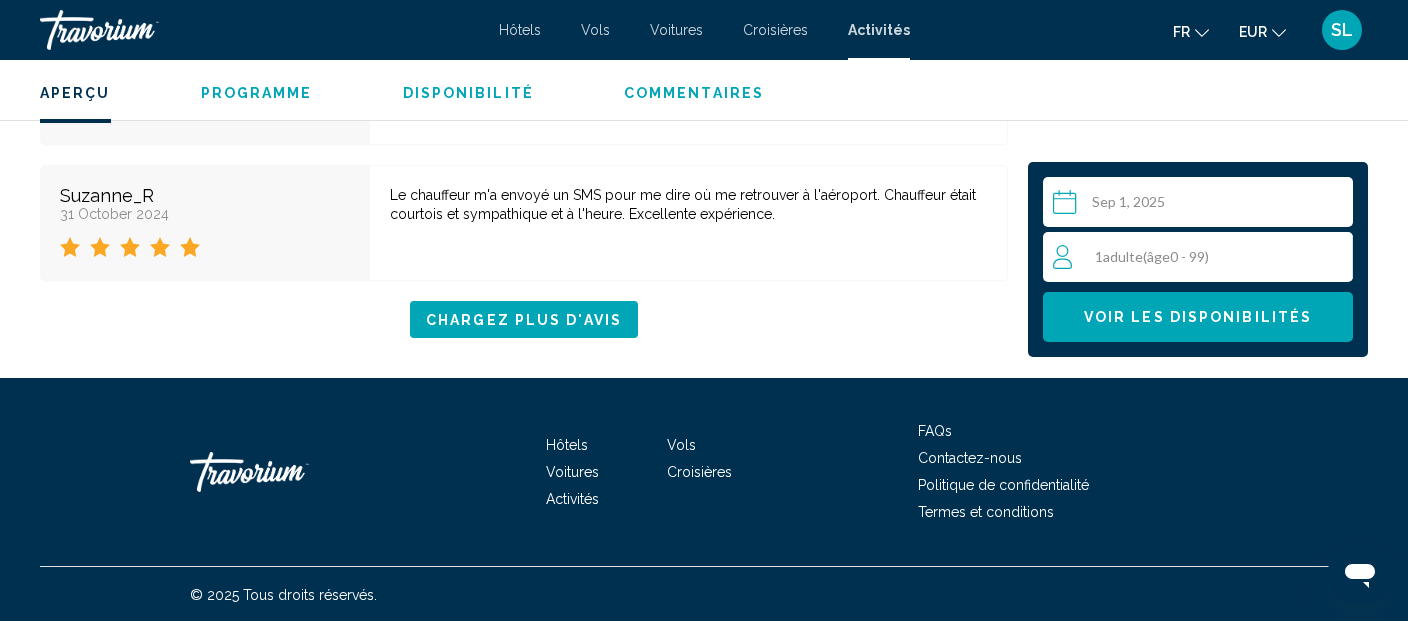 click on "âge" at bounding box center (1158, 256) 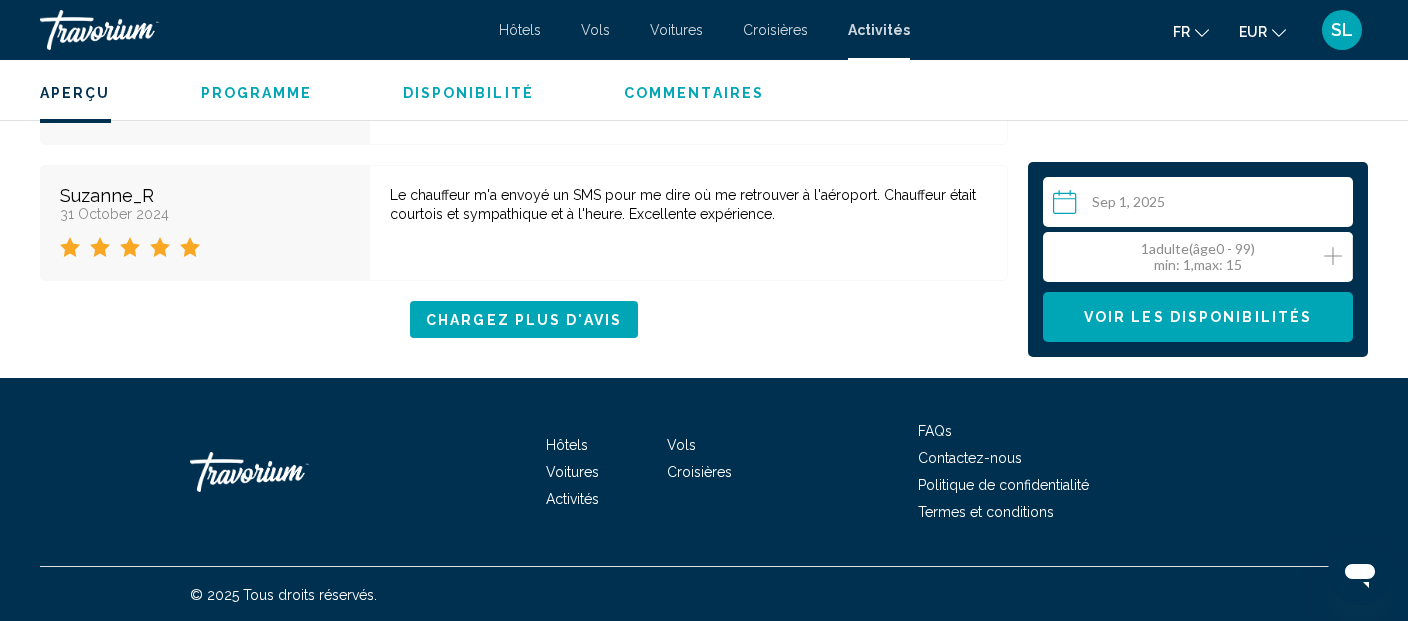 click on "1 Adulte Adultes ( âge 0 - 99) min : 1, max : 15" at bounding box center [1202, 257] 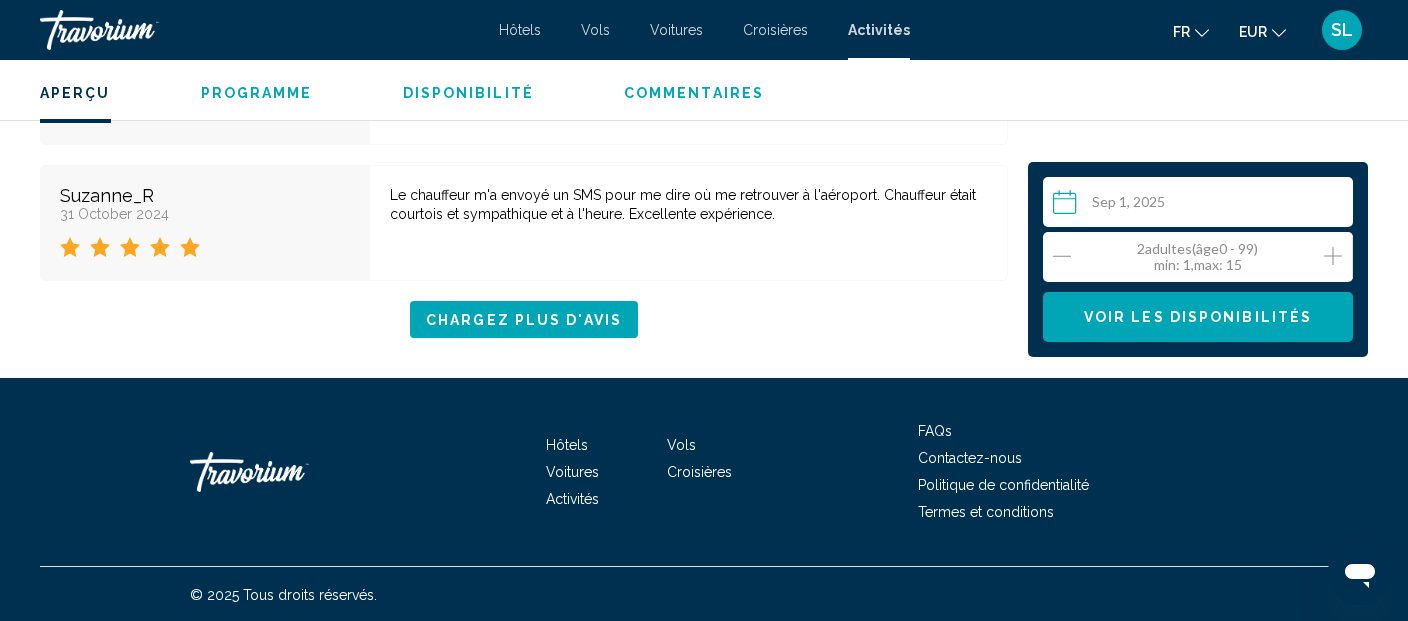click on "Voir les disponibilités" at bounding box center [1198, 317] 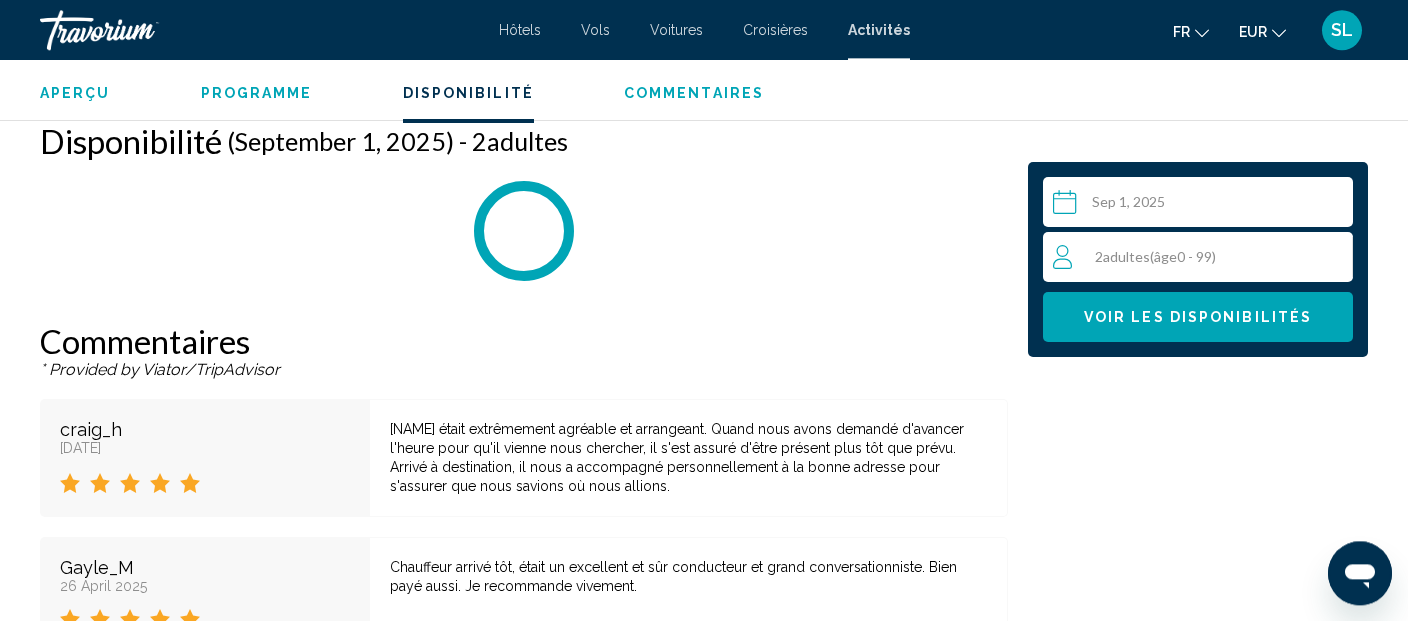 scroll, scrollTop: 2433, scrollLeft: 0, axis: vertical 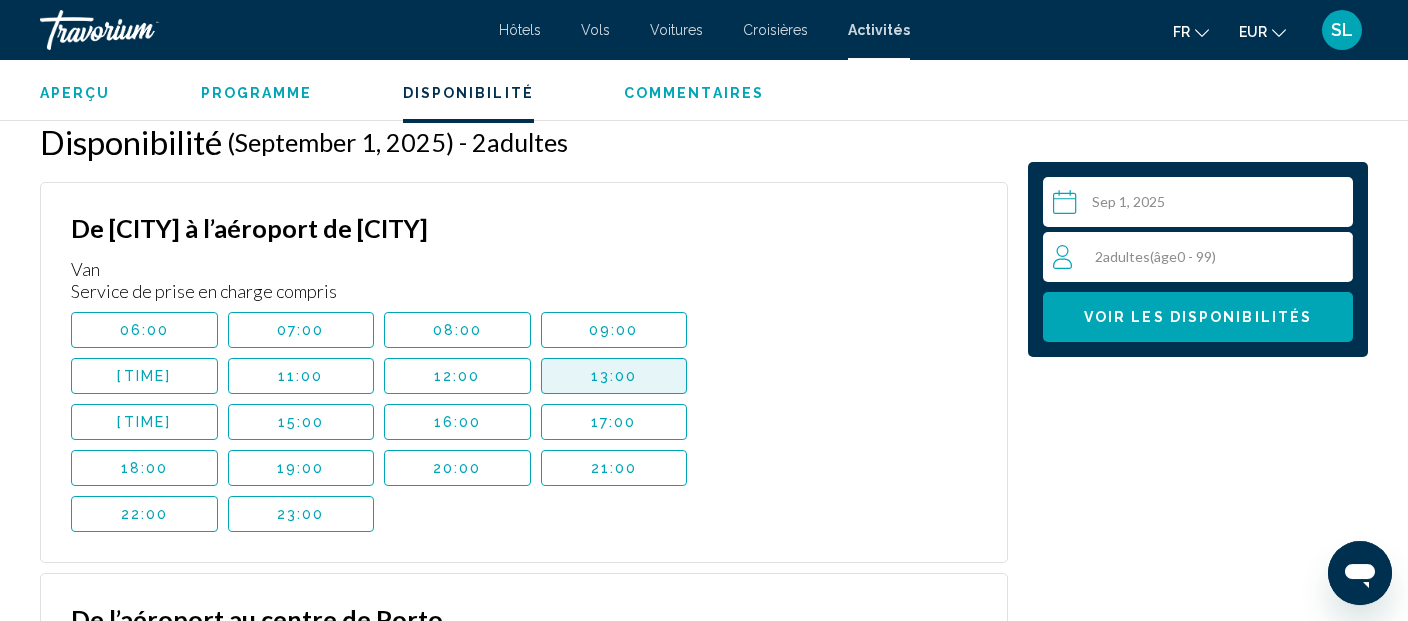 click on "13:00" at bounding box center (614, 376) 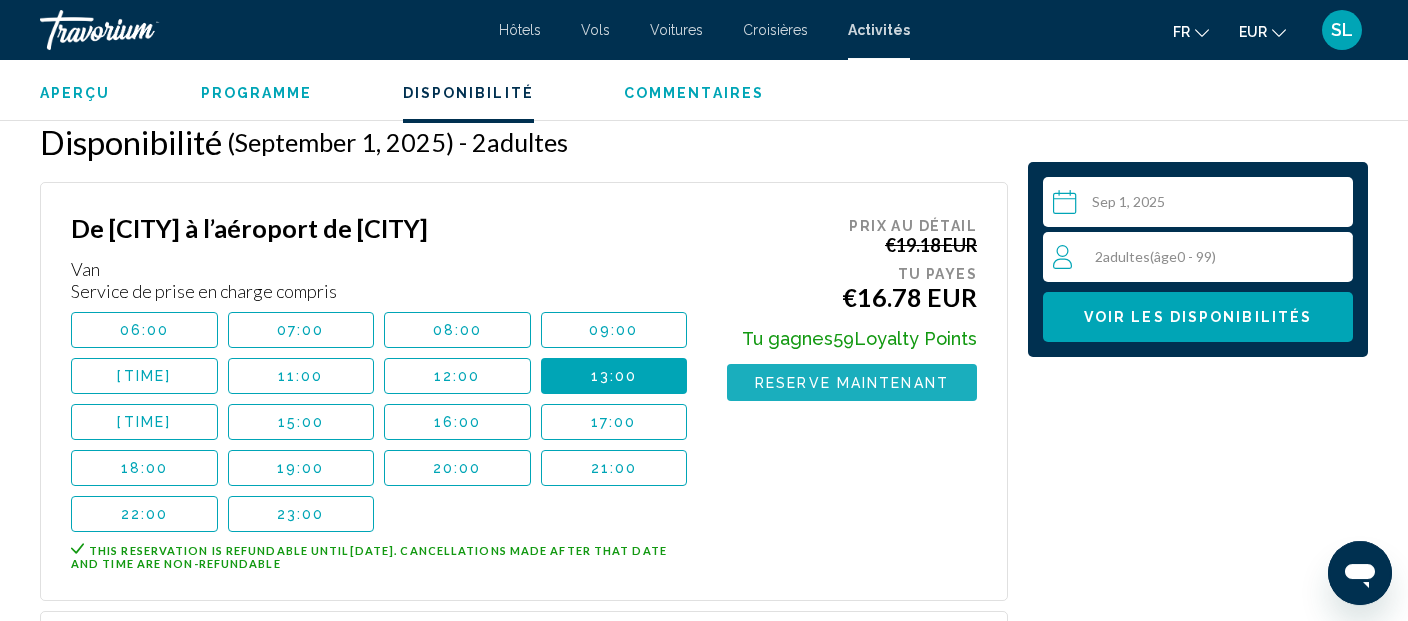 click on "Reserve maintenant" at bounding box center [852, 383] 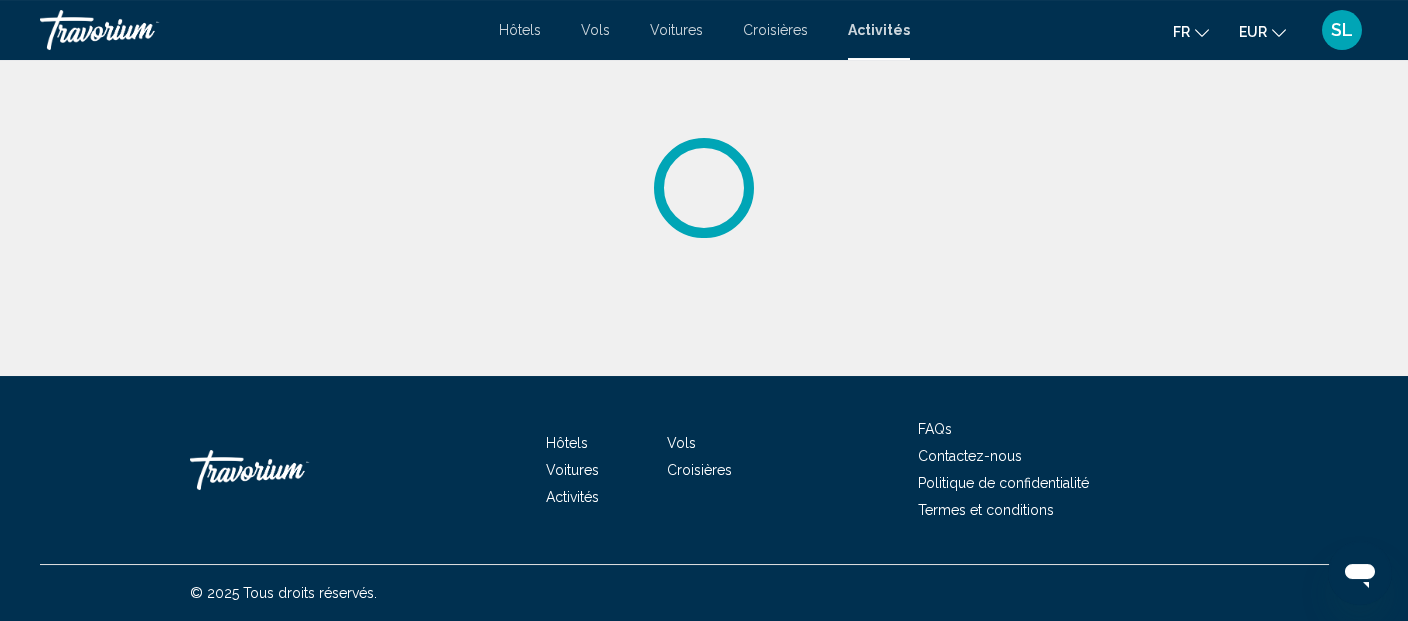 scroll, scrollTop: 0, scrollLeft: 0, axis: both 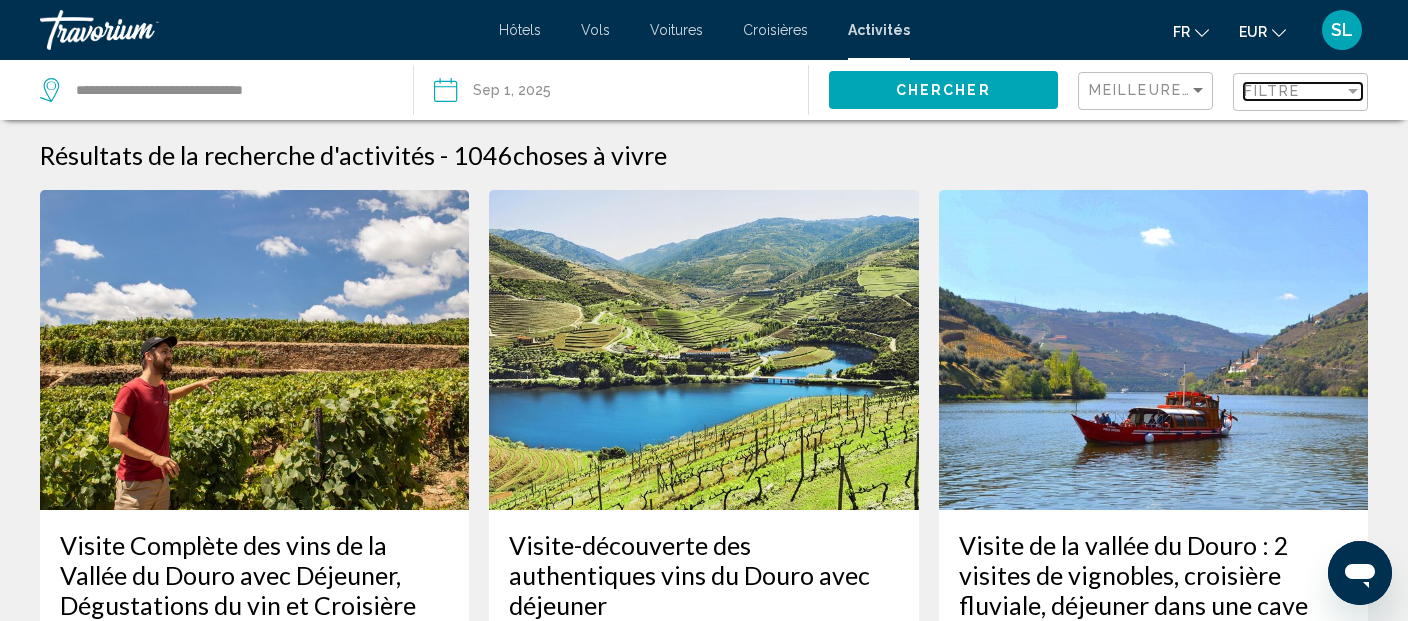 click on "Filtre" at bounding box center (1272, 91) 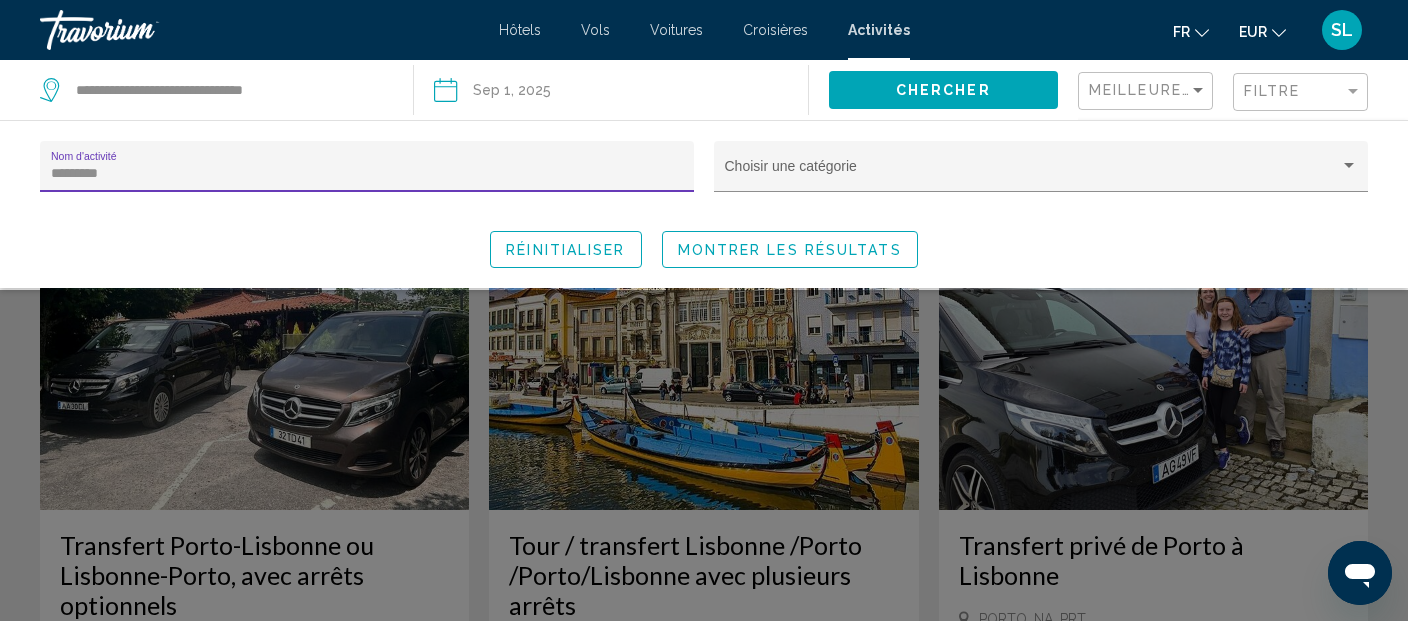 type on "*********" 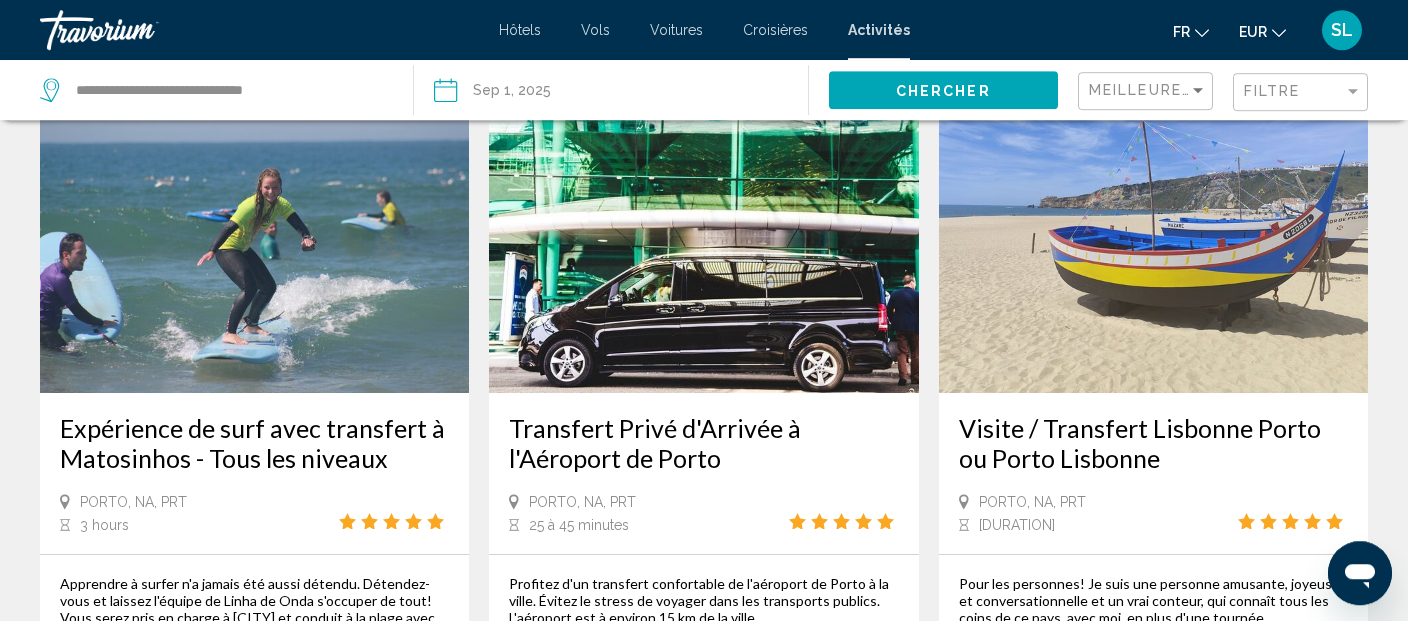 scroll, scrollTop: 2901, scrollLeft: 0, axis: vertical 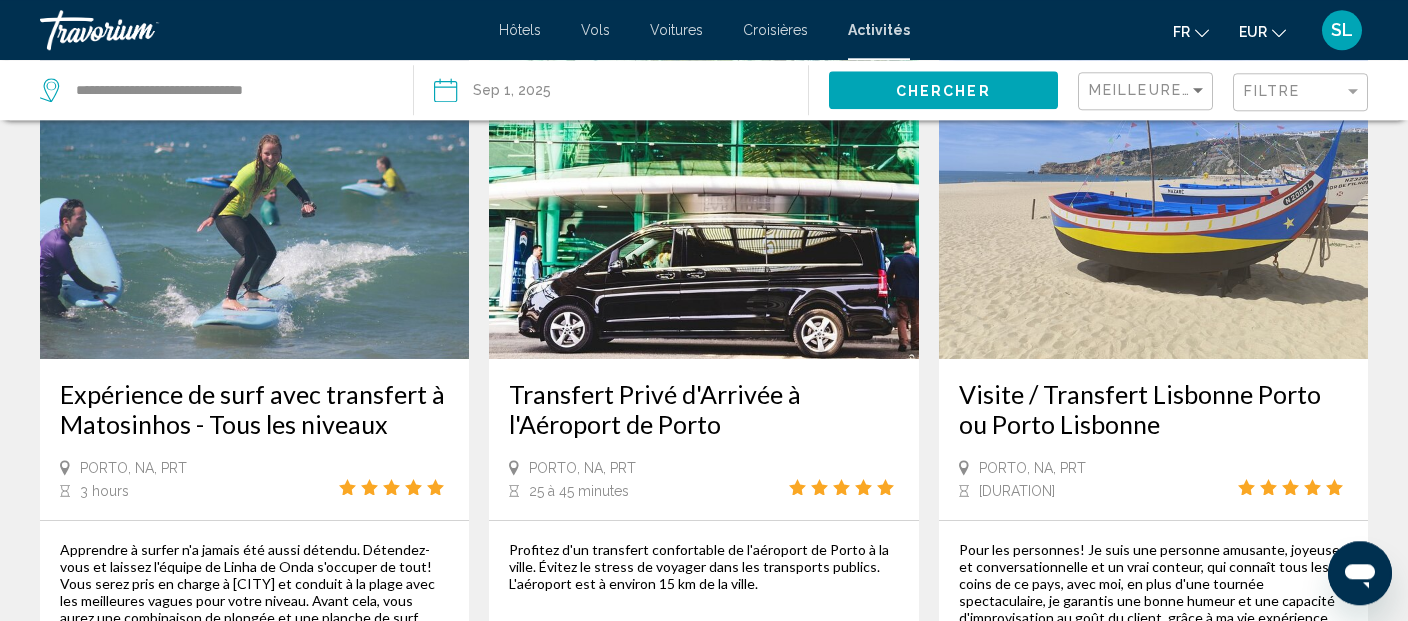 click at bounding box center [703, 199] 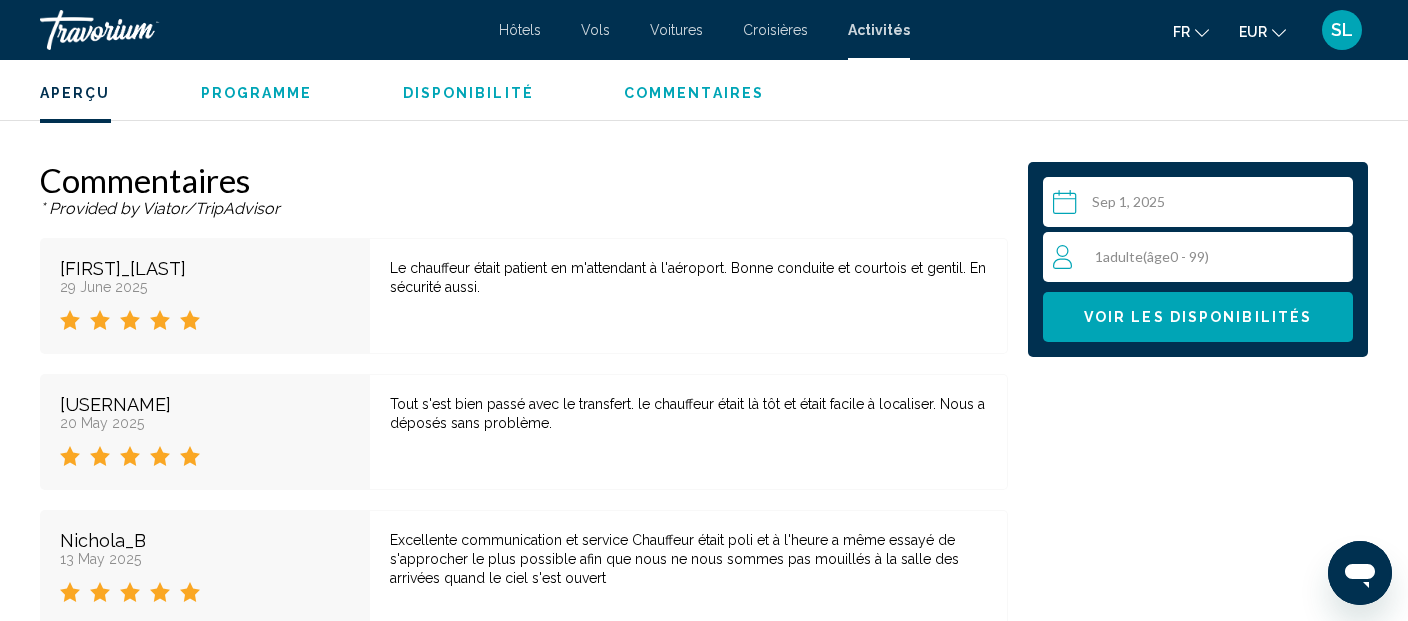 scroll, scrollTop: 4428, scrollLeft: 0, axis: vertical 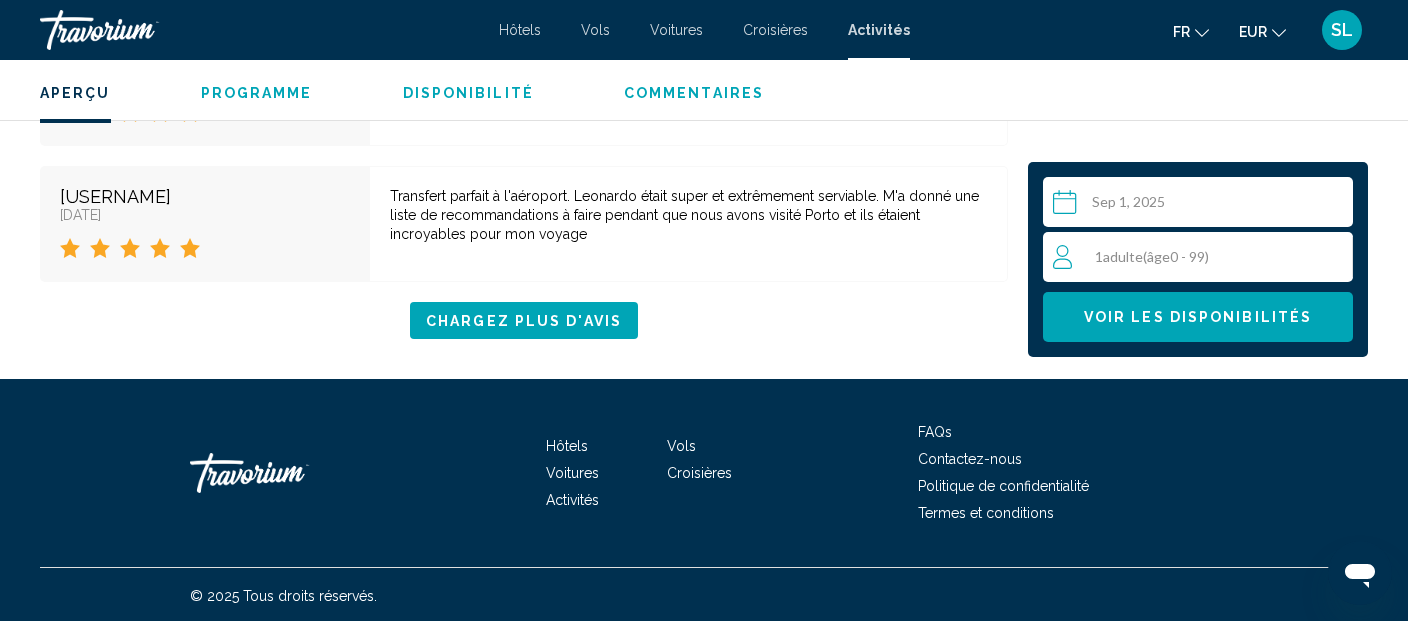 click on "1  Adulte Adultes  ( âge  0 - 99)" at bounding box center [1203, 257] 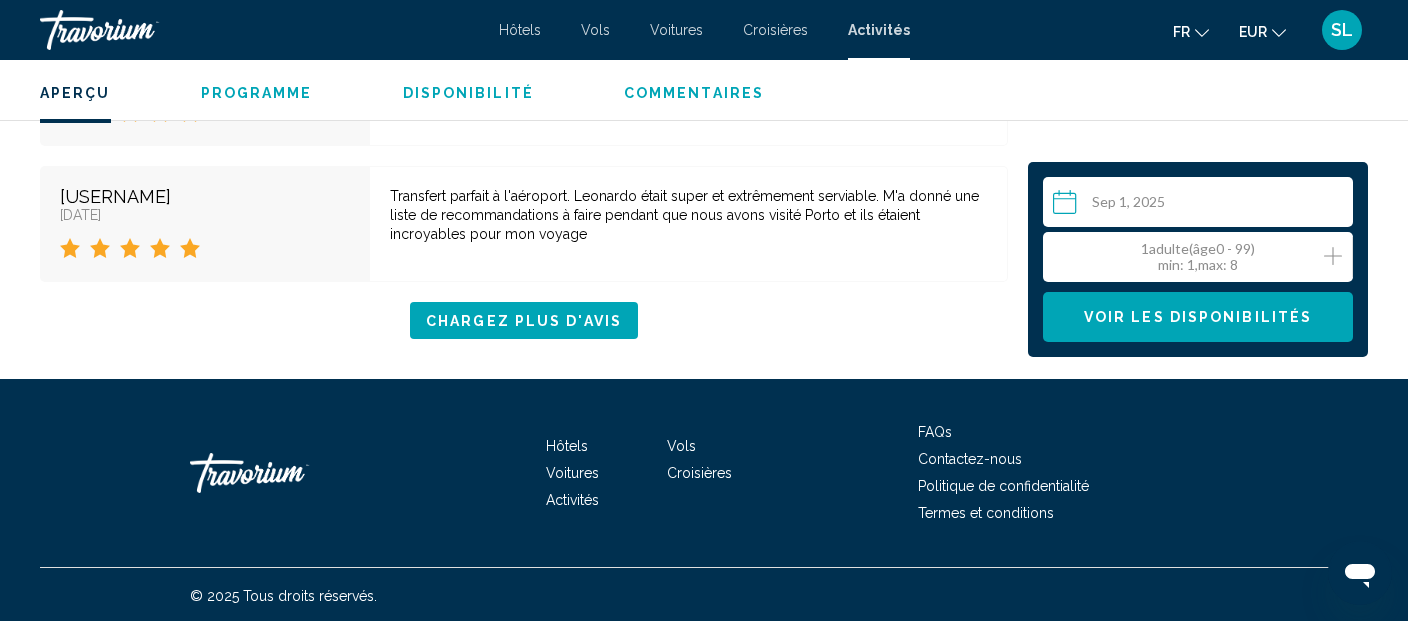 click 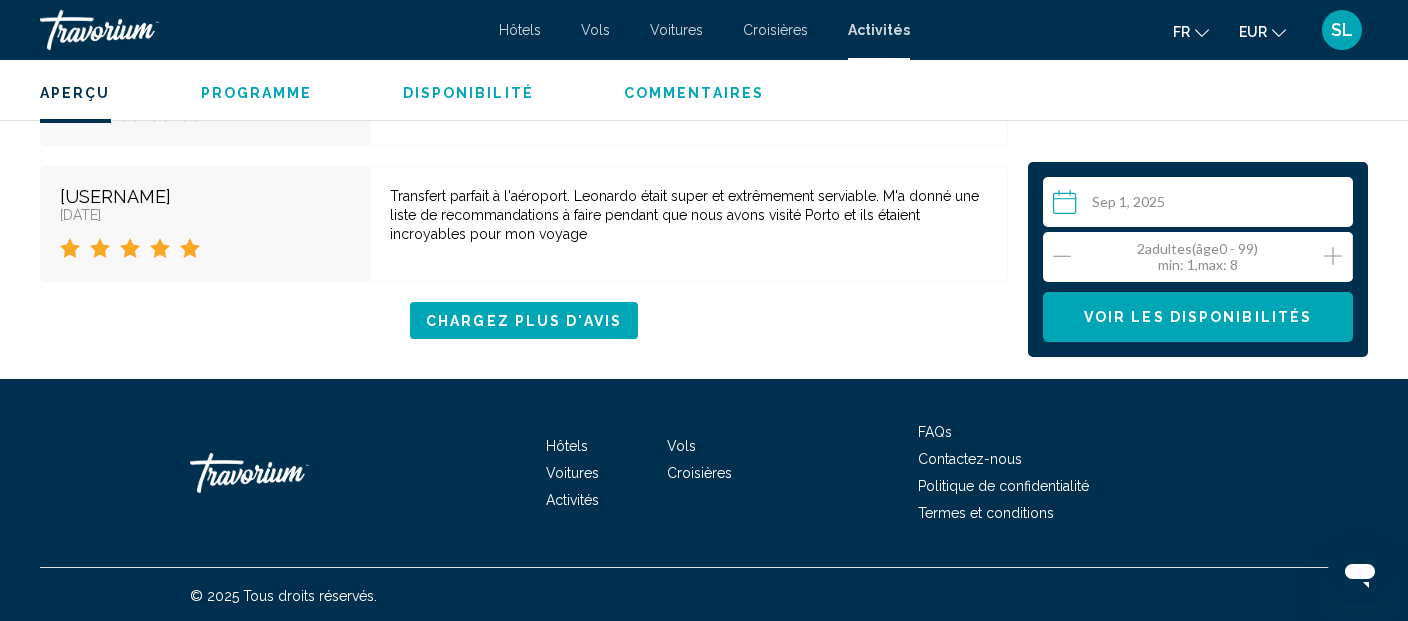 click on "Voir les disponibilités" at bounding box center (1198, 318) 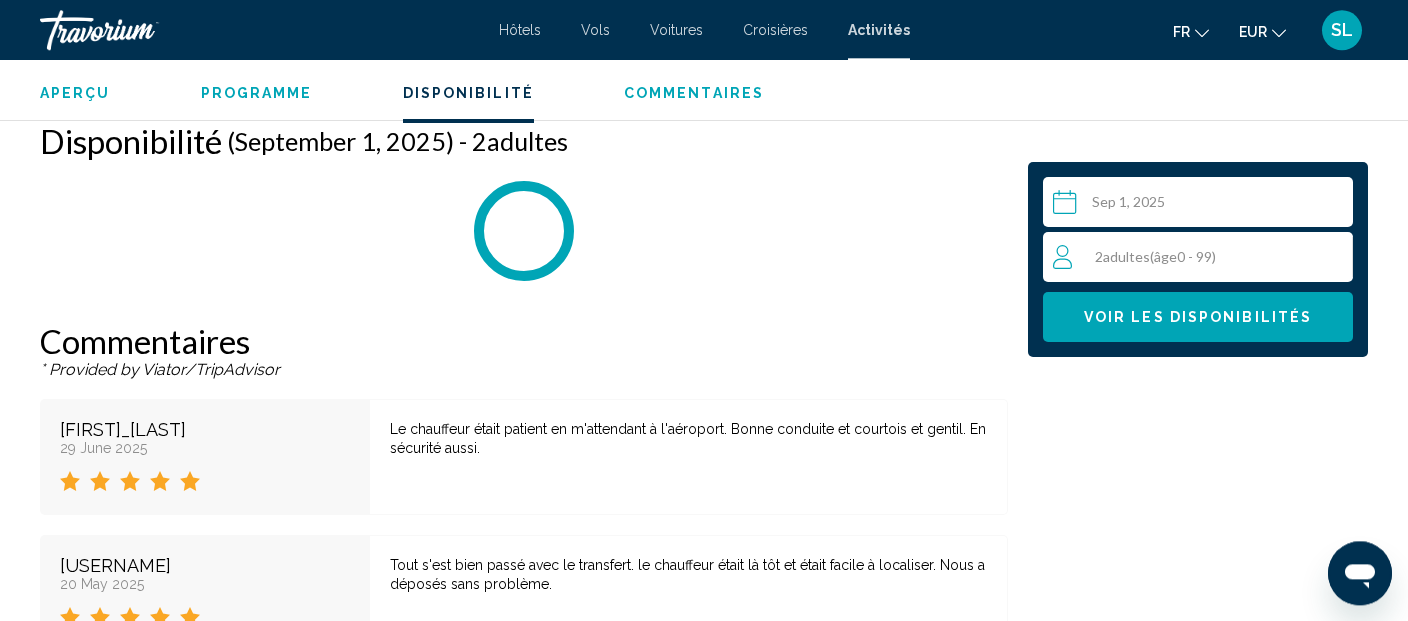 scroll, scrollTop: 3046, scrollLeft: 0, axis: vertical 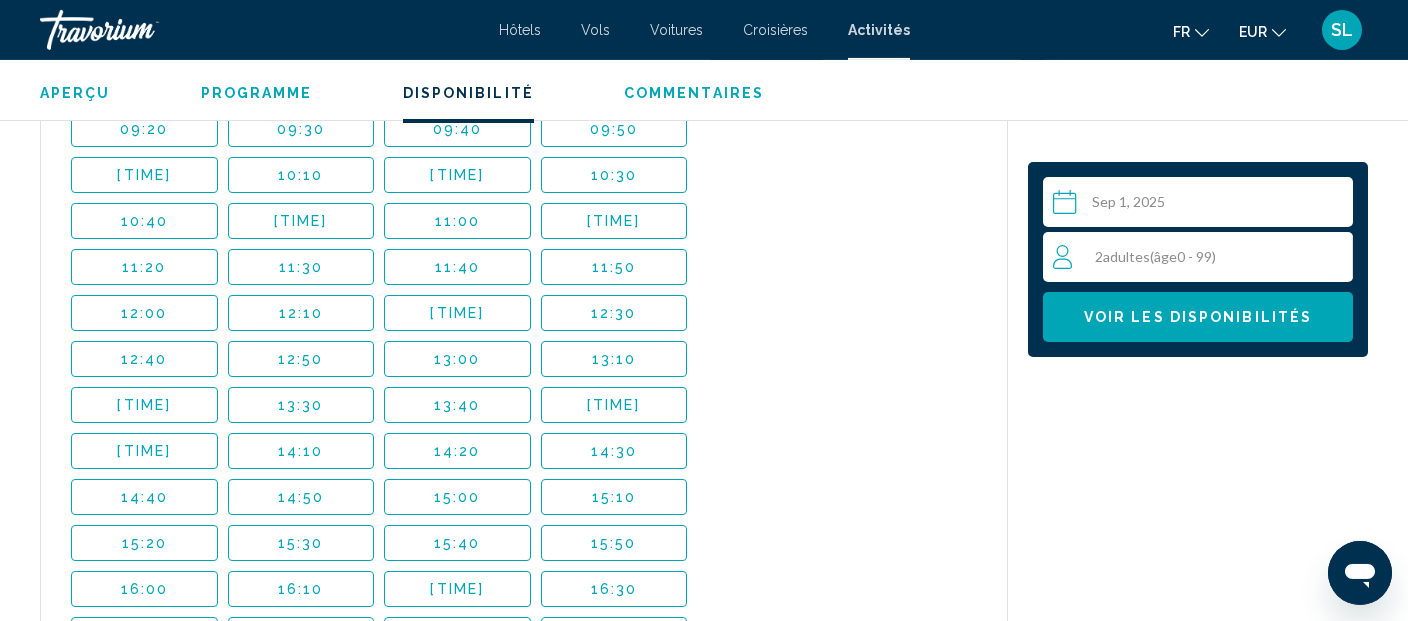 click on "12:50" at bounding box center [301, 359] 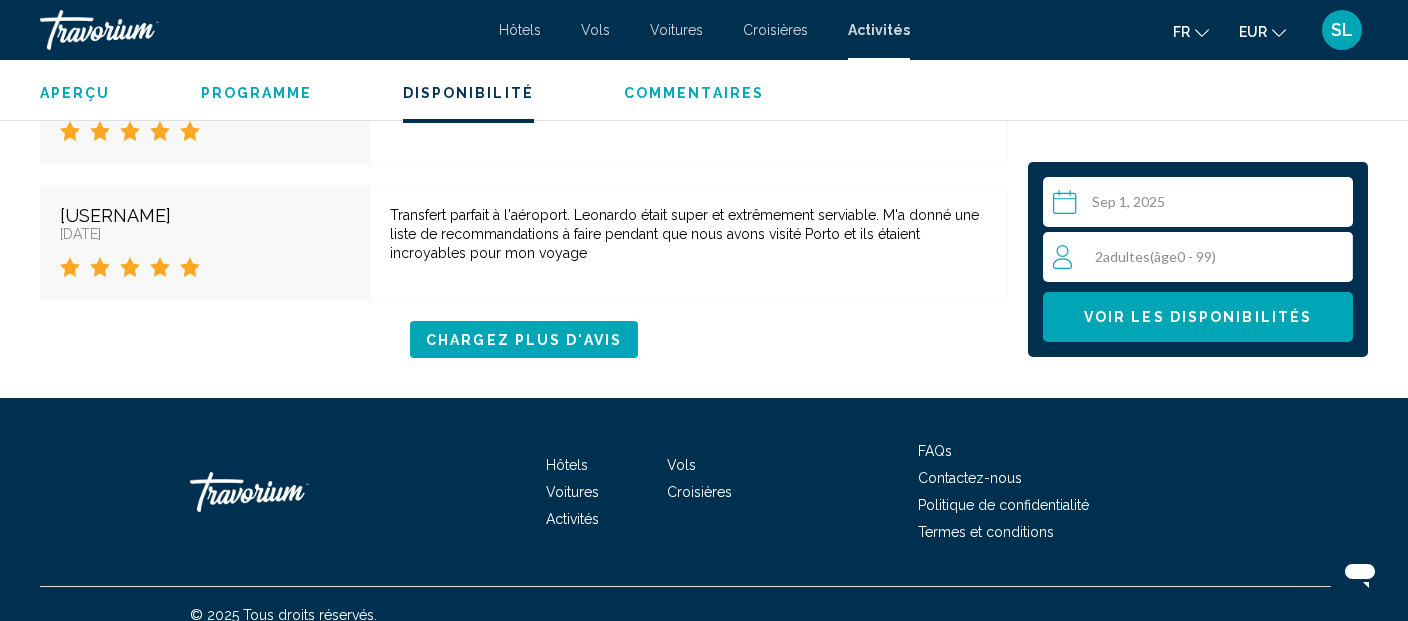 scroll, scrollTop: 5904, scrollLeft: 0, axis: vertical 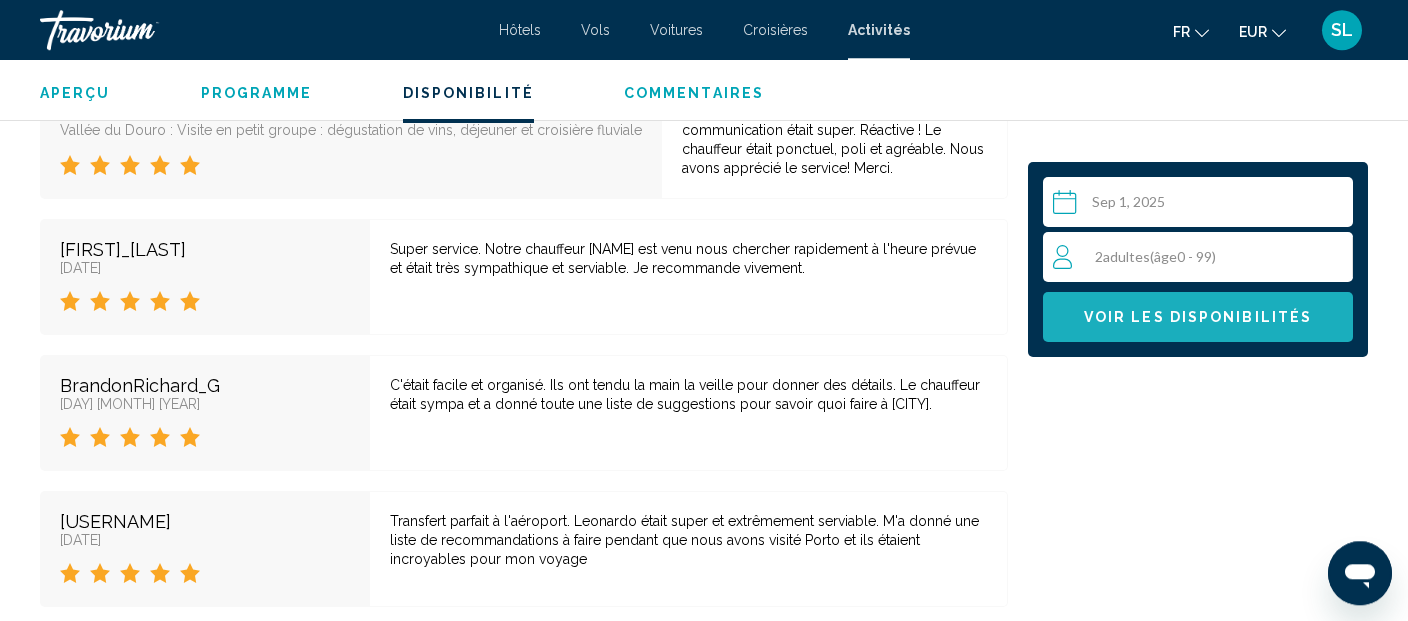 click on "Voir les disponibilités" at bounding box center (1198, 318) 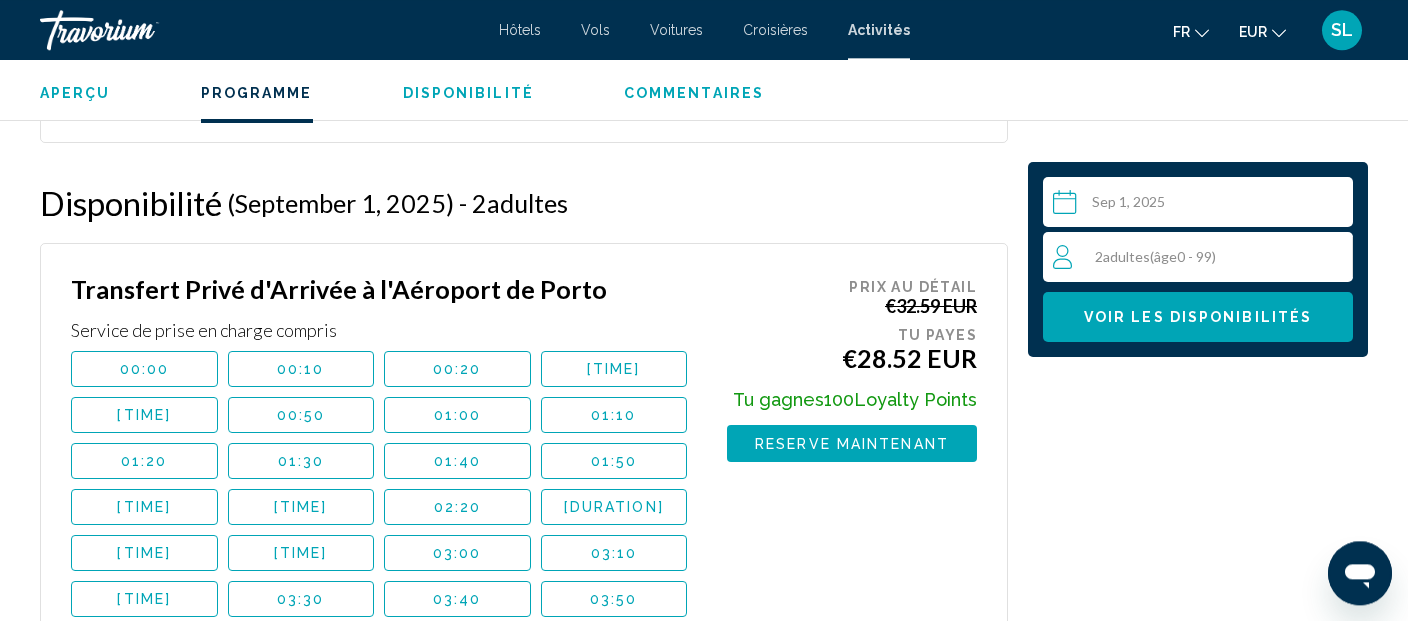 scroll, scrollTop: 2993, scrollLeft: 0, axis: vertical 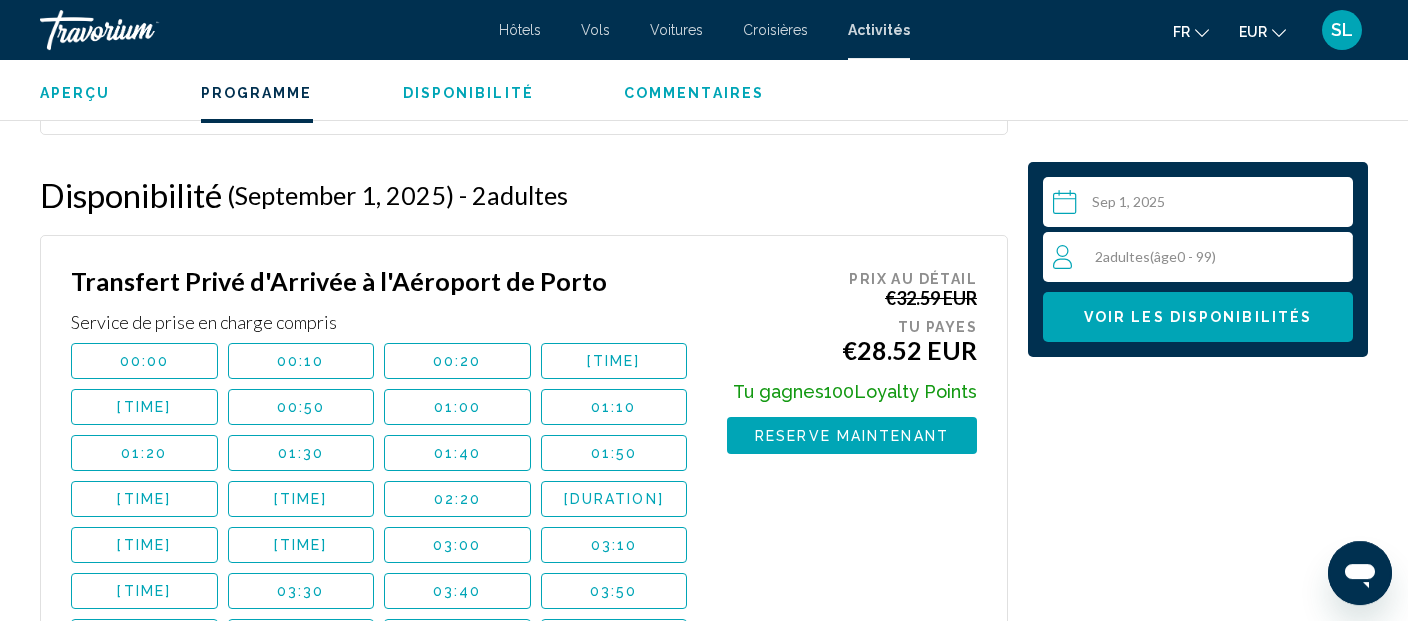 click on "Reserve maintenant" at bounding box center [852, 436] 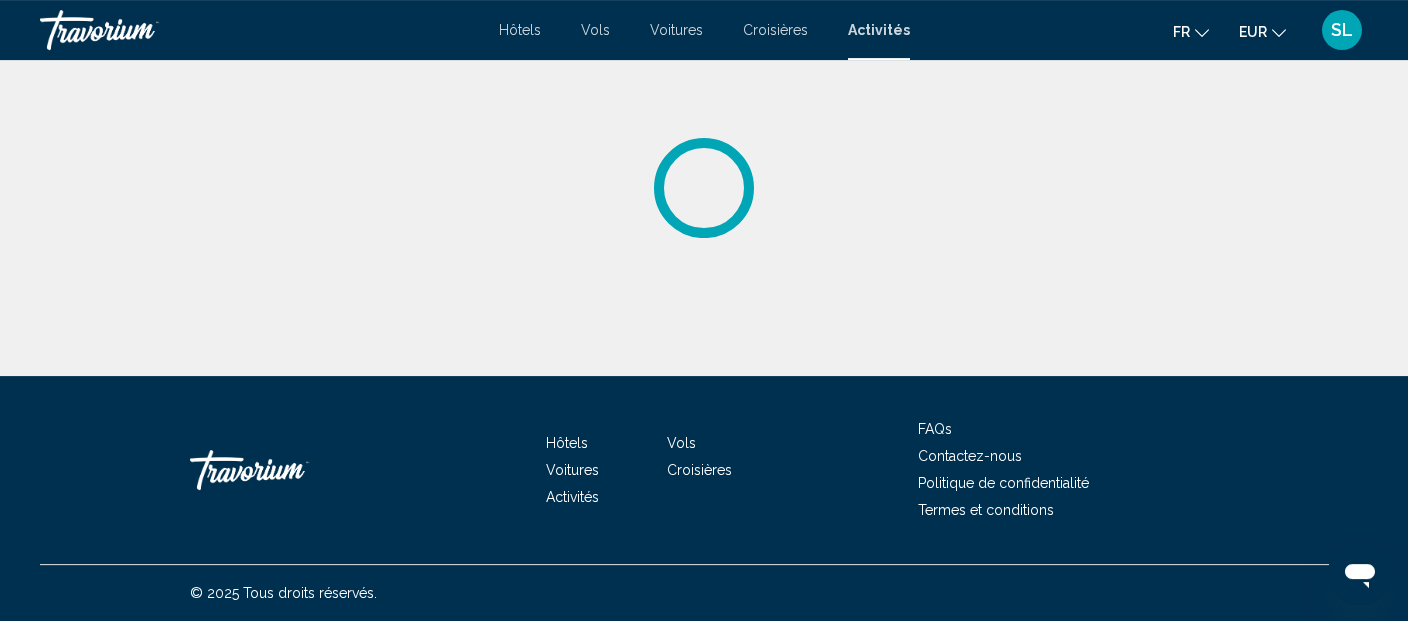 scroll, scrollTop: 0, scrollLeft: 0, axis: both 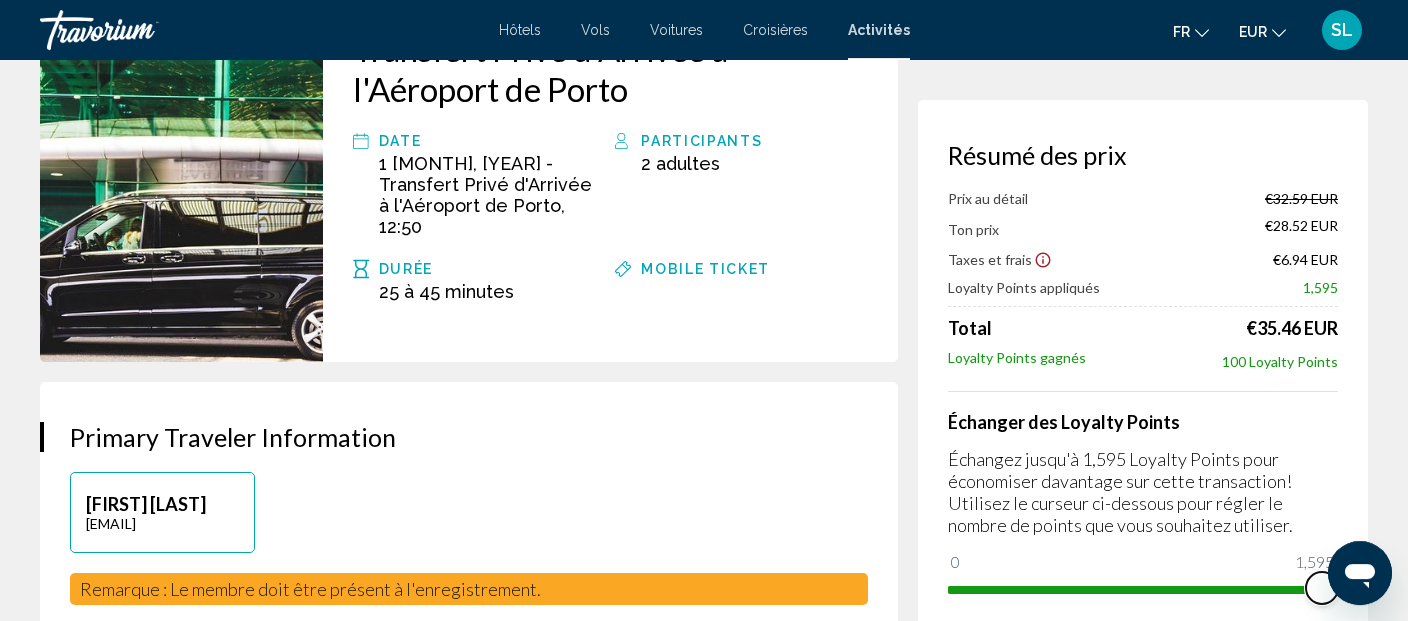 drag, startPoint x: 964, startPoint y: 567, endPoint x: 1407, endPoint y: 526, distance: 444.89325 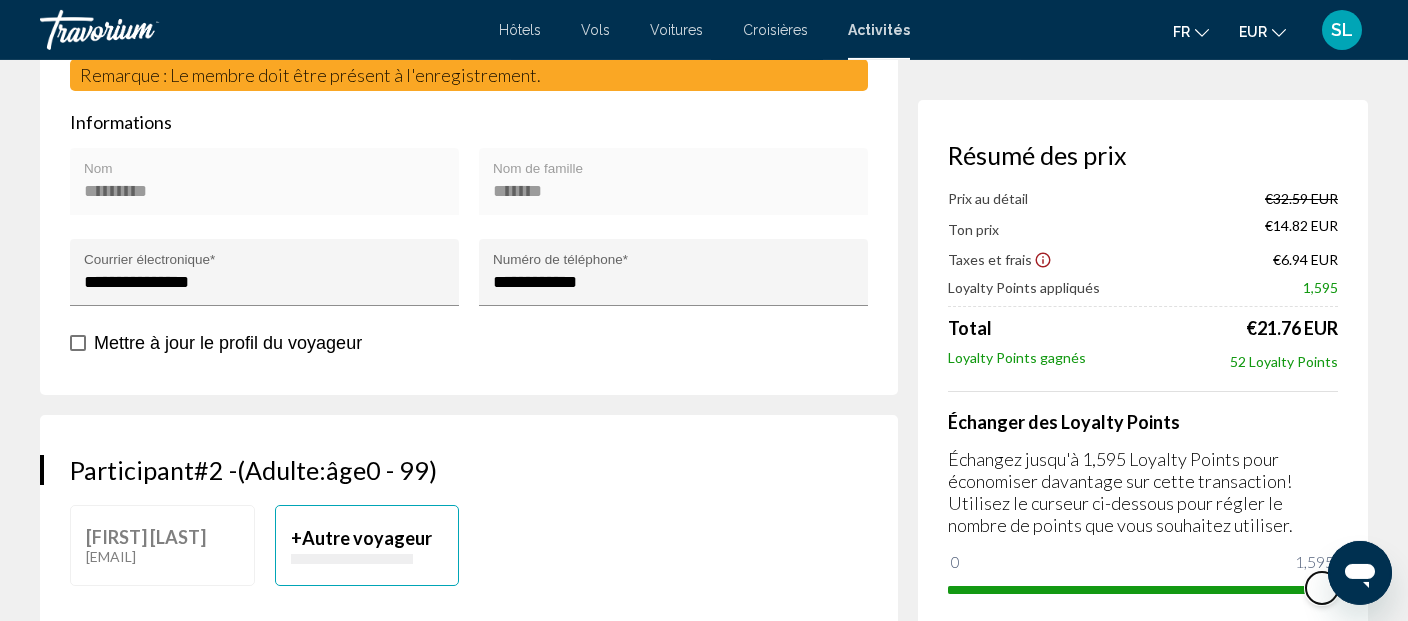 scroll, scrollTop: 713, scrollLeft: 0, axis: vertical 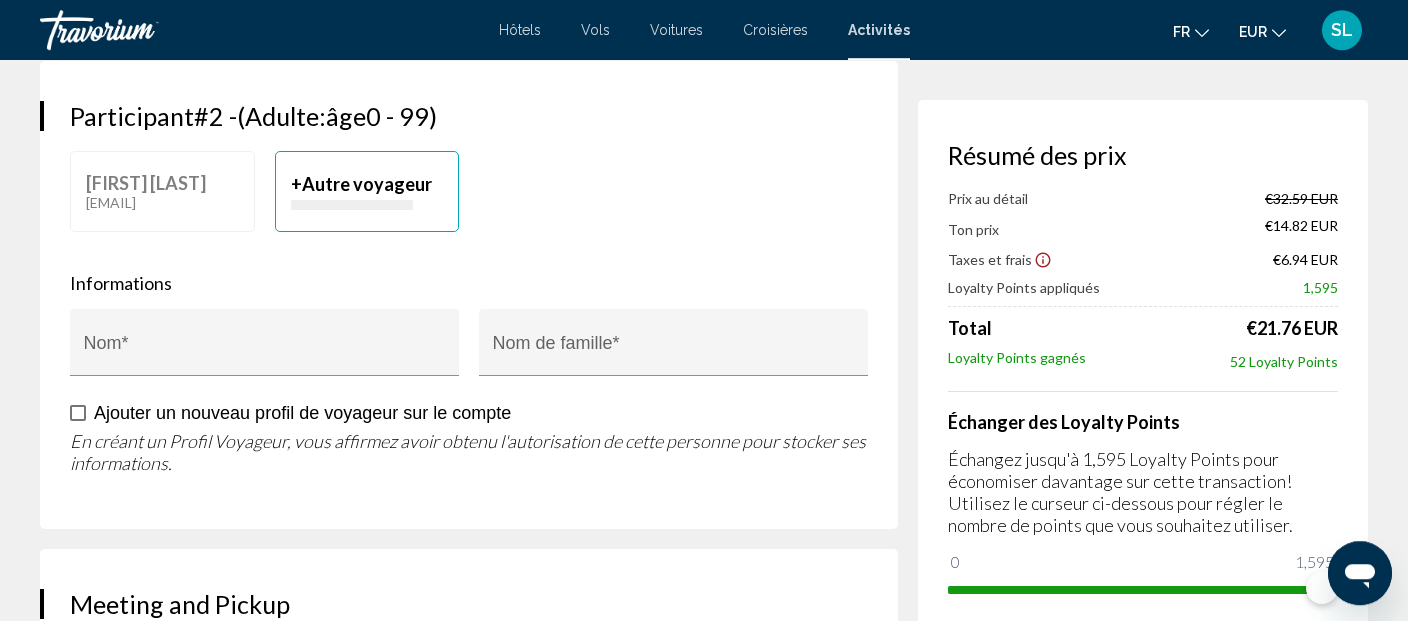 click on "Autre voyageur" at bounding box center [367, 184] 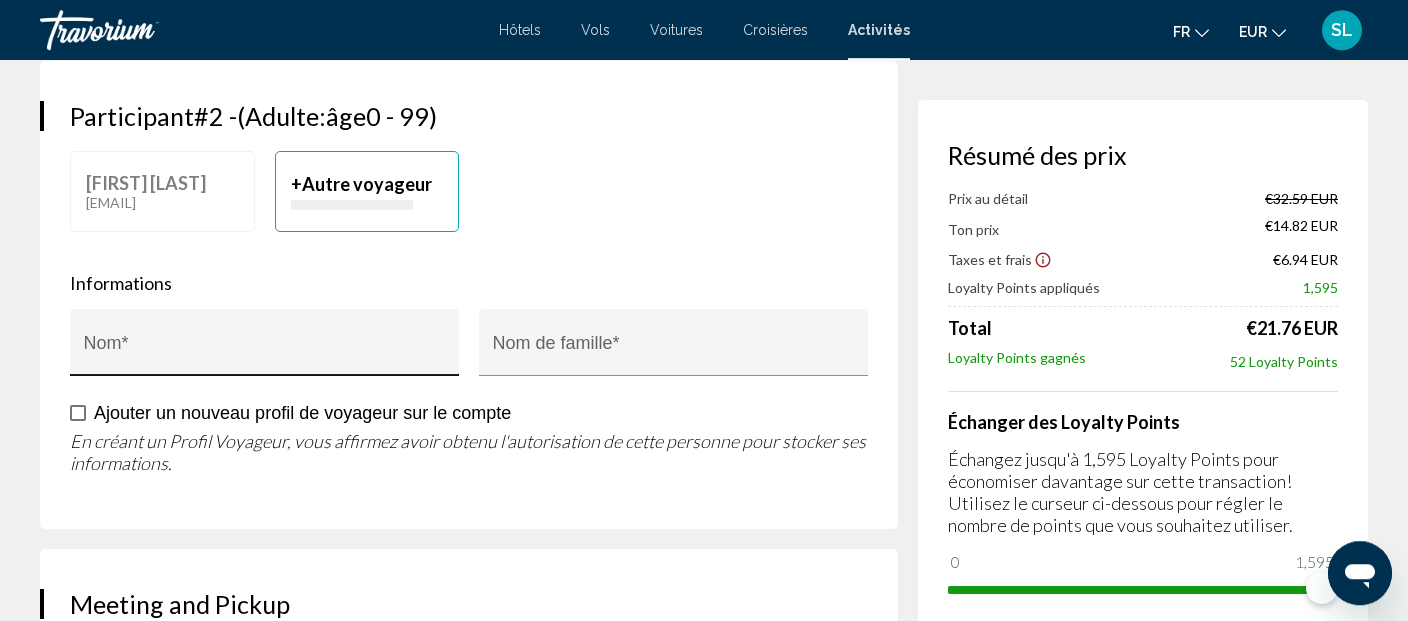 click on "Nom  *" at bounding box center (265, 349) 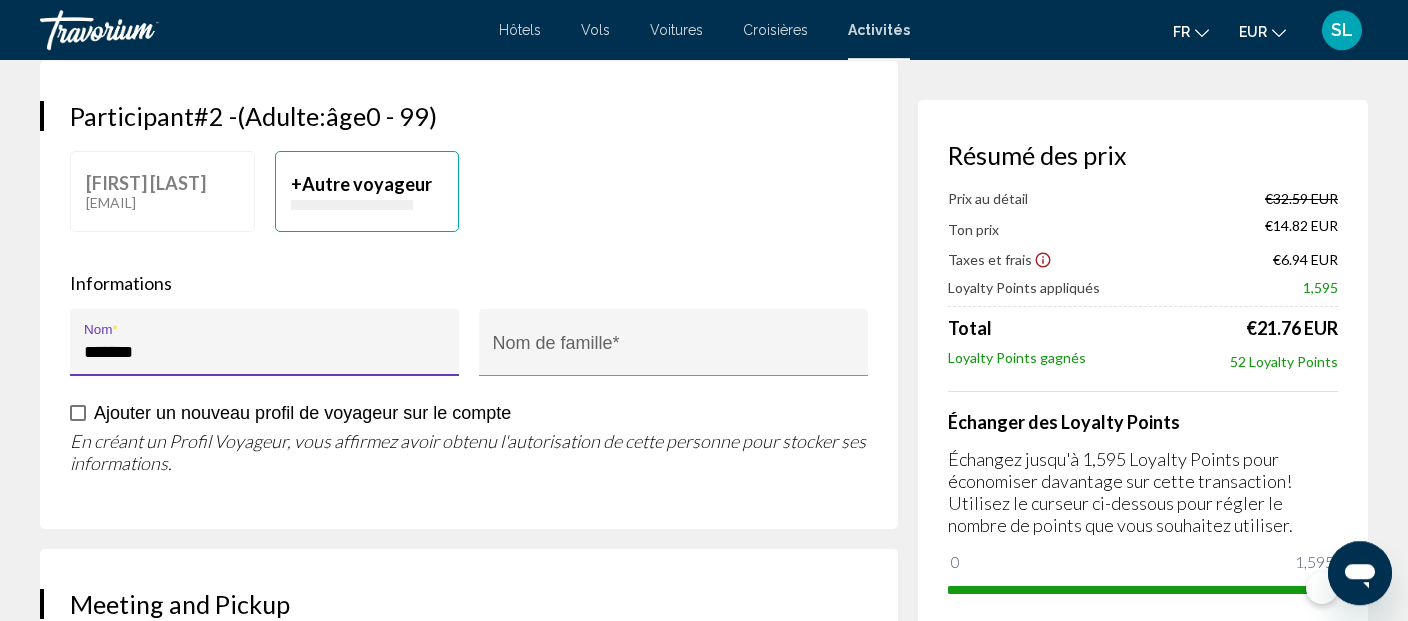 type on "*******" 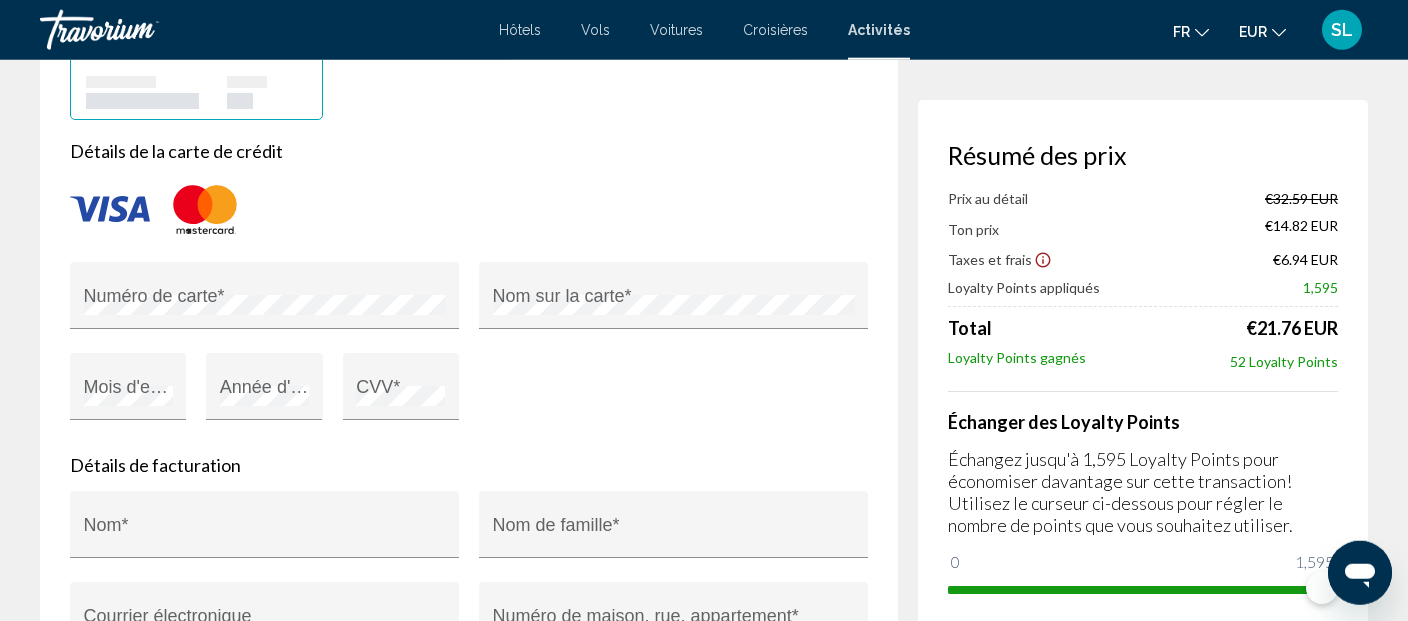 scroll, scrollTop: 2245, scrollLeft: 0, axis: vertical 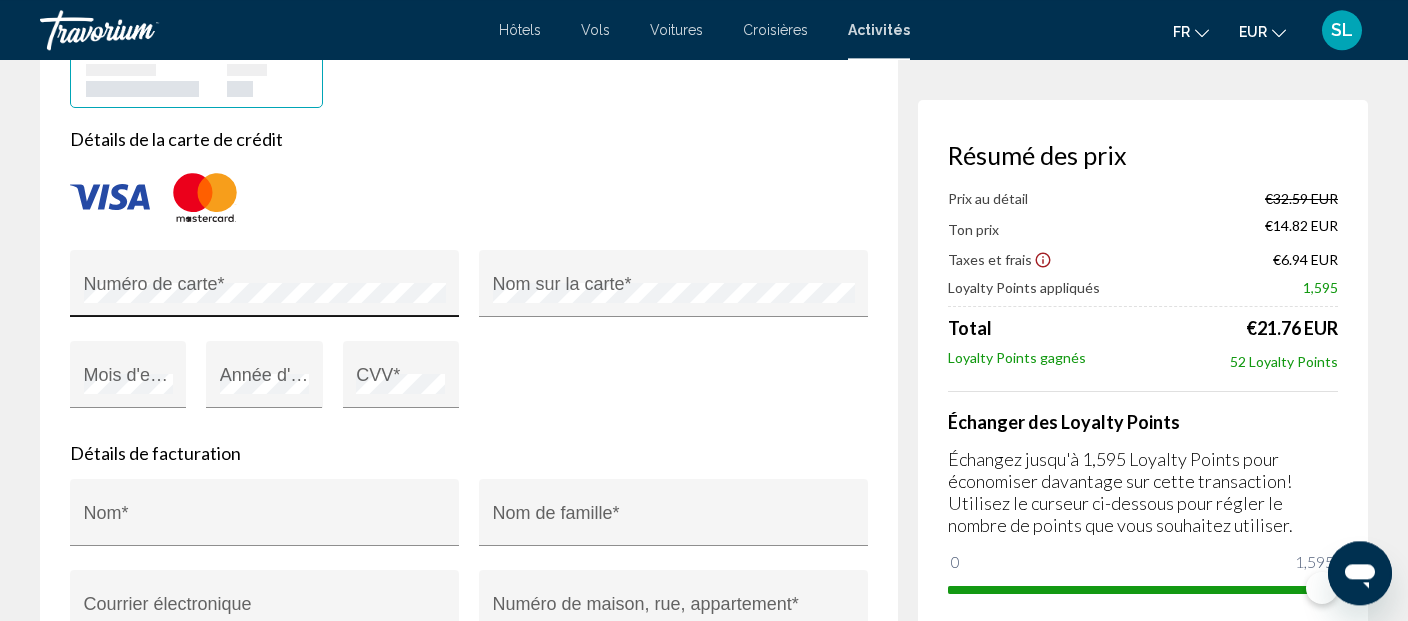 type on "*****" 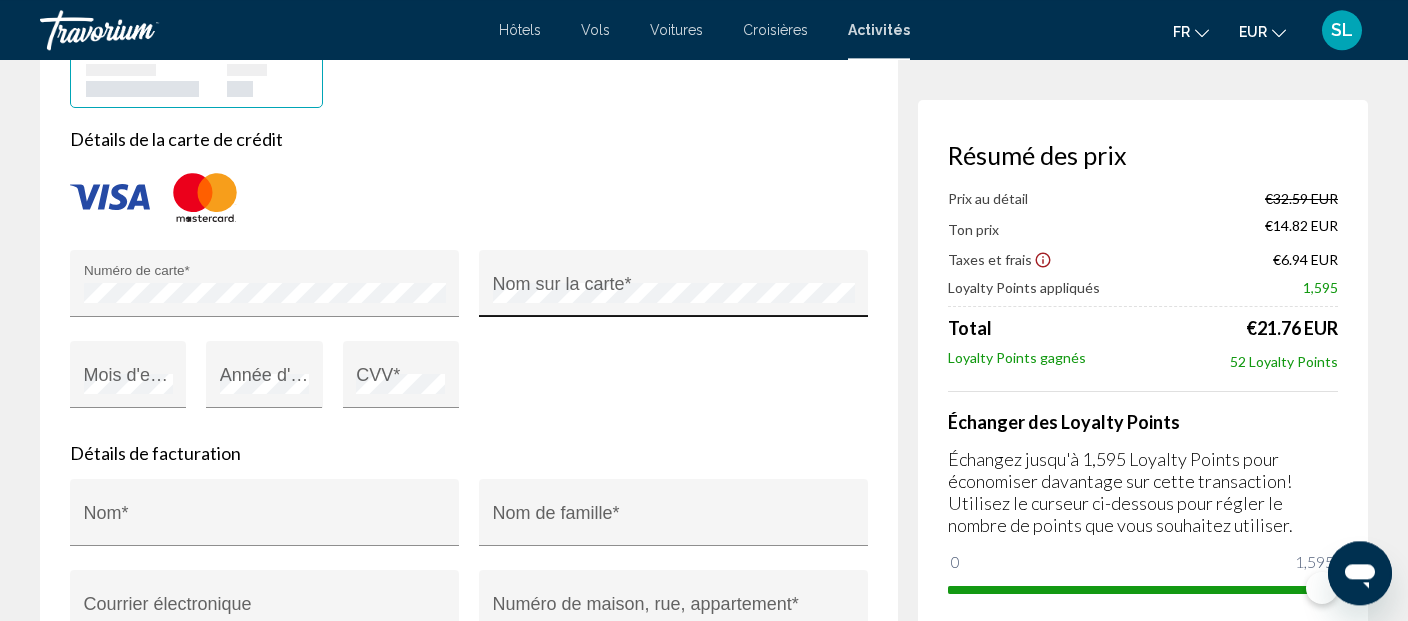 click on "Nom sur la carte  *" at bounding box center (674, 290) 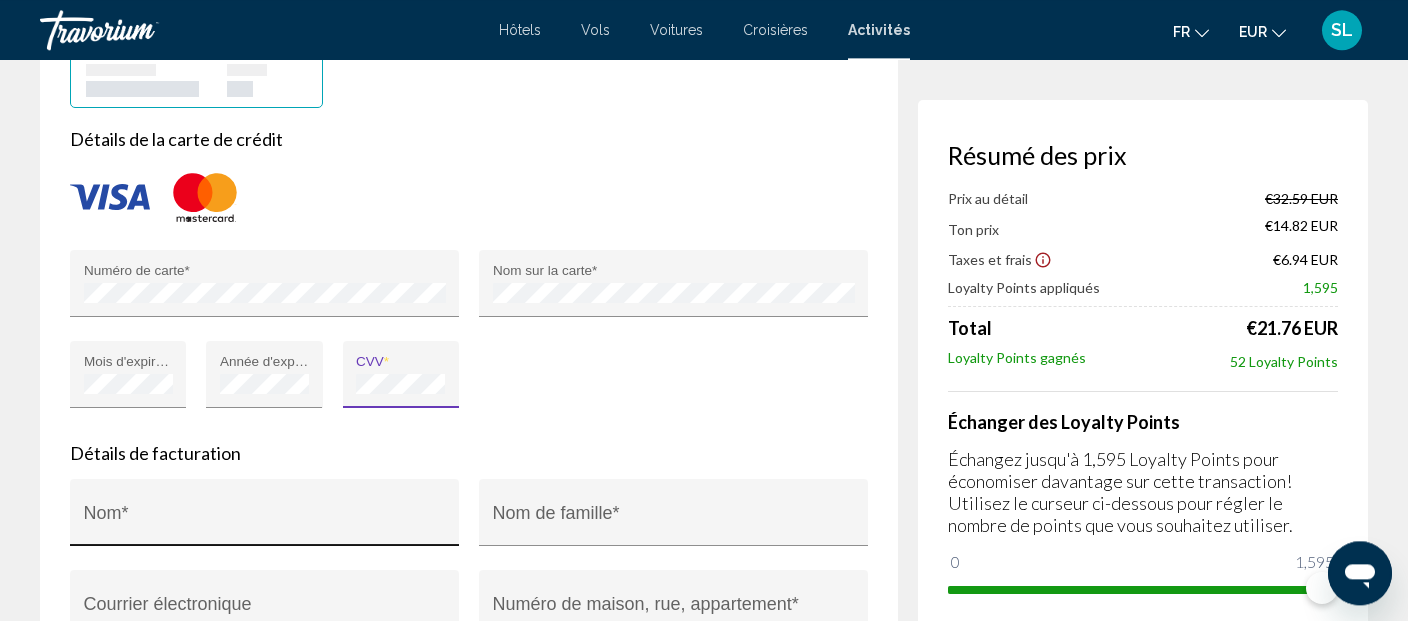 click on "Nom  *" at bounding box center (265, 522) 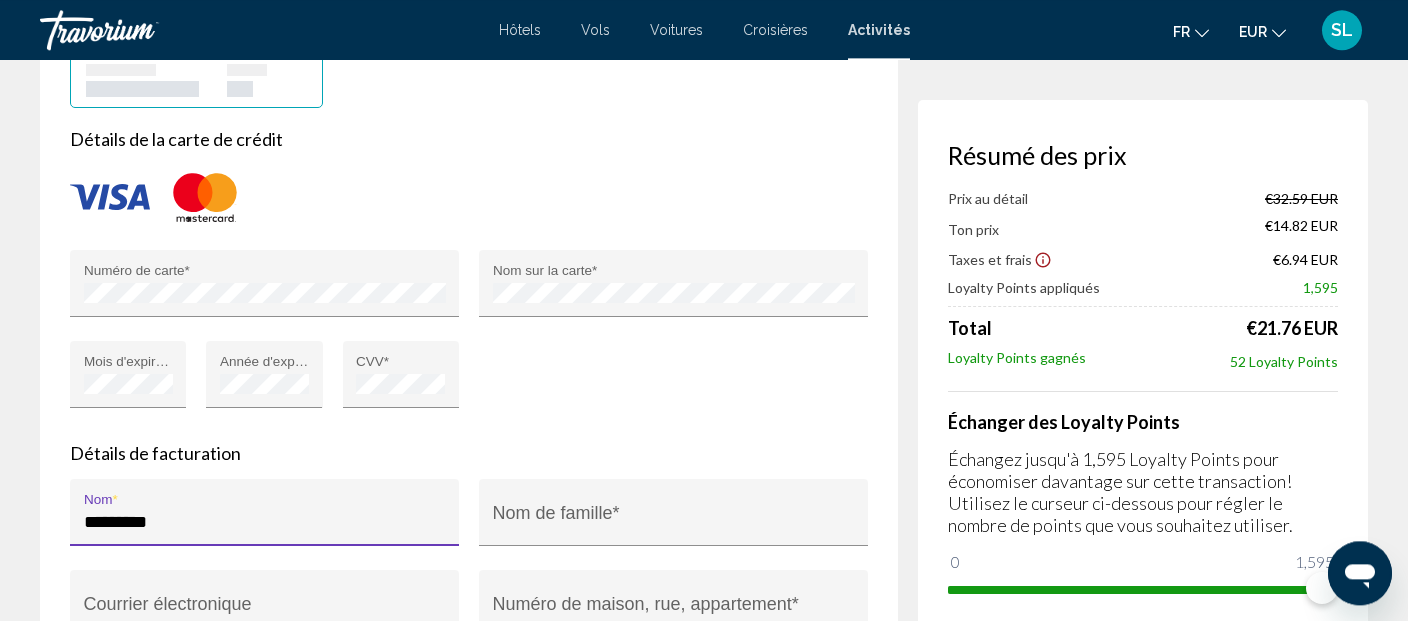 type on "*********" 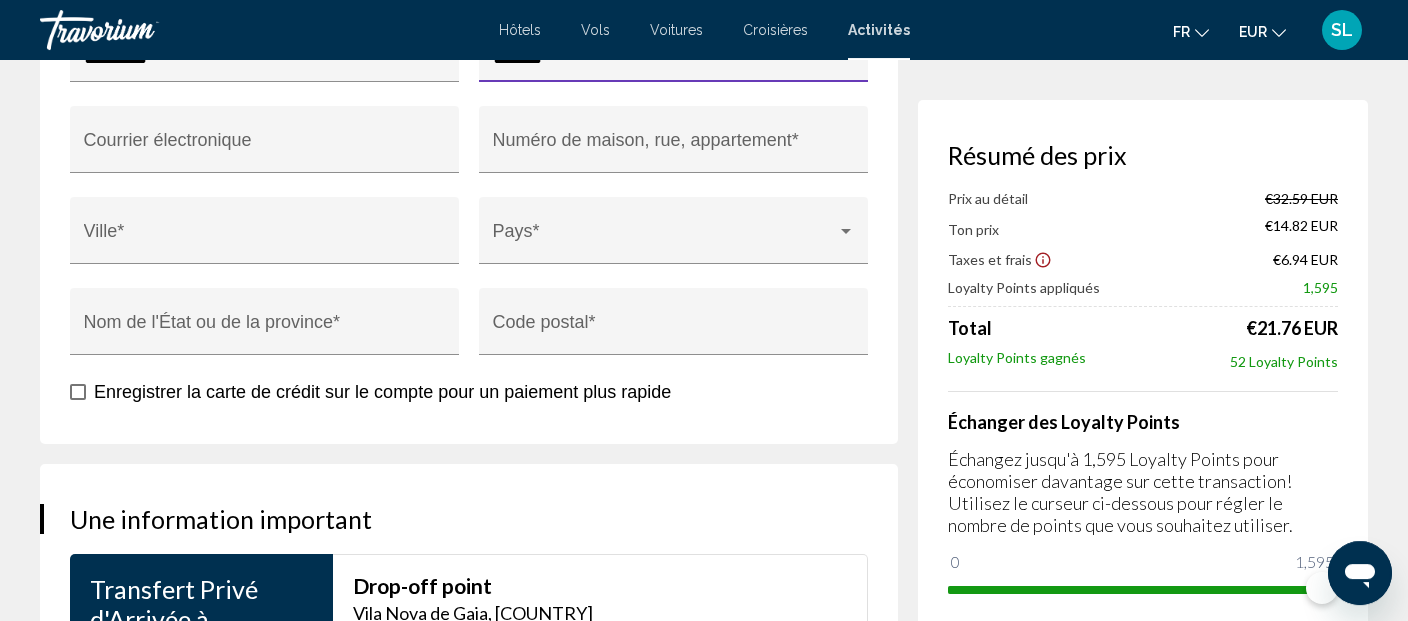 scroll, scrollTop: 2714, scrollLeft: 0, axis: vertical 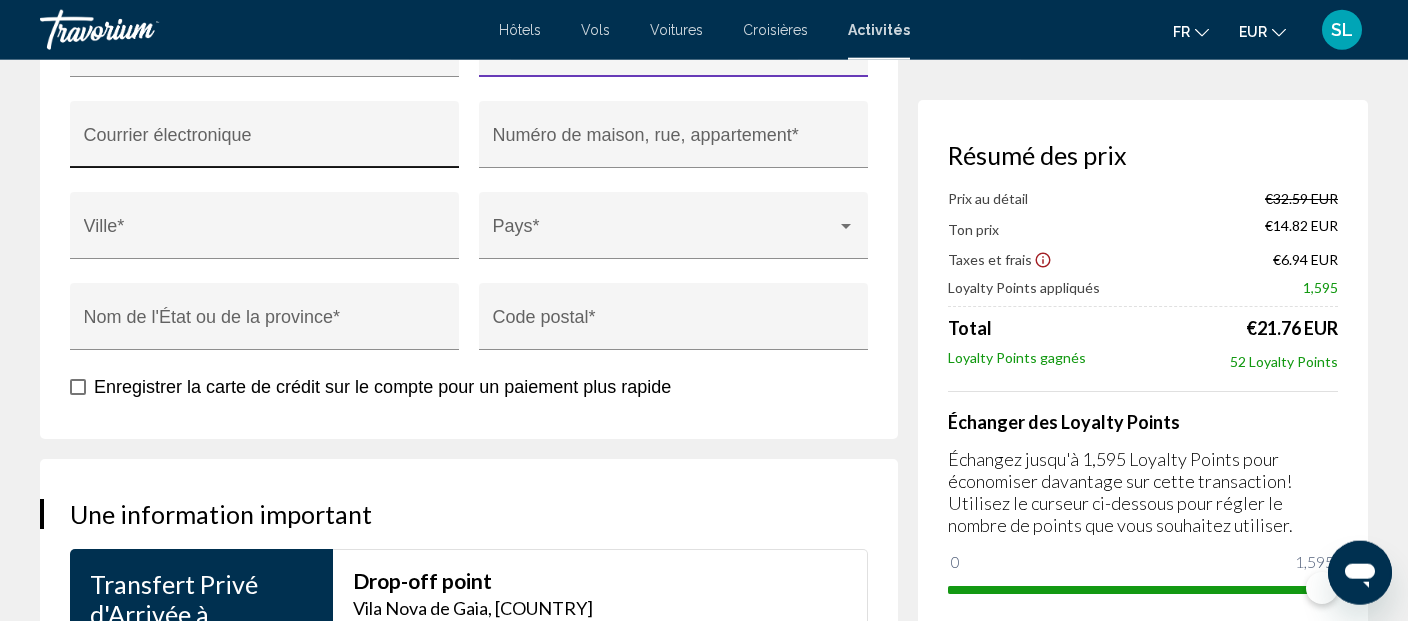 type on "*******" 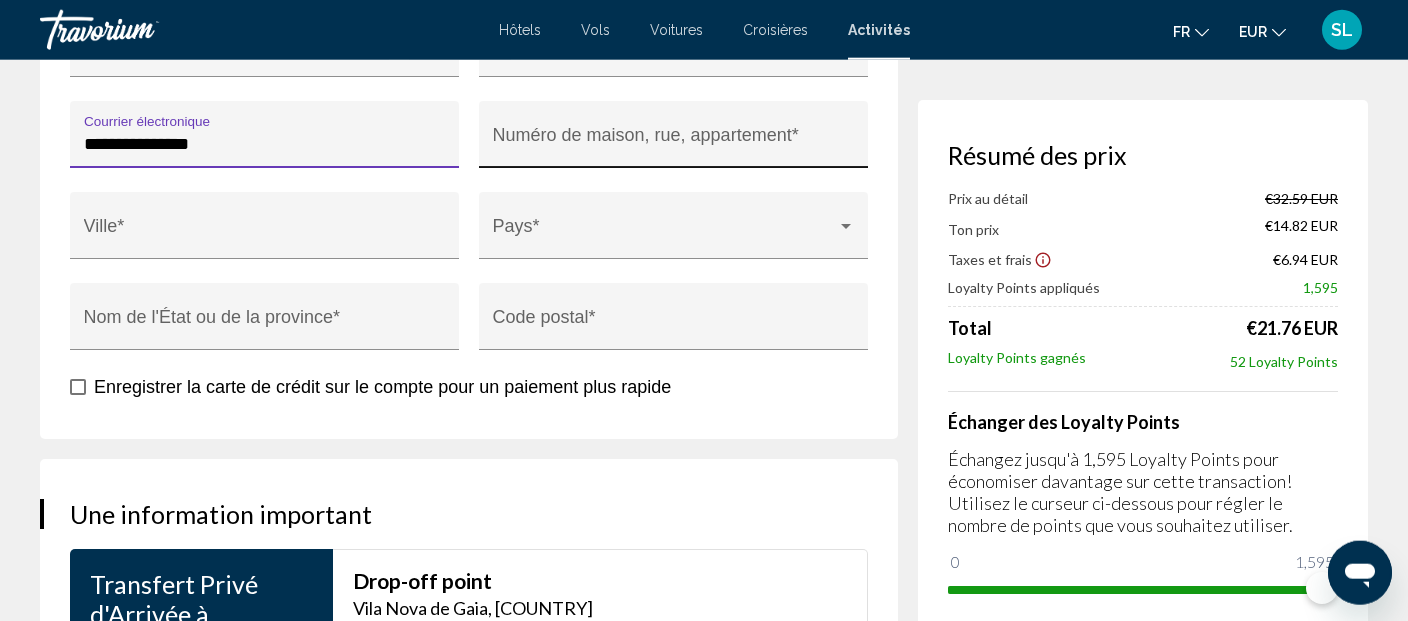 type on "**********" 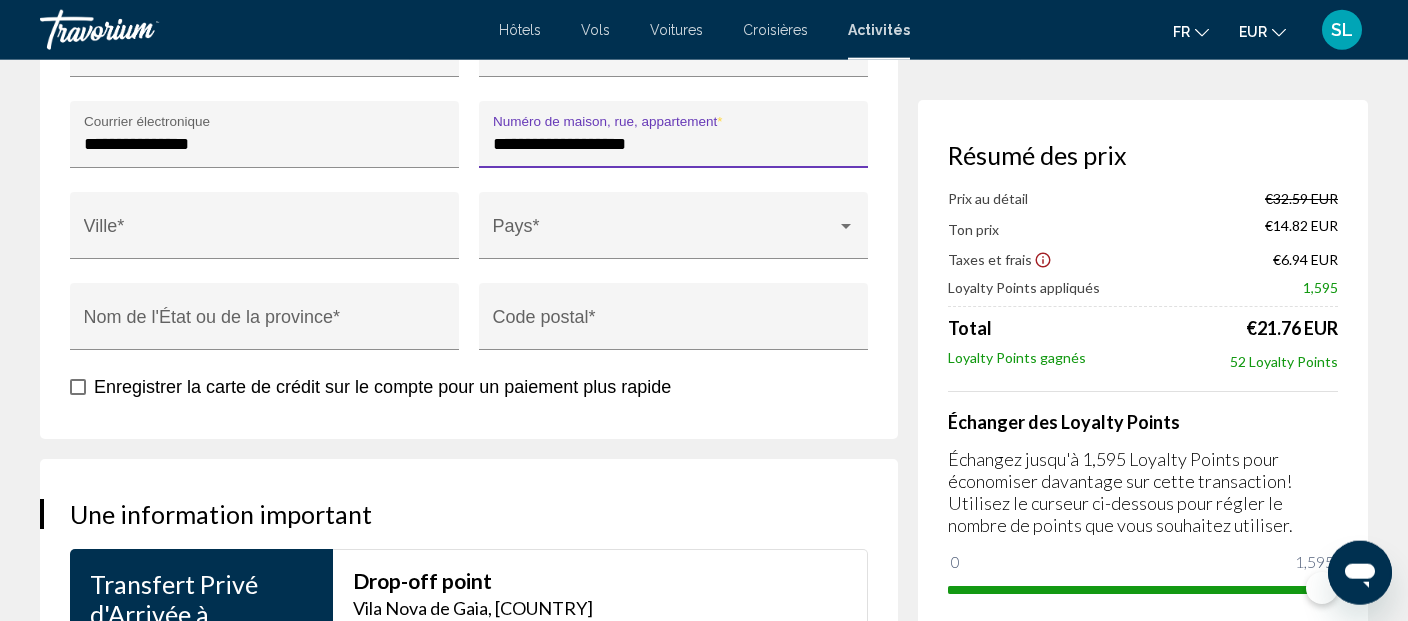 type on "**********" 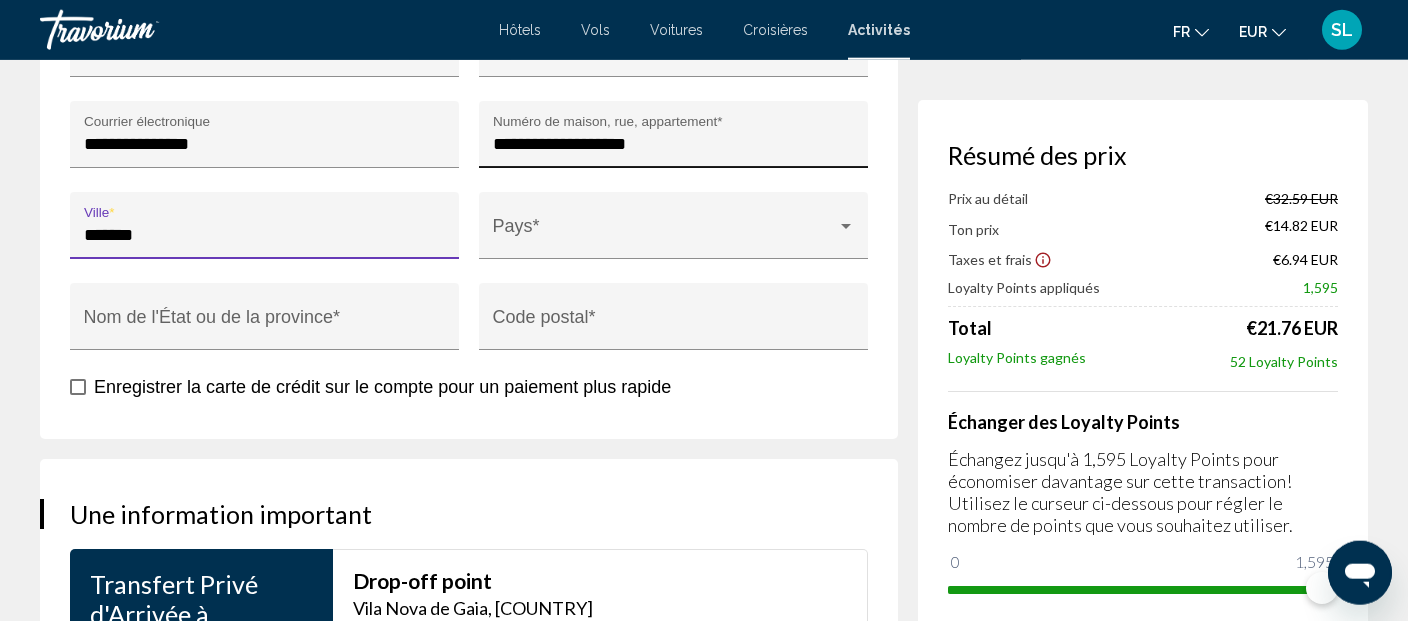 type on "*******" 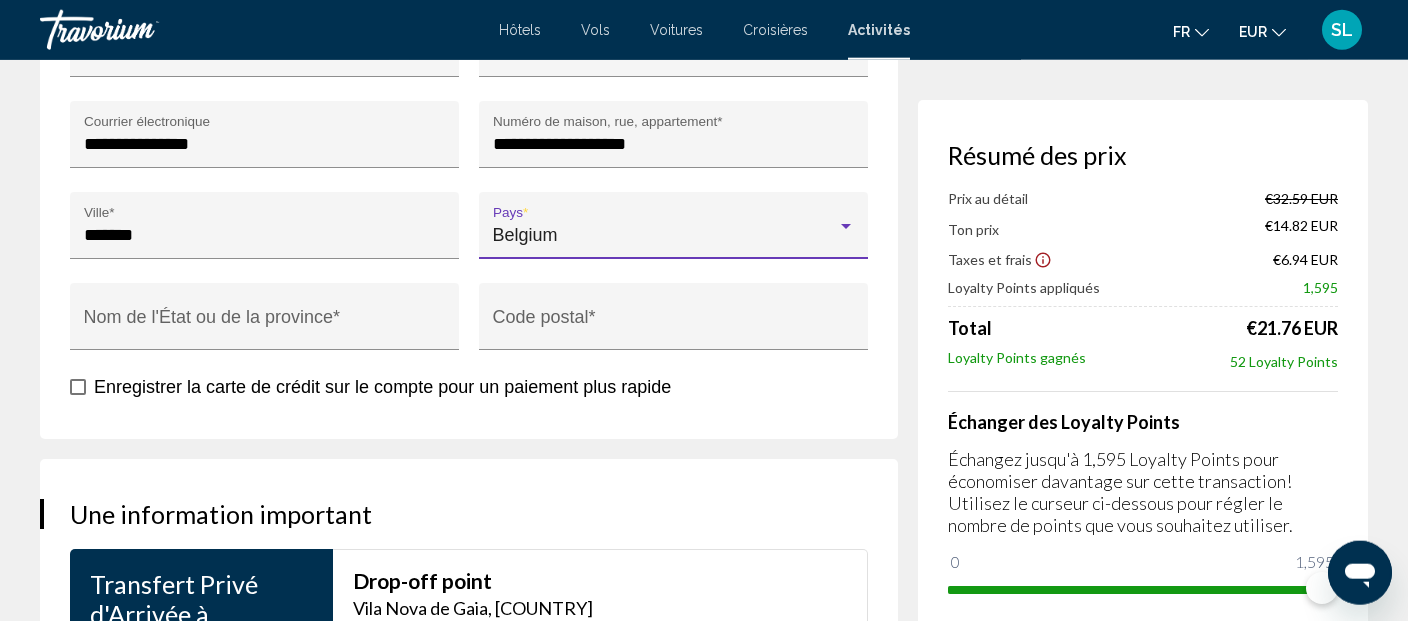 click on "Belgium" at bounding box center [525, 235] 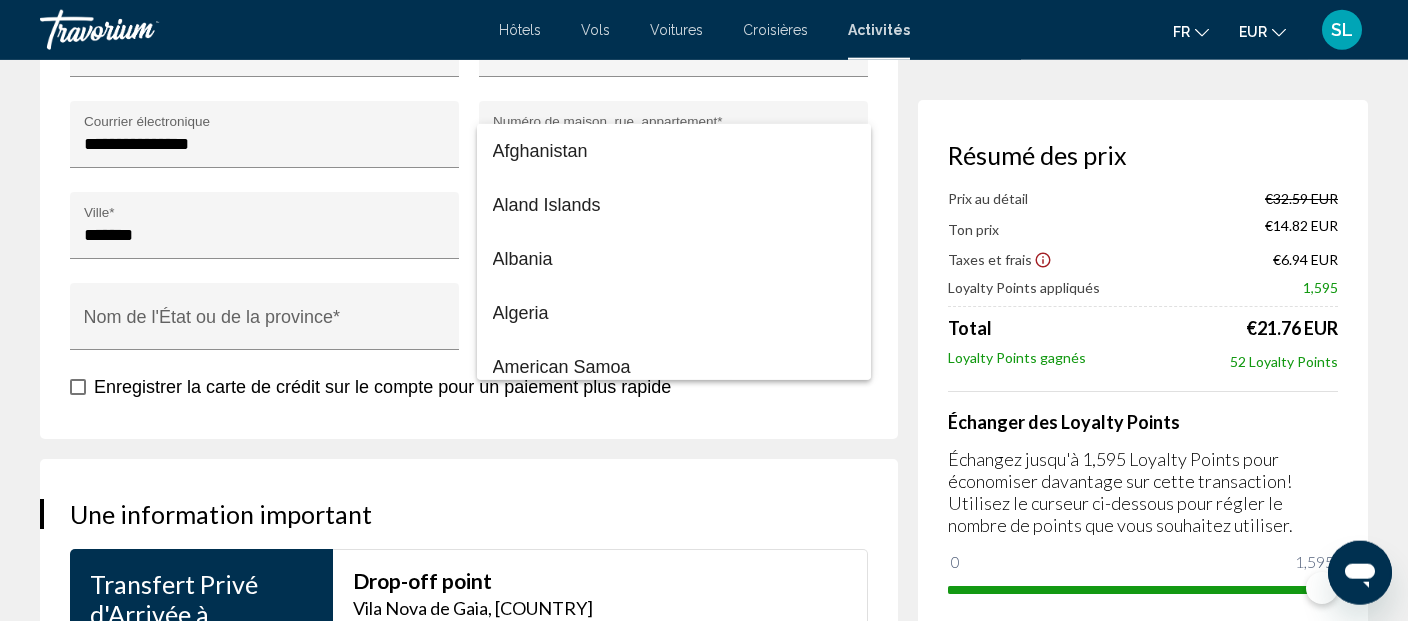 scroll, scrollTop: 1087, scrollLeft: 0, axis: vertical 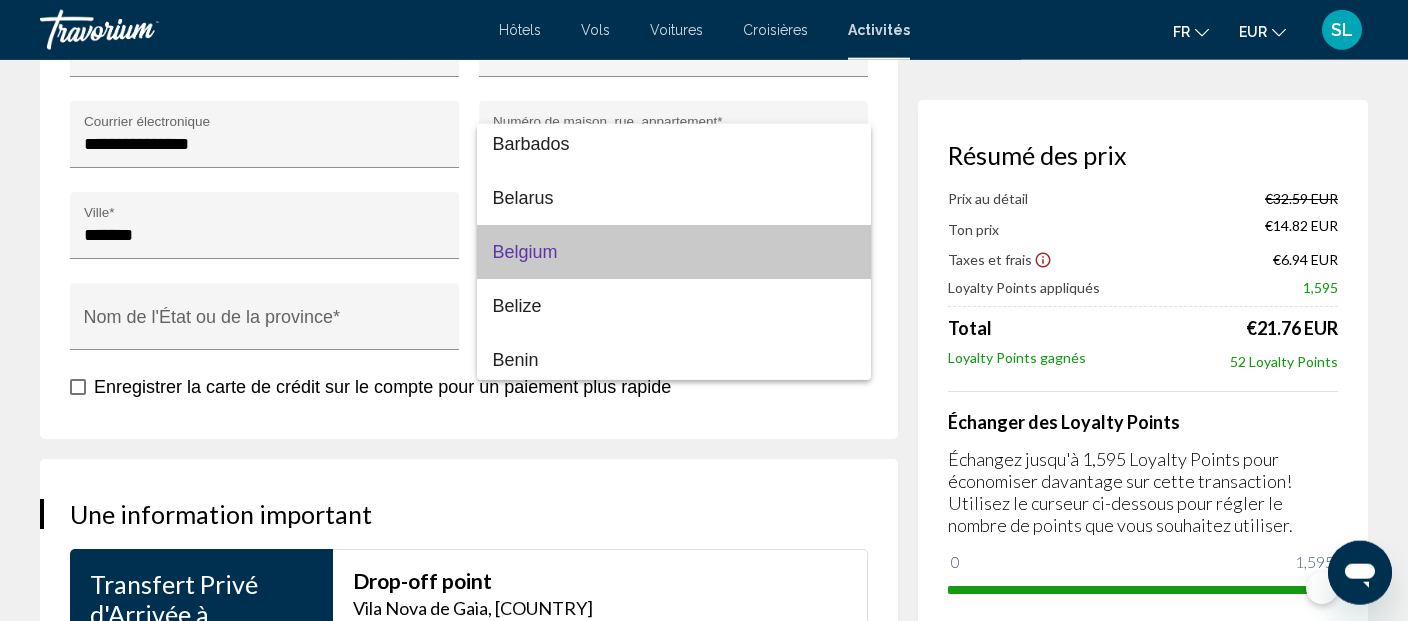 click on "Belgium" at bounding box center (674, 252) 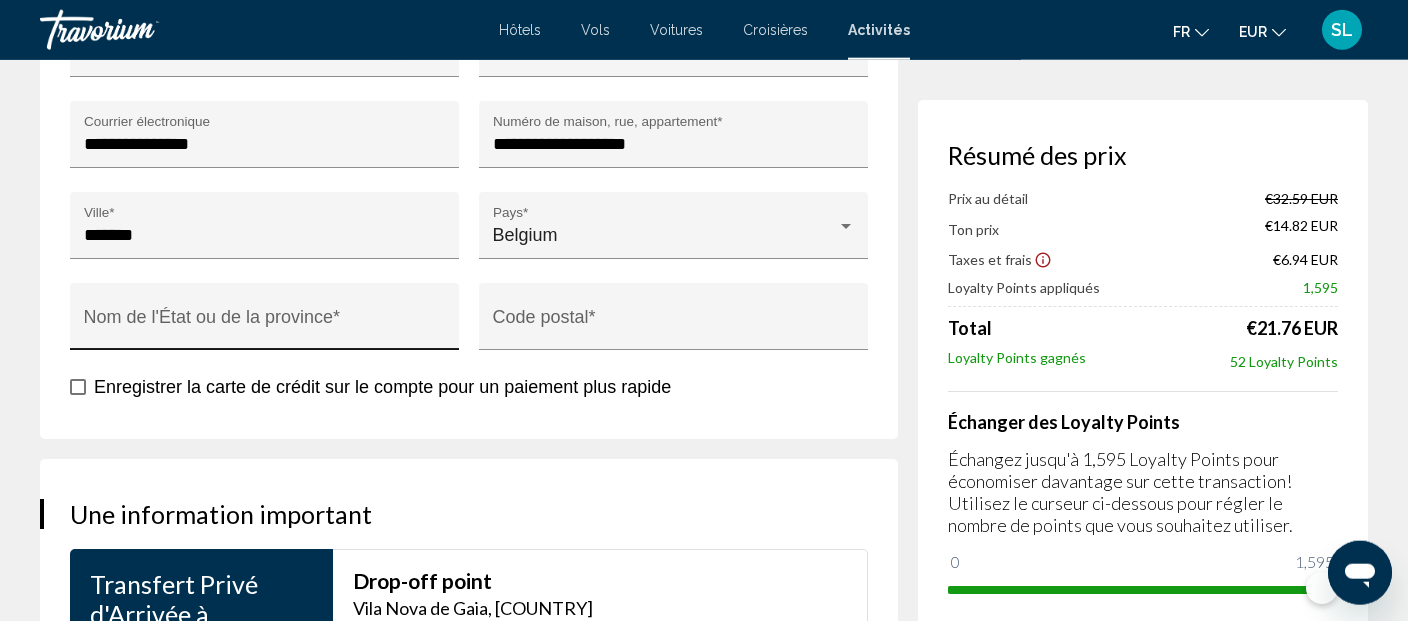 click on "Nom de l'État ou de la province  *" at bounding box center [265, 322] 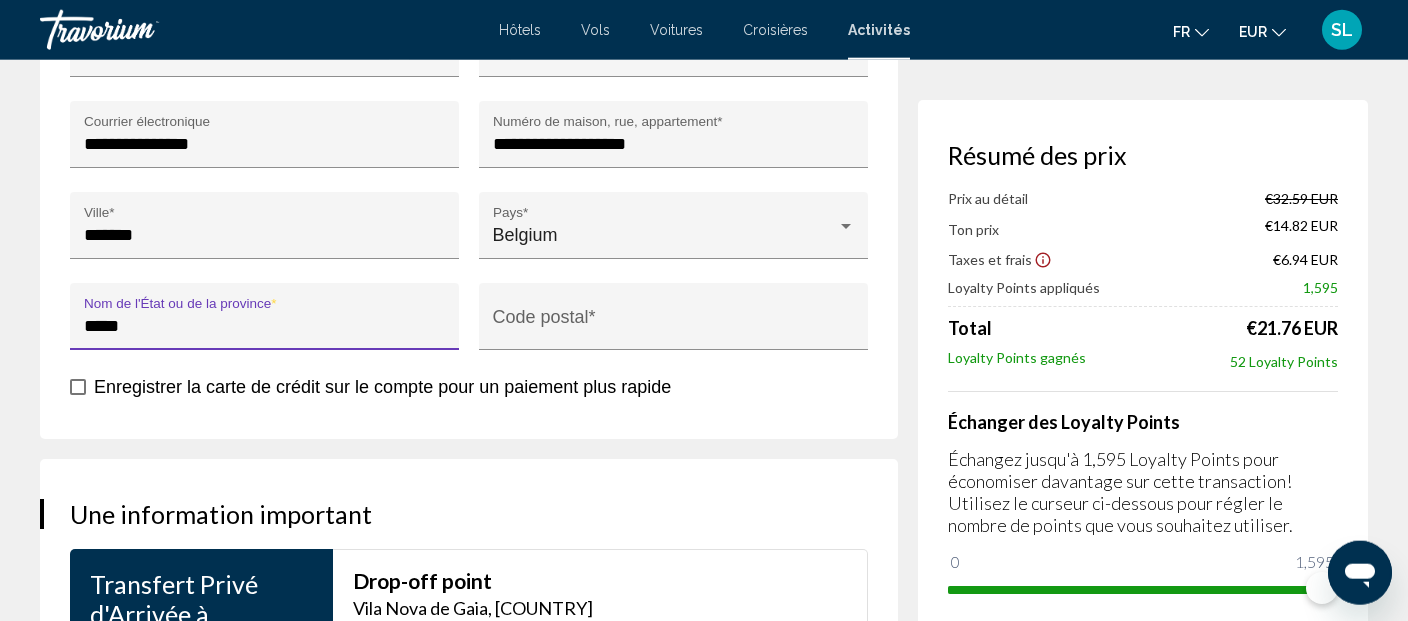 type on "*****" 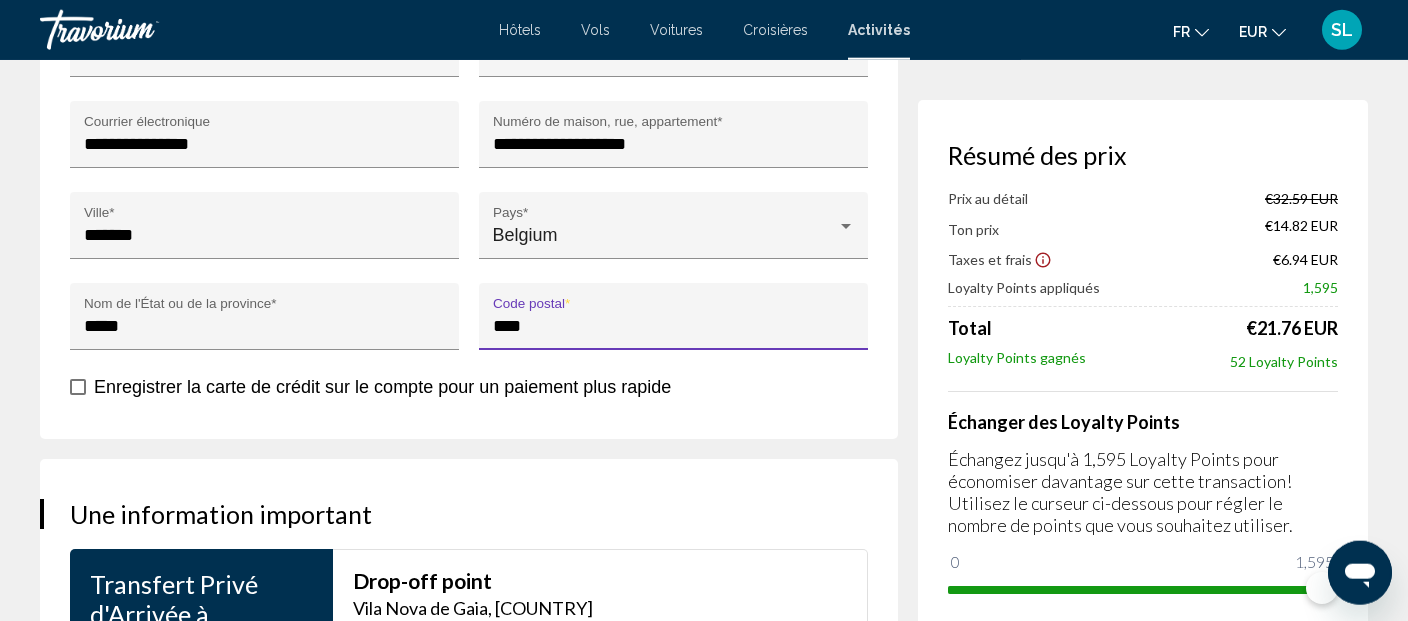 type on "****" 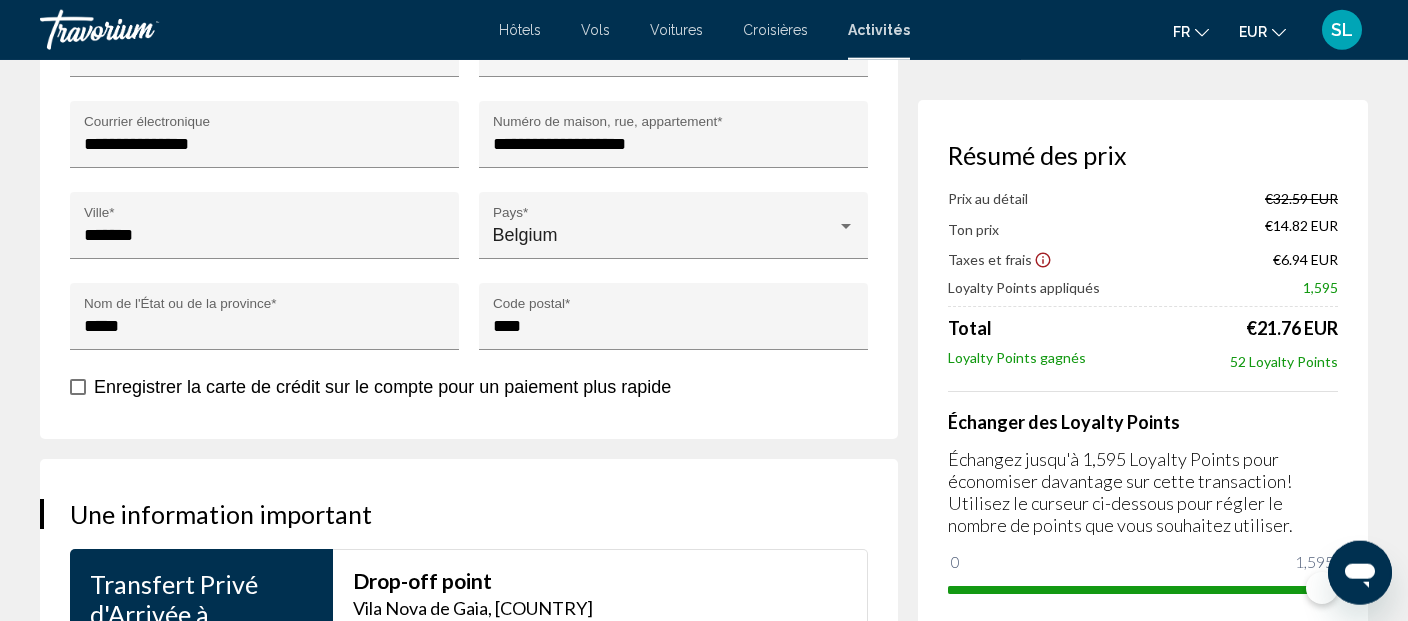 click at bounding box center (78, 387) 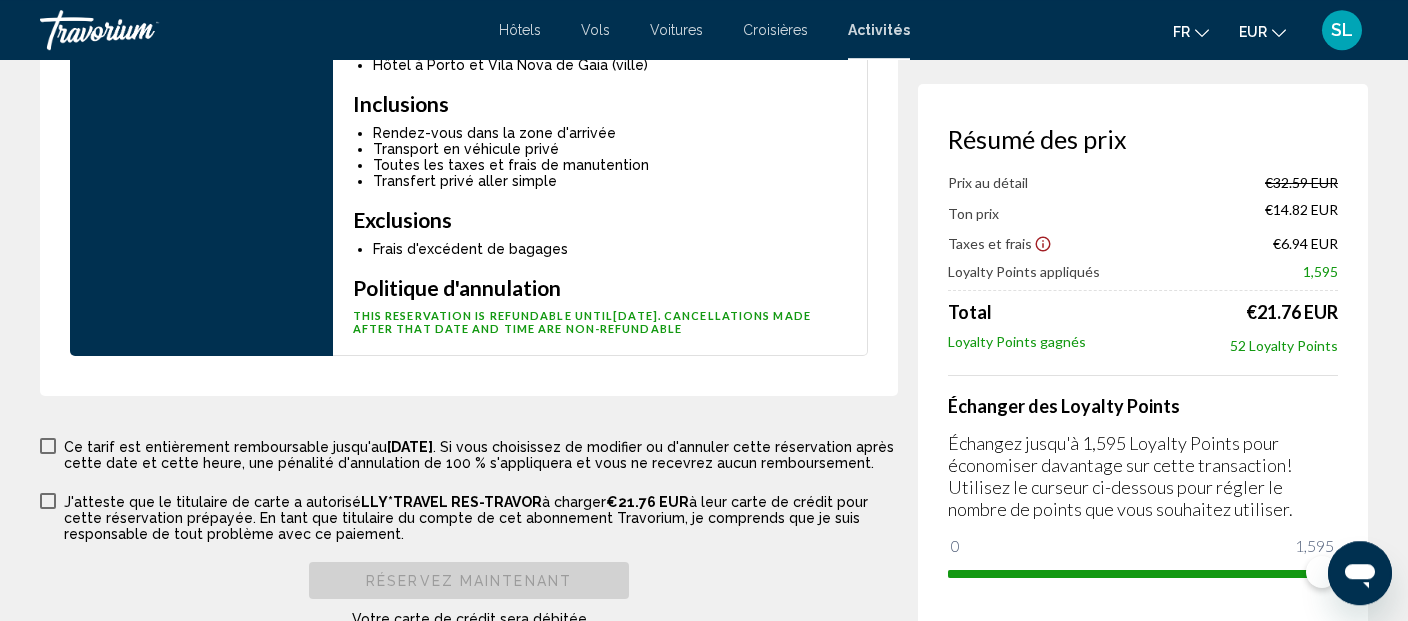 scroll, scrollTop: 3665, scrollLeft: 0, axis: vertical 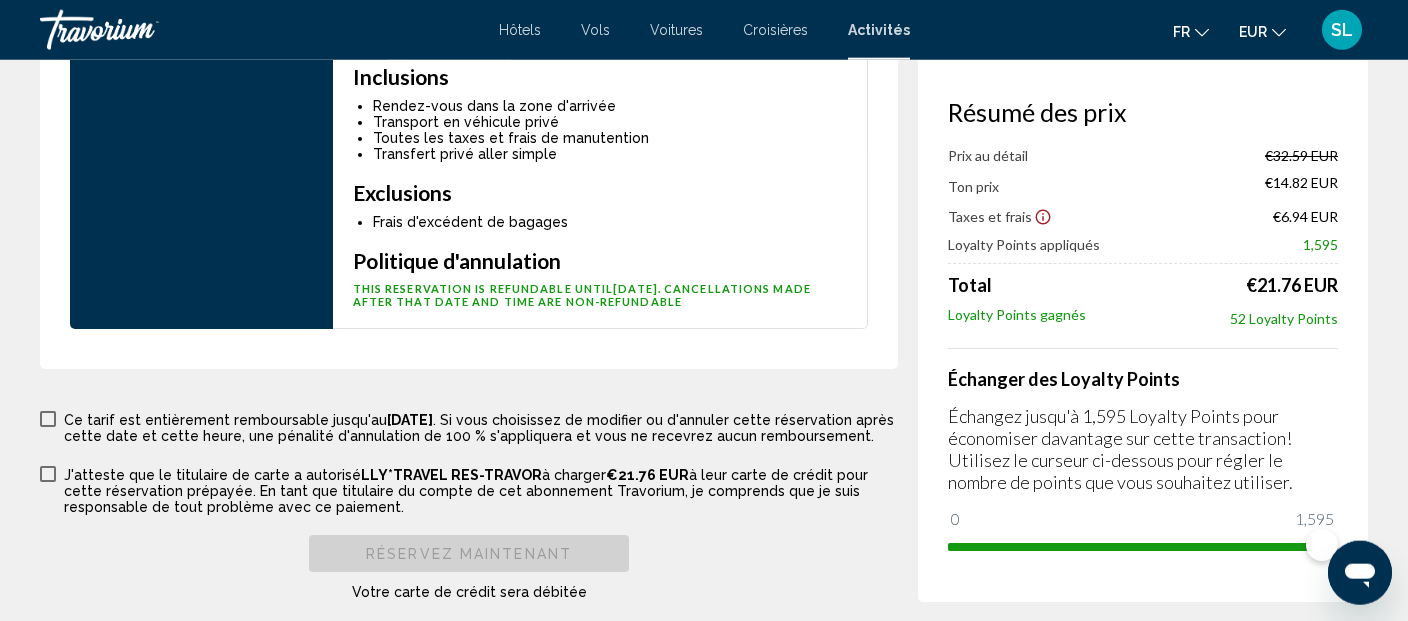 click at bounding box center (48, 419) 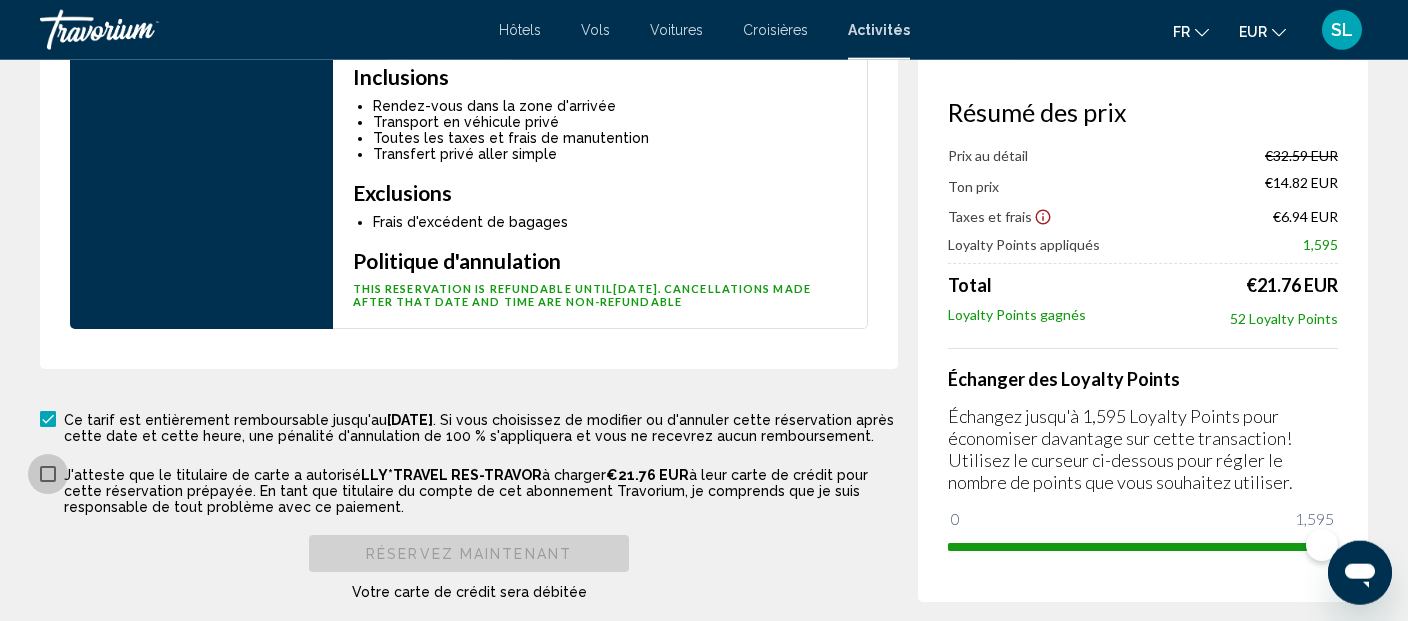 click at bounding box center [48, 474] 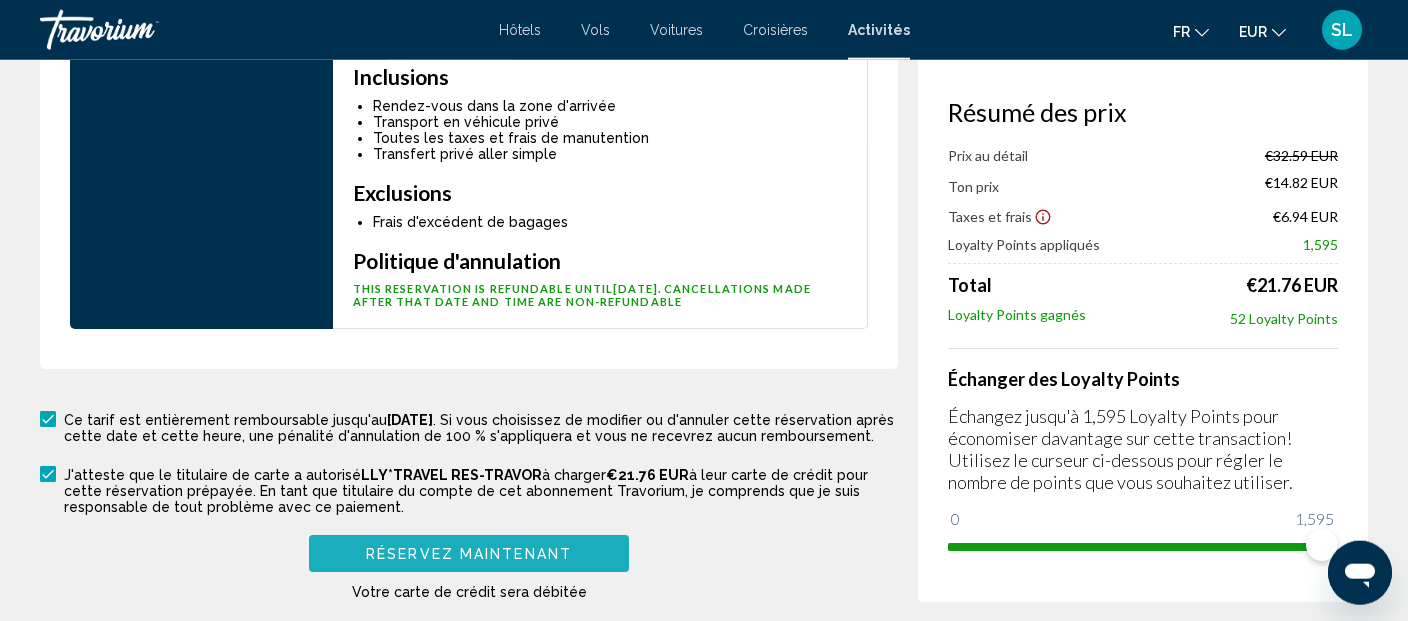 click on "Réservez maintenant" at bounding box center (469, 553) 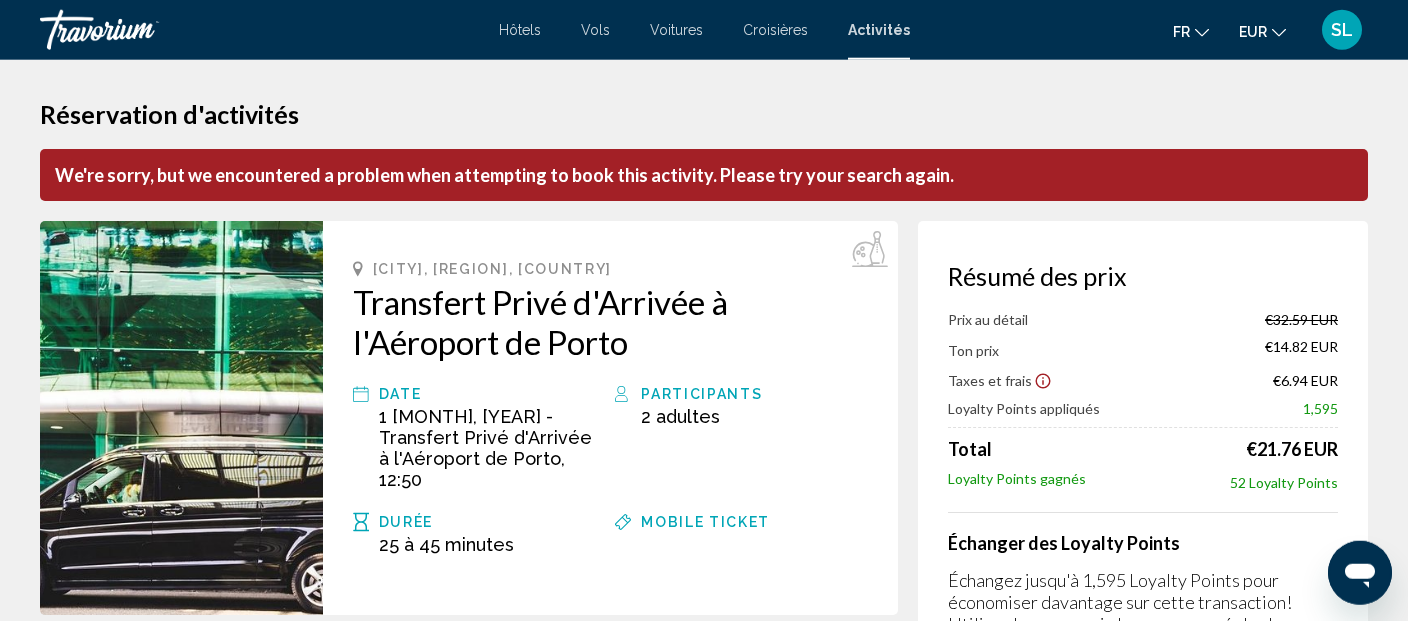 scroll, scrollTop: 0, scrollLeft: 0, axis: both 